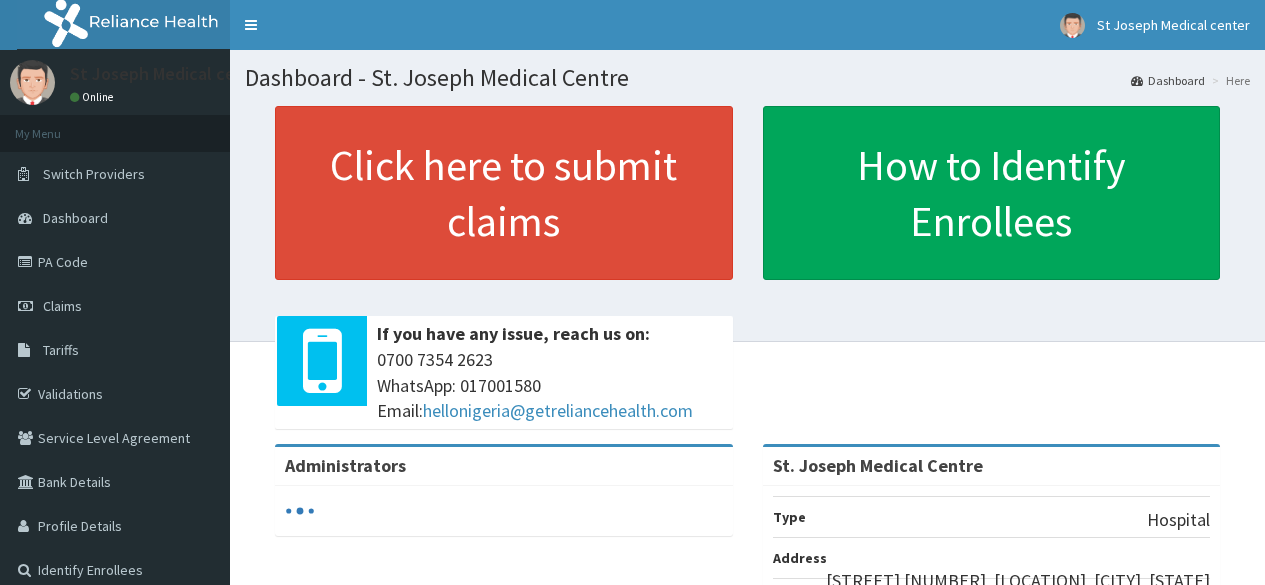 scroll, scrollTop: 0, scrollLeft: 0, axis: both 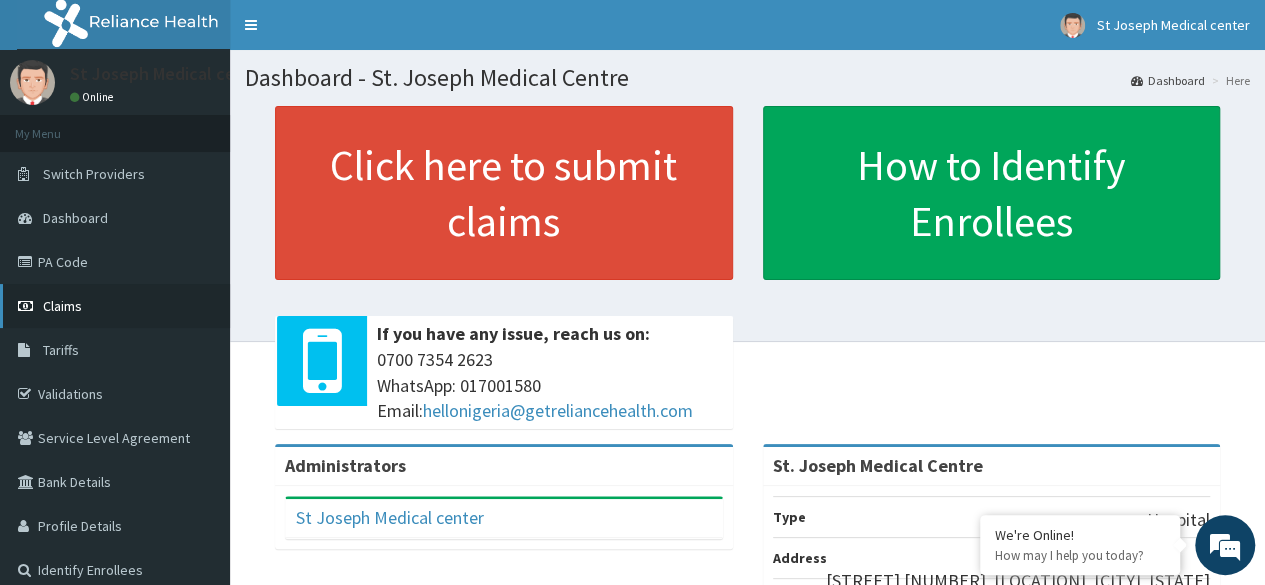 click on "Claims" at bounding box center (62, 306) 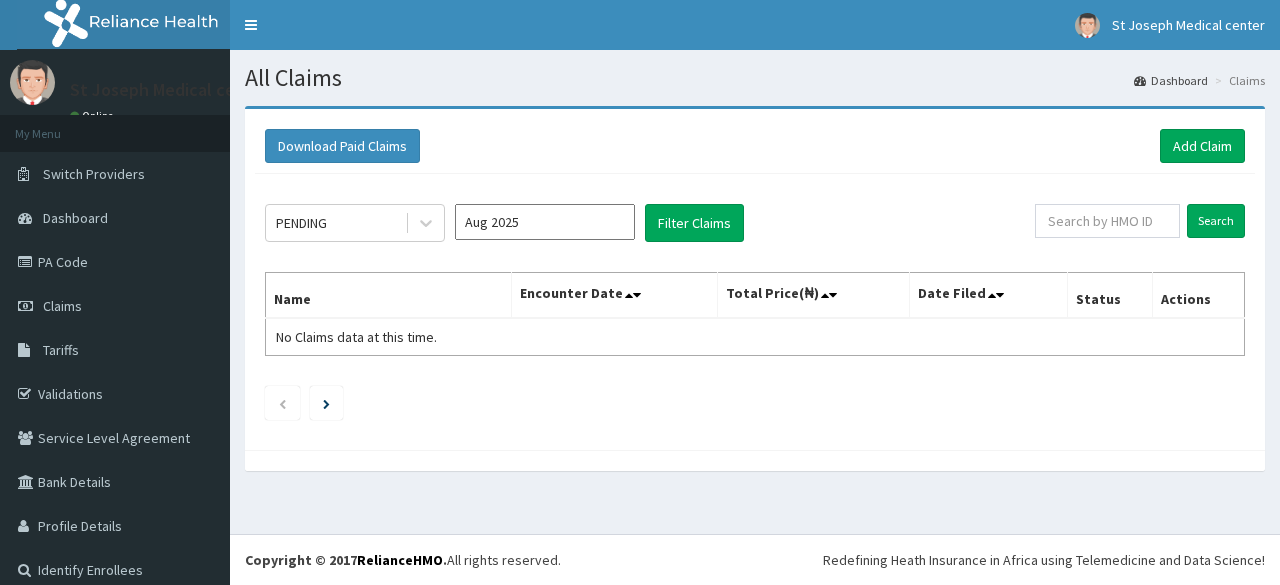 scroll, scrollTop: 0, scrollLeft: 0, axis: both 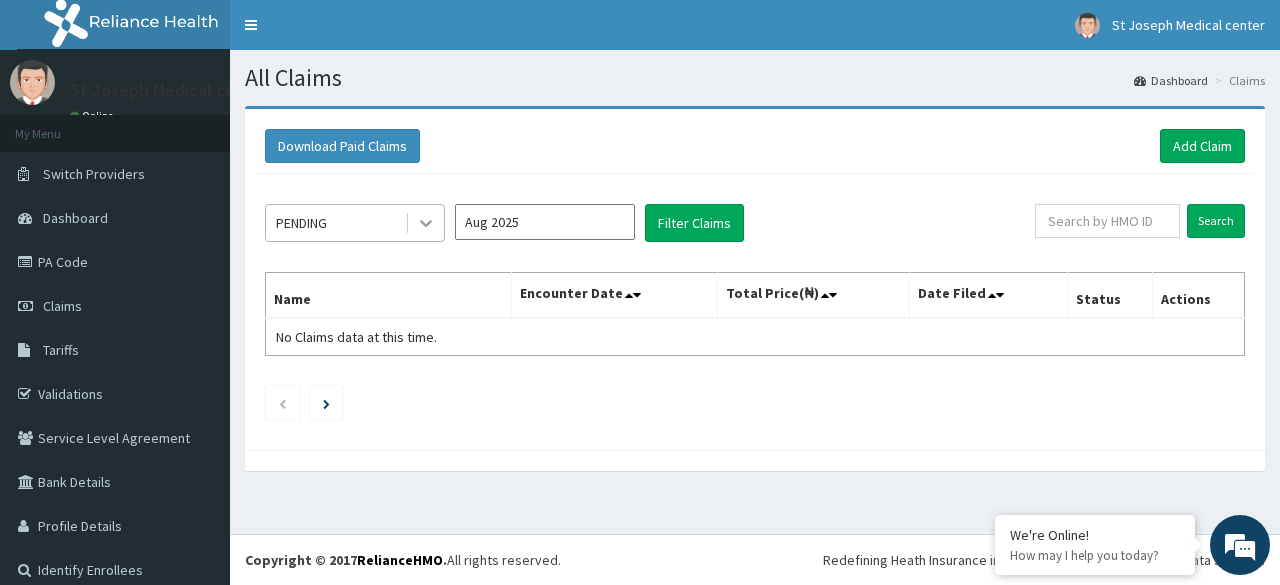 click 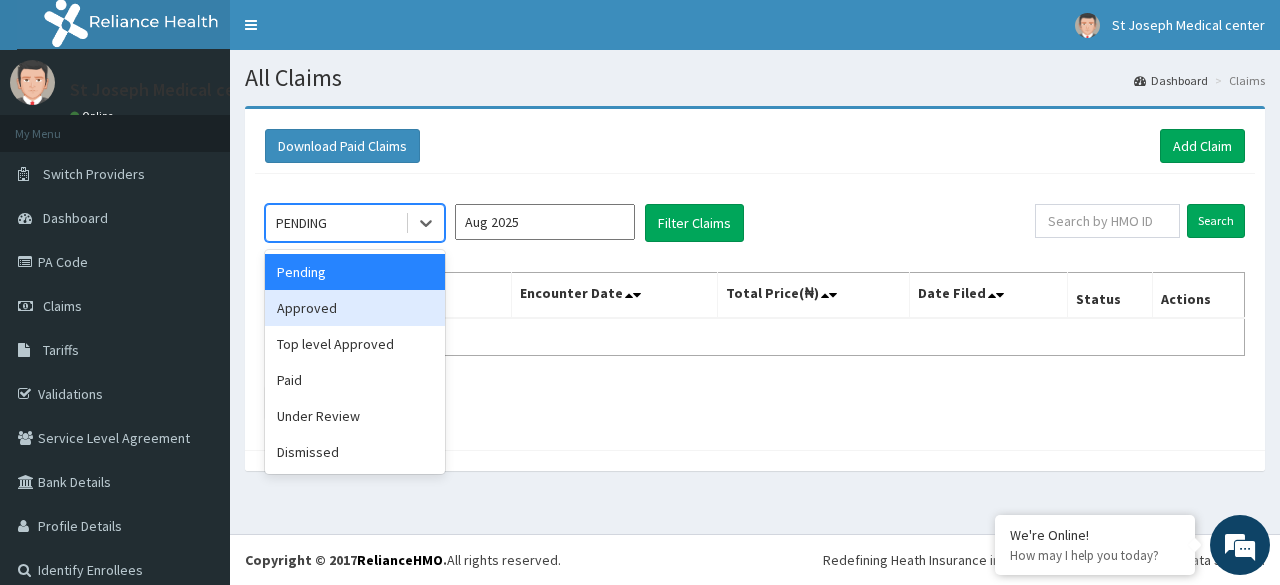 click on "Approved" at bounding box center (355, 308) 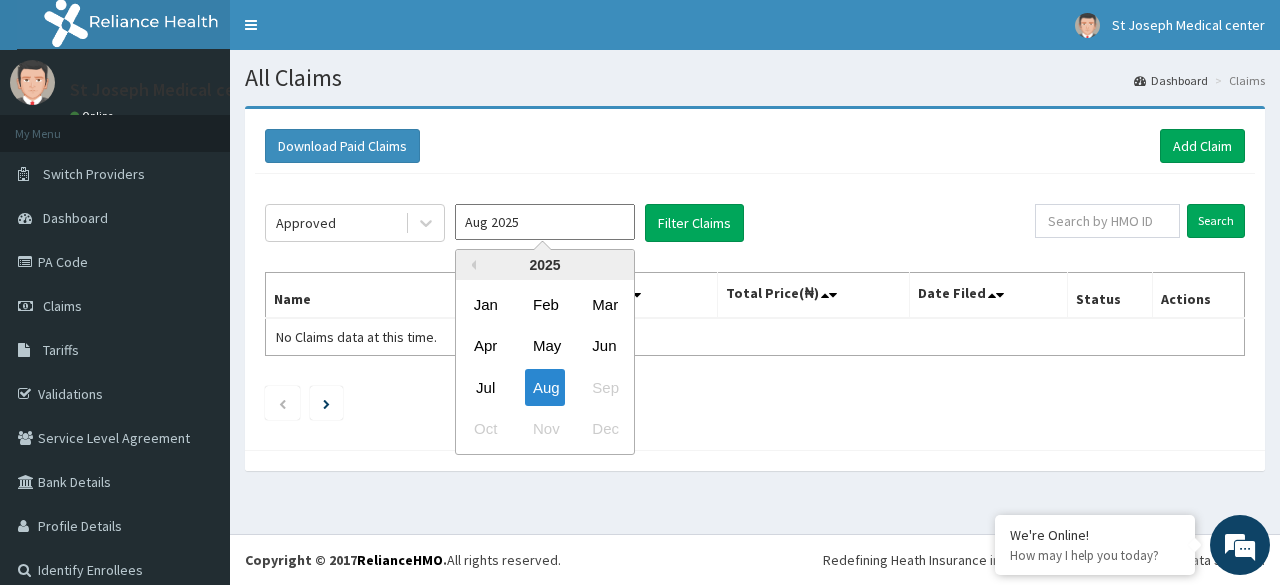 click on "Aug 2025" at bounding box center (545, 222) 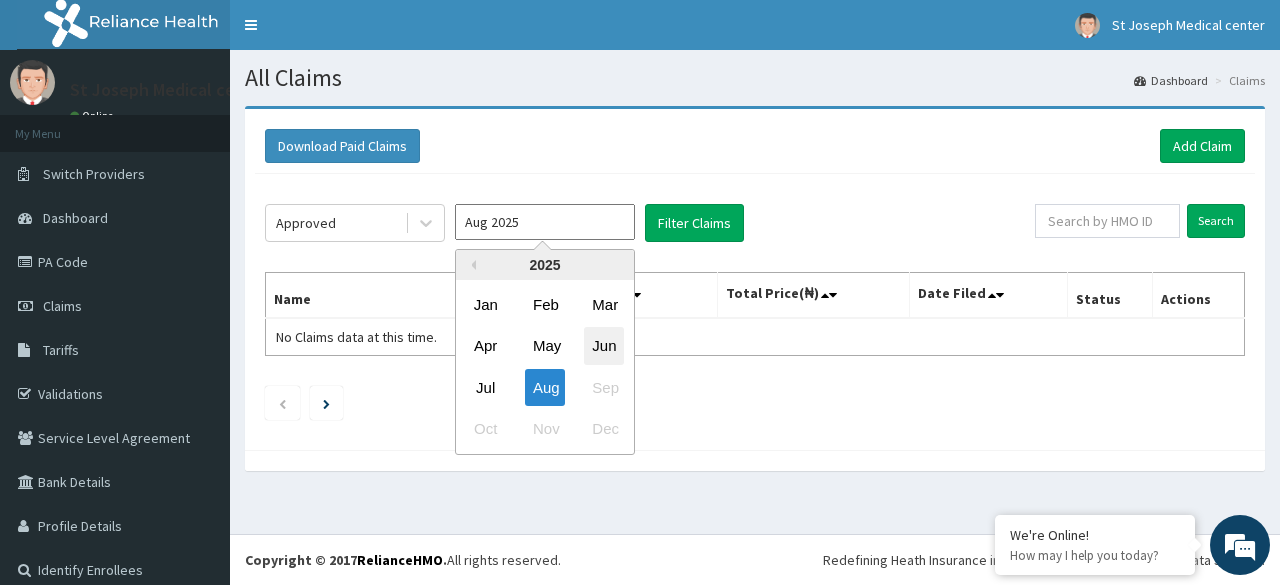 click on "Jun" at bounding box center [604, 346] 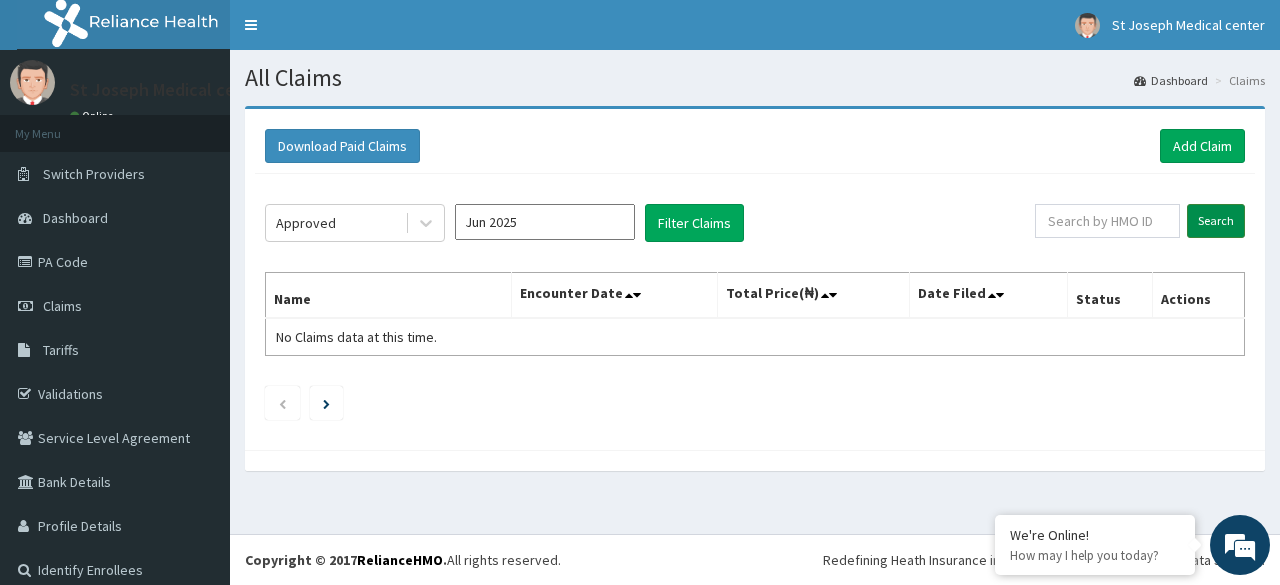 click on "Search" at bounding box center (1216, 221) 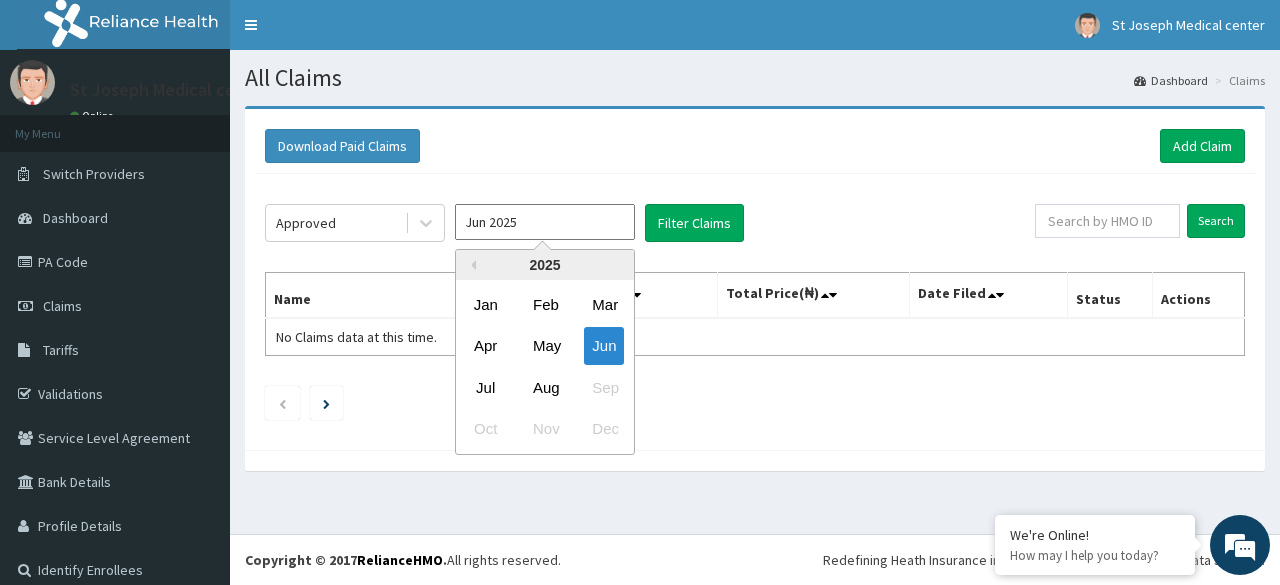 click on "Jun 2025" at bounding box center [545, 222] 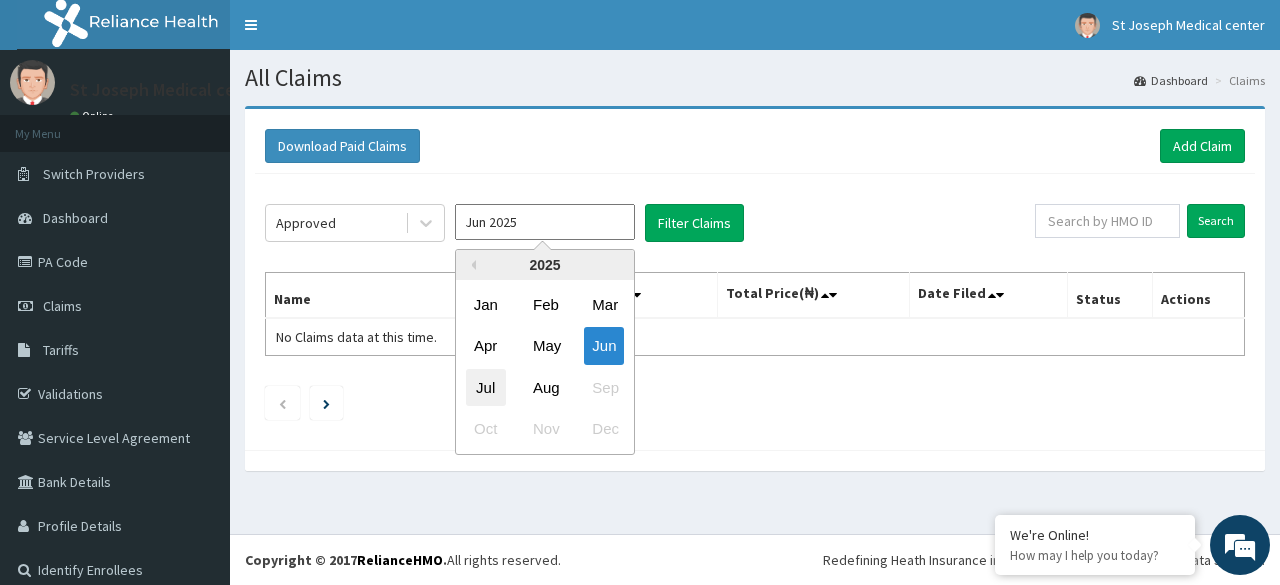 click on "Jul" at bounding box center [486, 387] 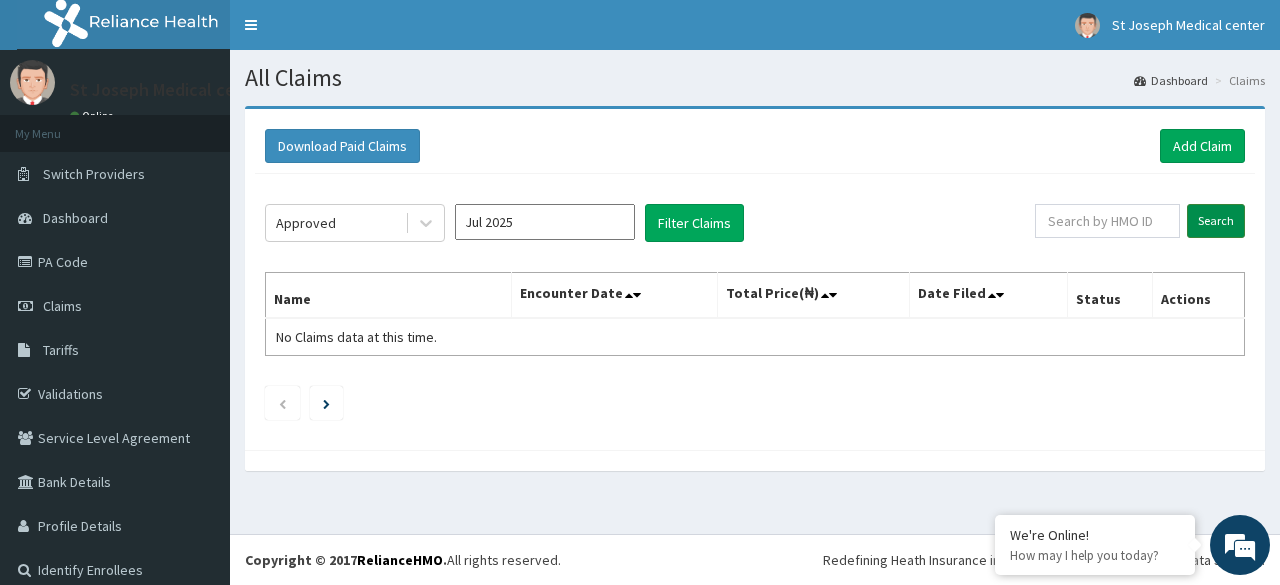 click on "Search" at bounding box center (1216, 221) 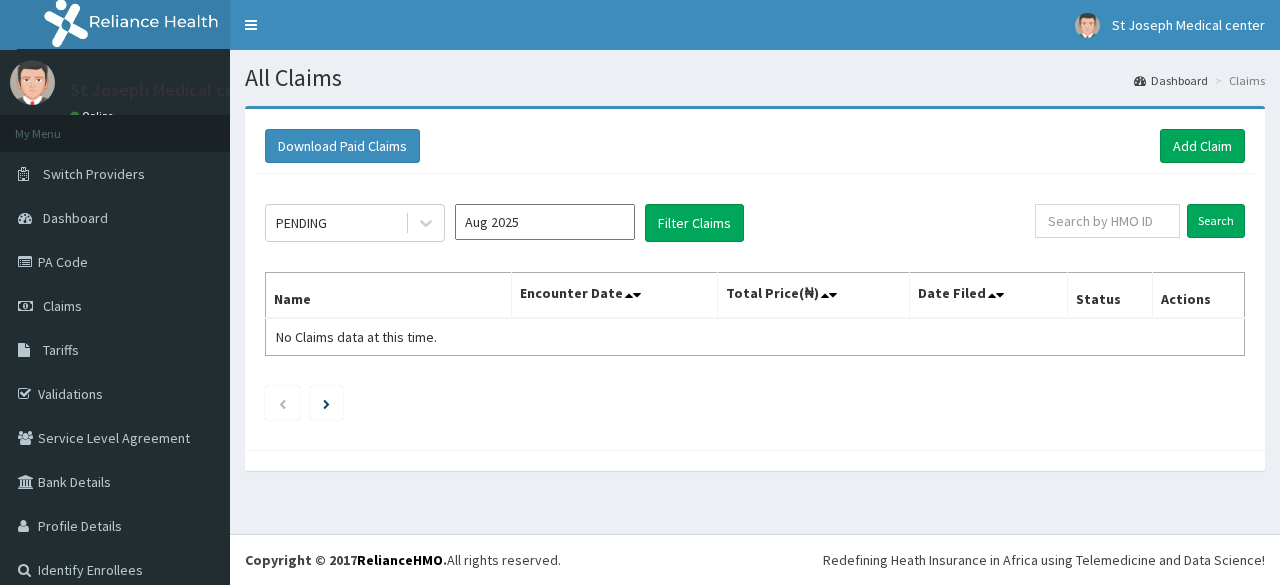 scroll, scrollTop: 0, scrollLeft: 0, axis: both 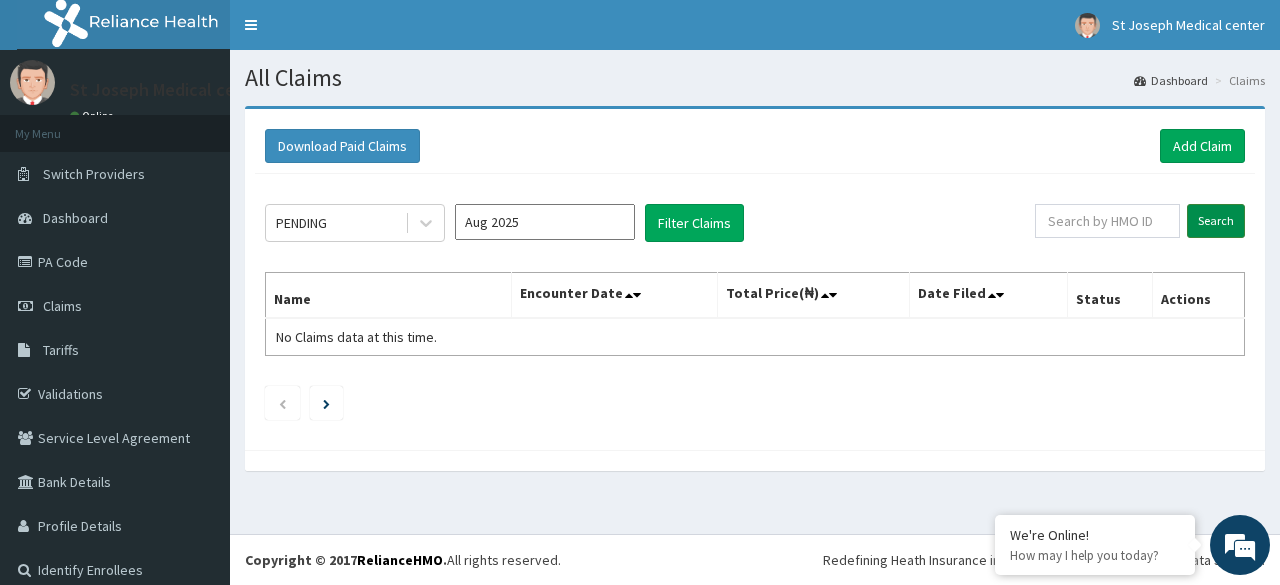 click on "Search" at bounding box center [1216, 221] 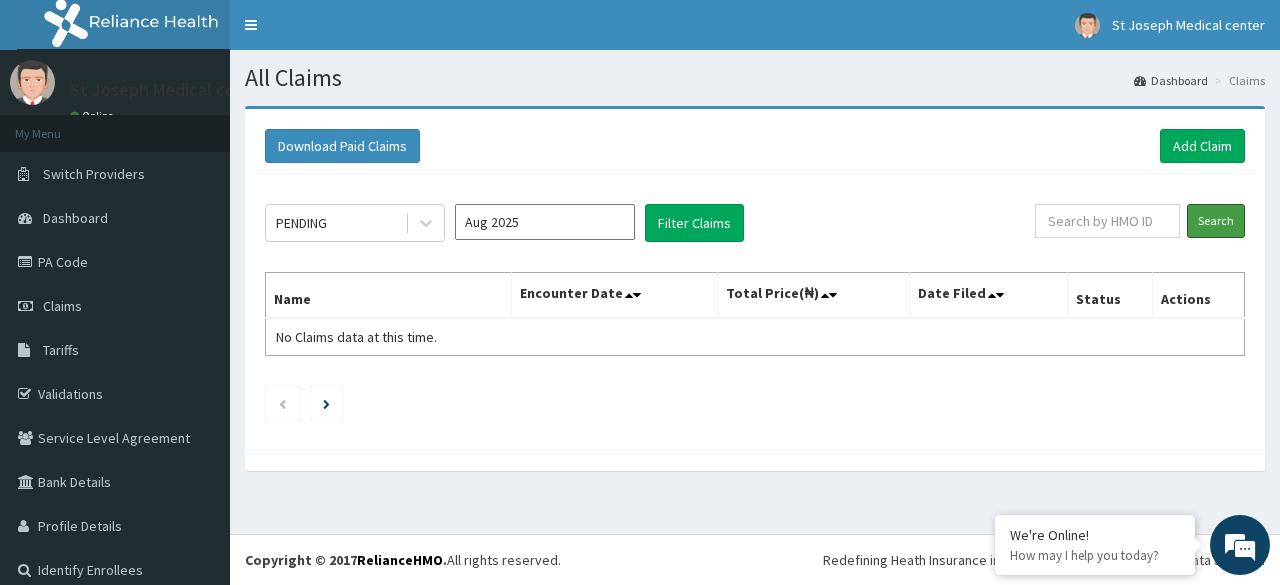scroll, scrollTop: 0, scrollLeft: 0, axis: both 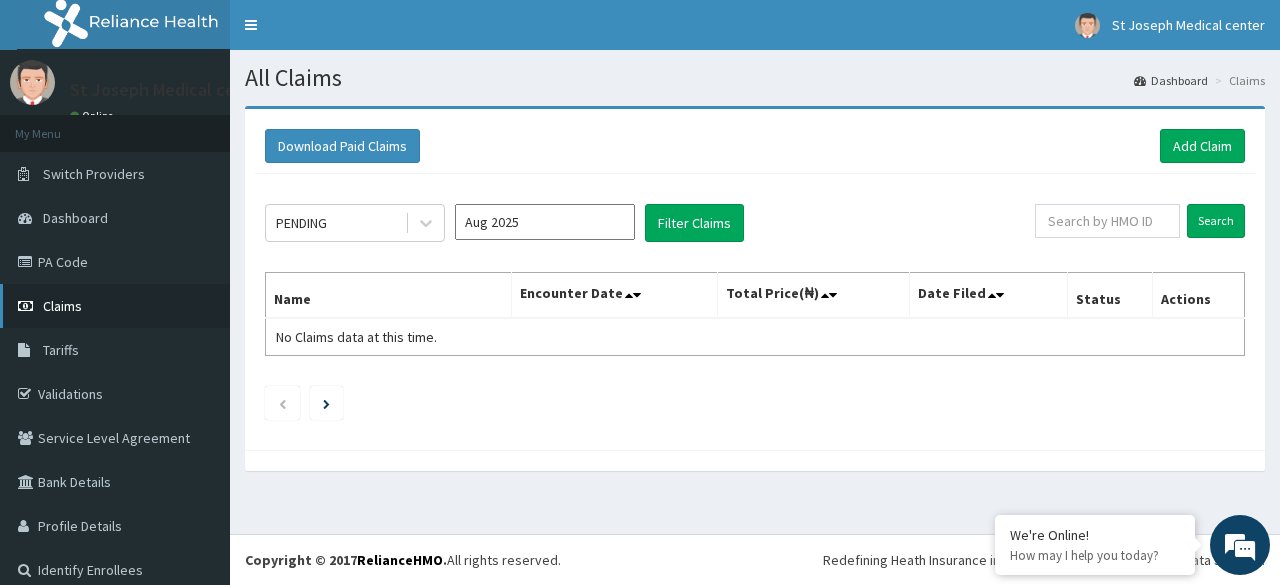 click on "Claims" at bounding box center (62, 306) 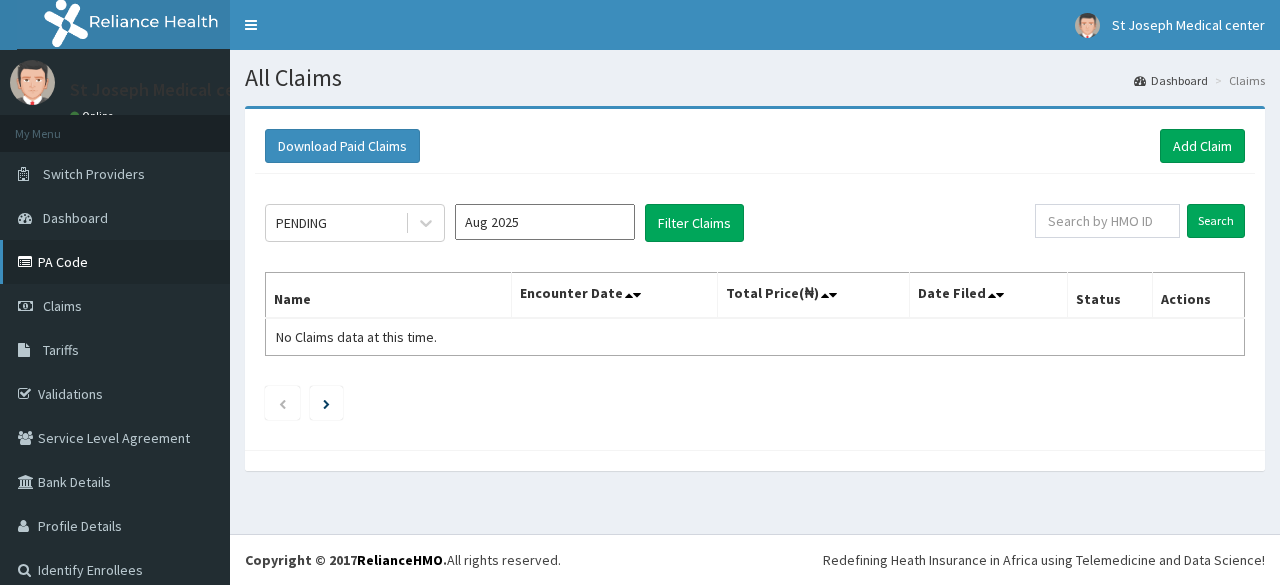 scroll, scrollTop: 0, scrollLeft: 0, axis: both 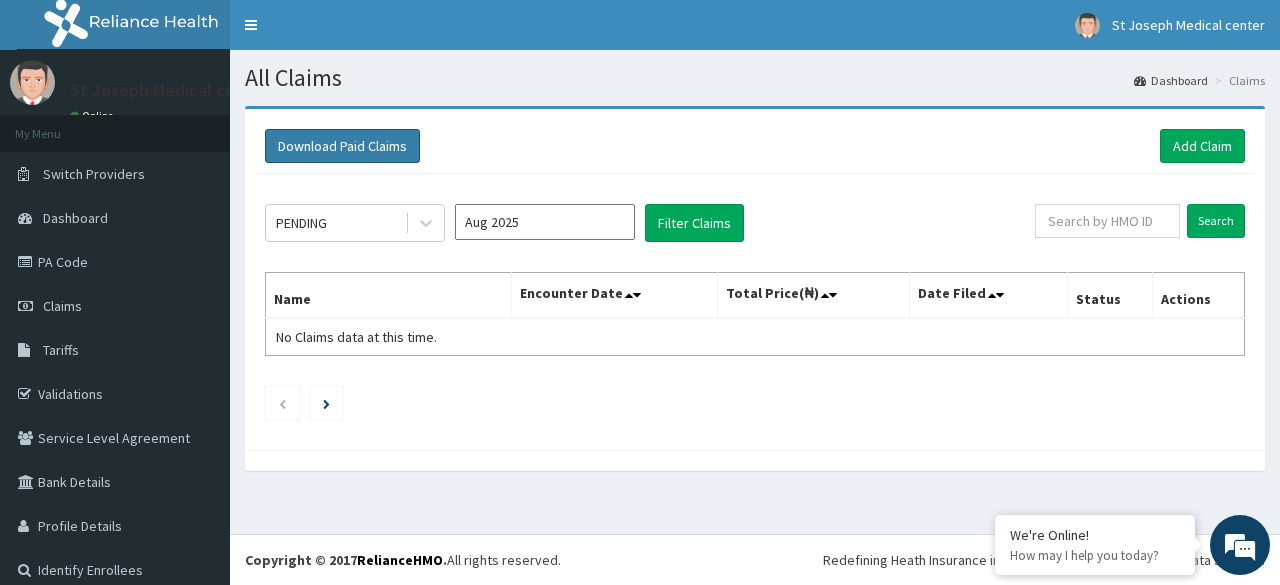 click on "Download Paid Claims" at bounding box center (342, 146) 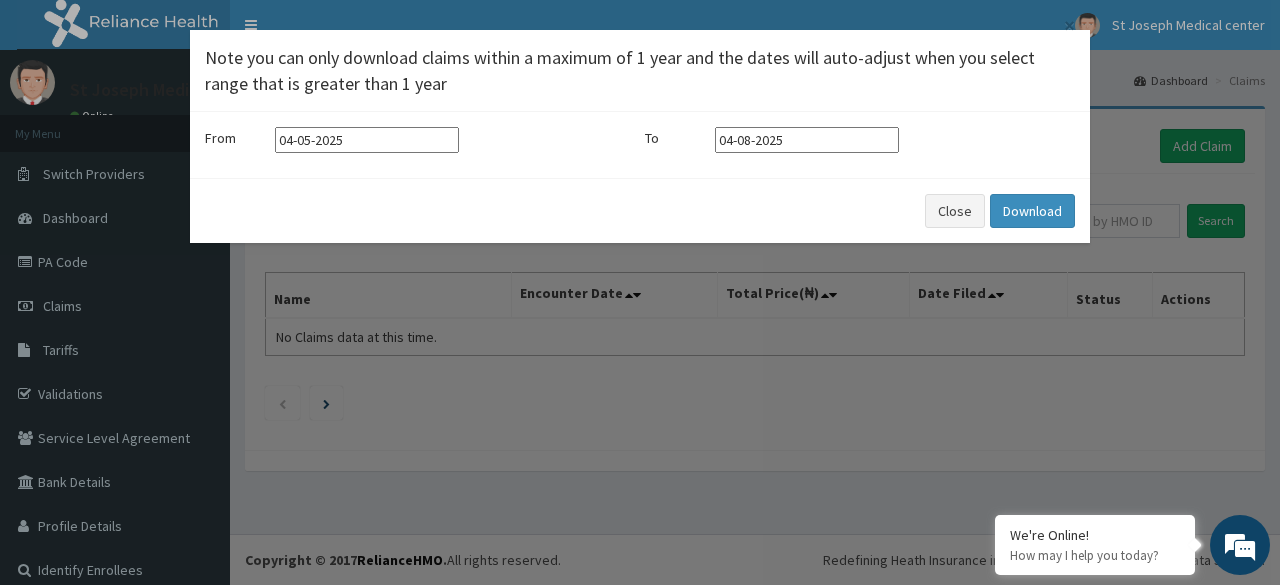 click on "Close Download" at bounding box center [640, 210] 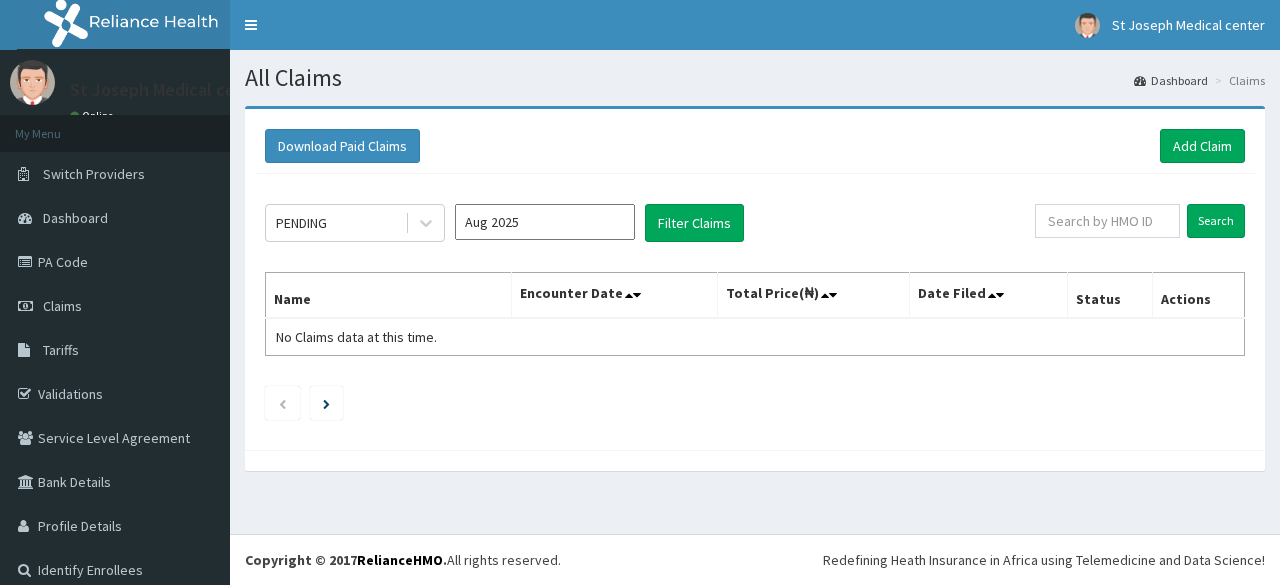 scroll, scrollTop: 0, scrollLeft: 0, axis: both 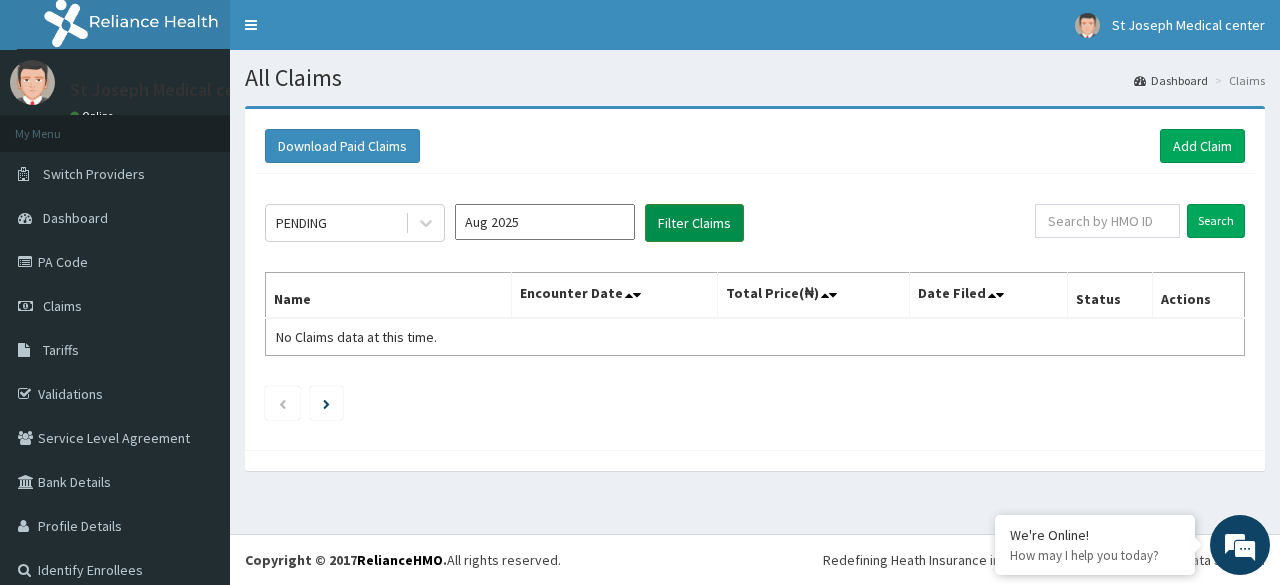click on "Filter Claims" at bounding box center (694, 223) 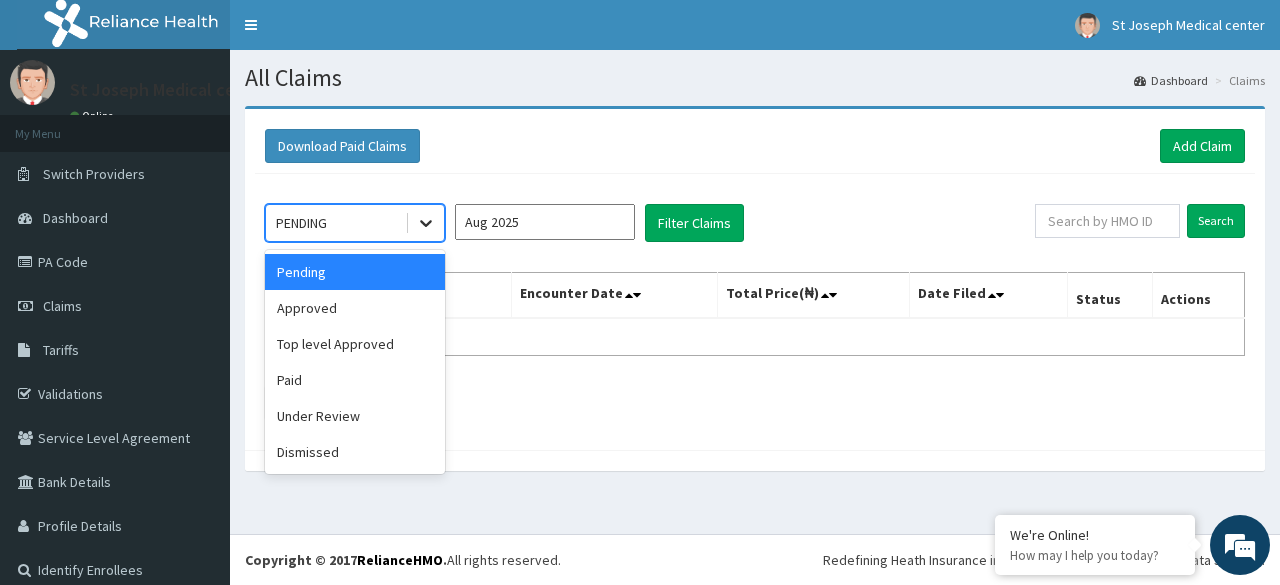 click 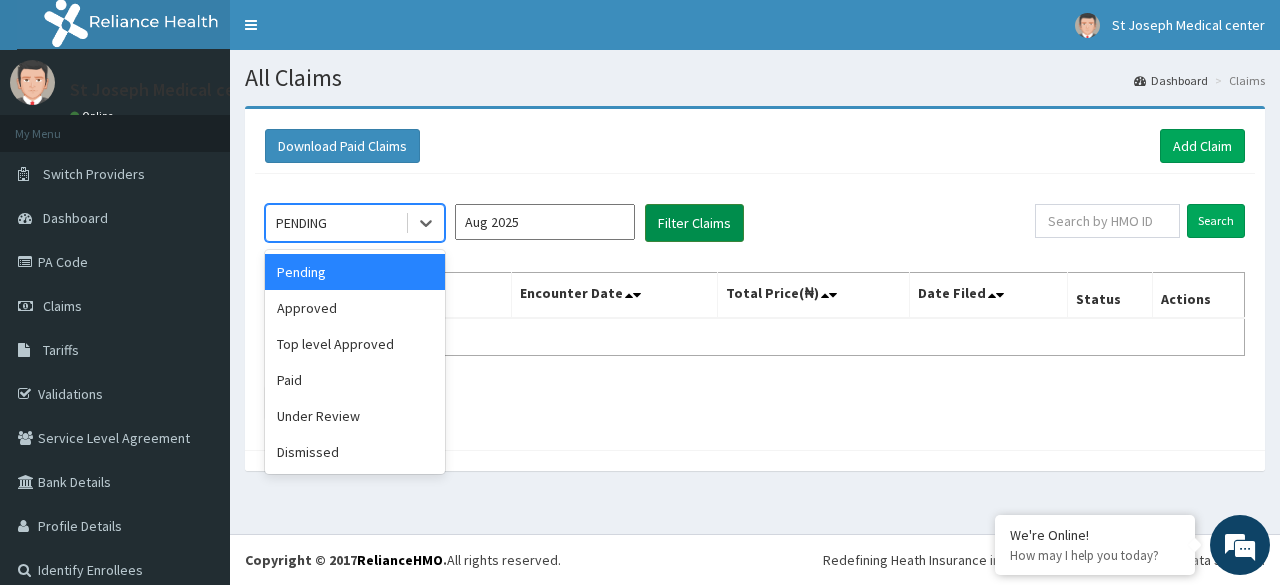 click on "Filter Claims" at bounding box center (694, 223) 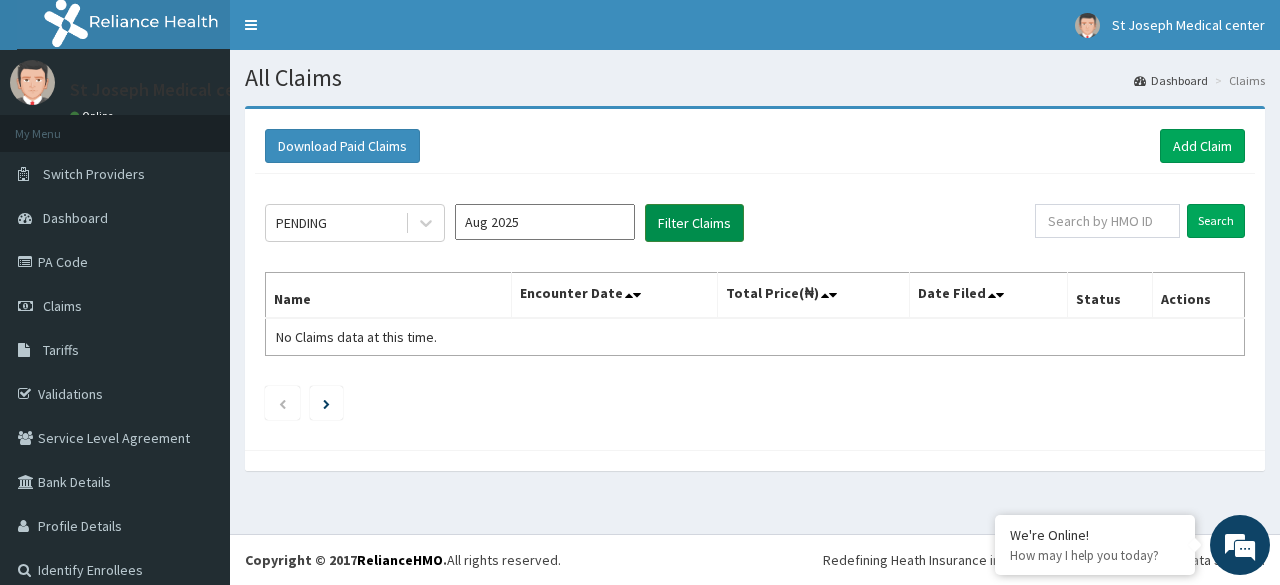 click on "Filter Claims" at bounding box center (694, 223) 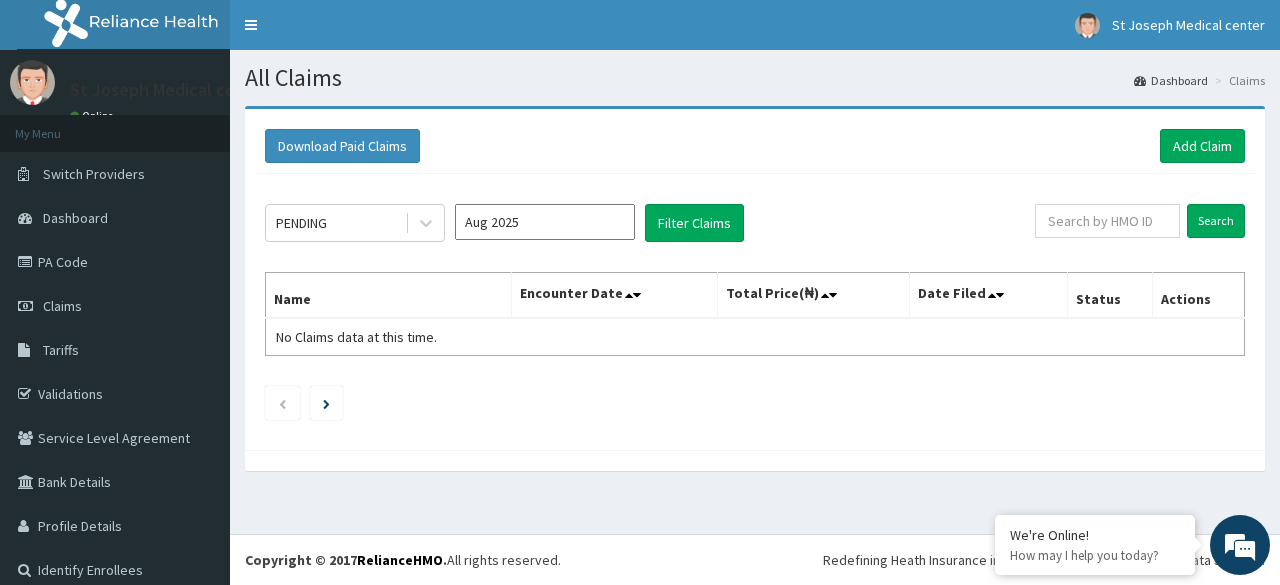 click at bounding box center [755, 403] 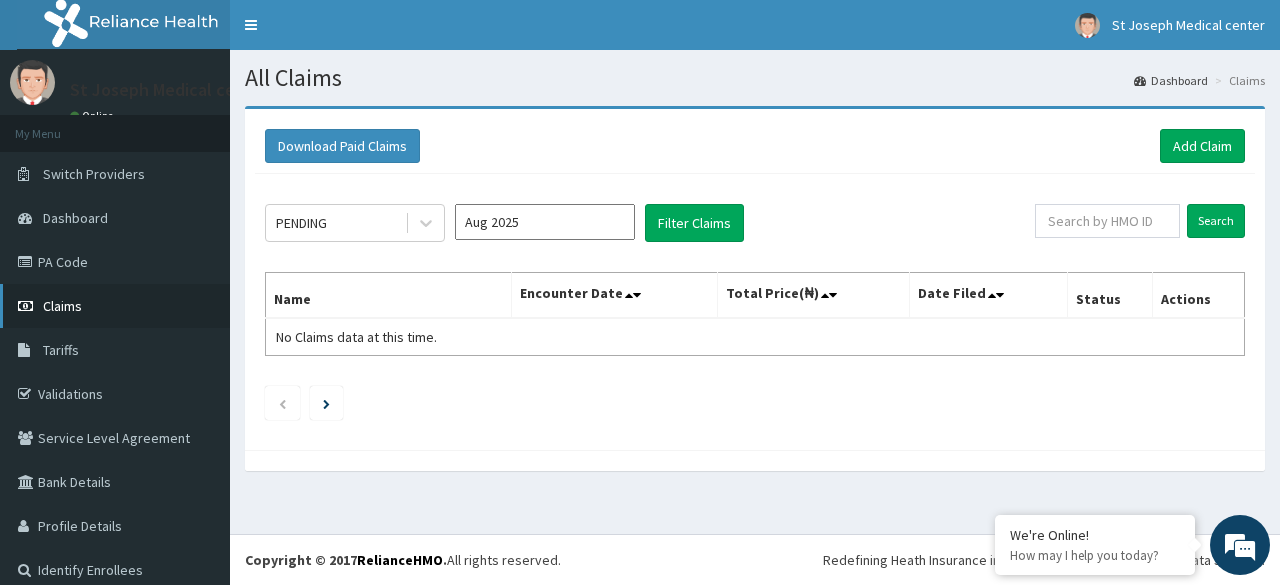 click on "Claims" at bounding box center (62, 306) 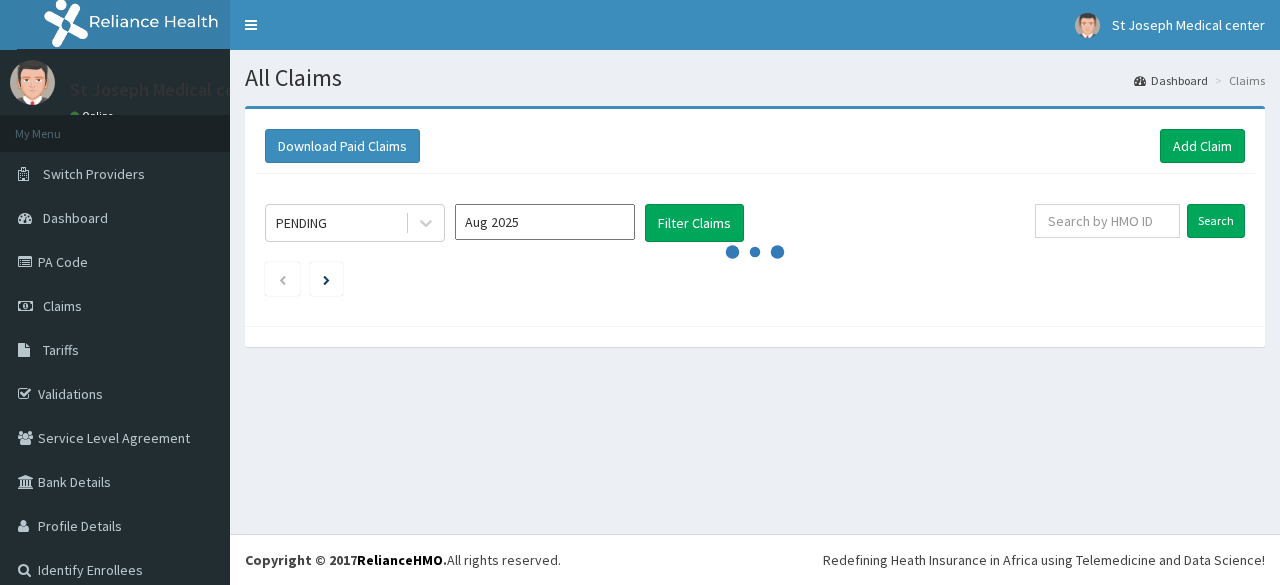 scroll, scrollTop: 0, scrollLeft: 0, axis: both 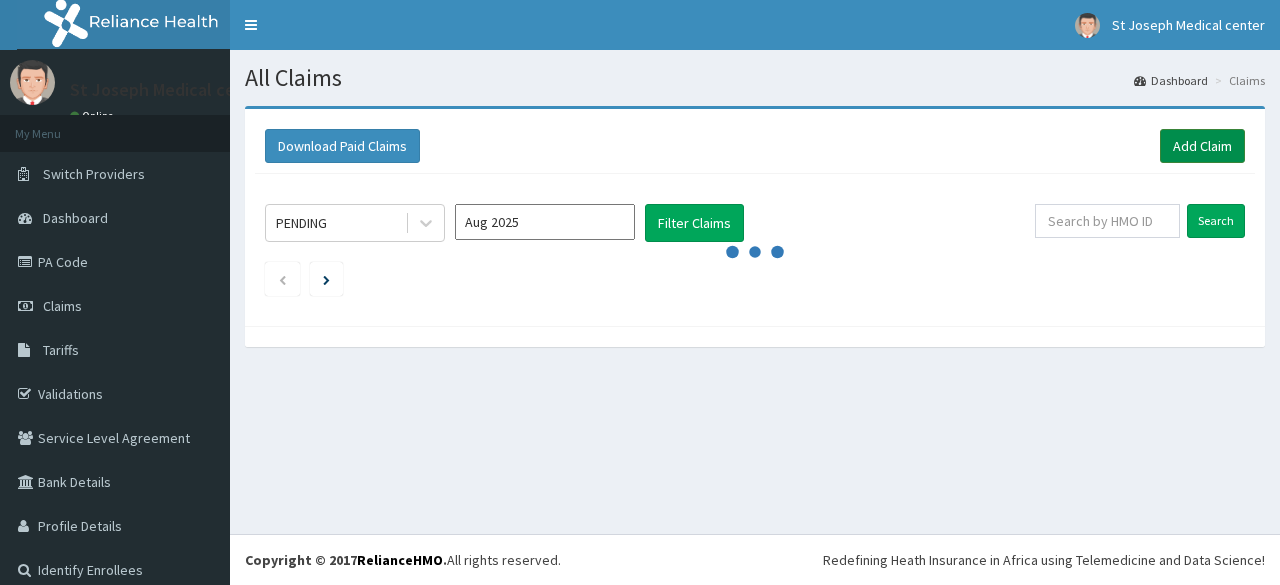 click on "Add Claim" at bounding box center (1202, 146) 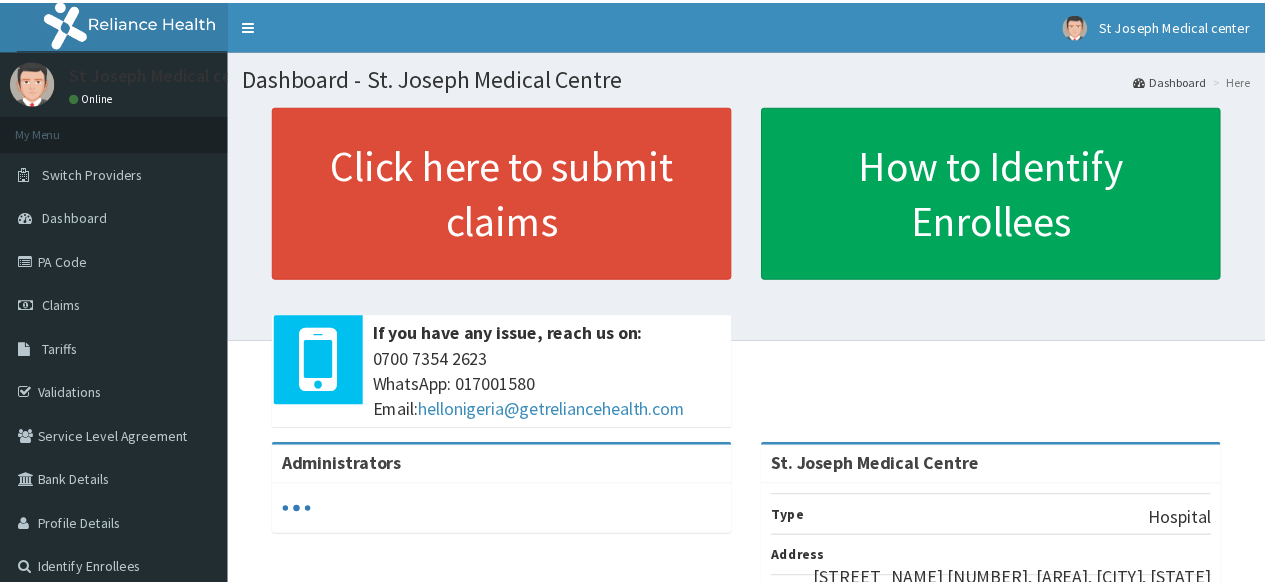 scroll, scrollTop: 0, scrollLeft: 0, axis: both 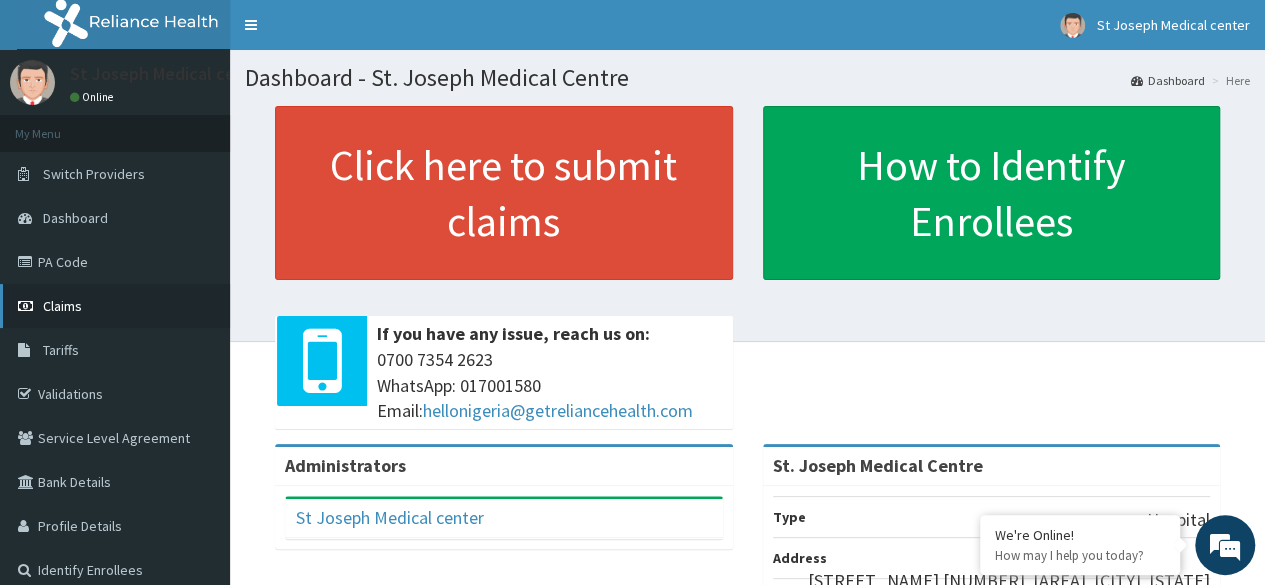 click on "Claims" at bounding box center [62, 306] 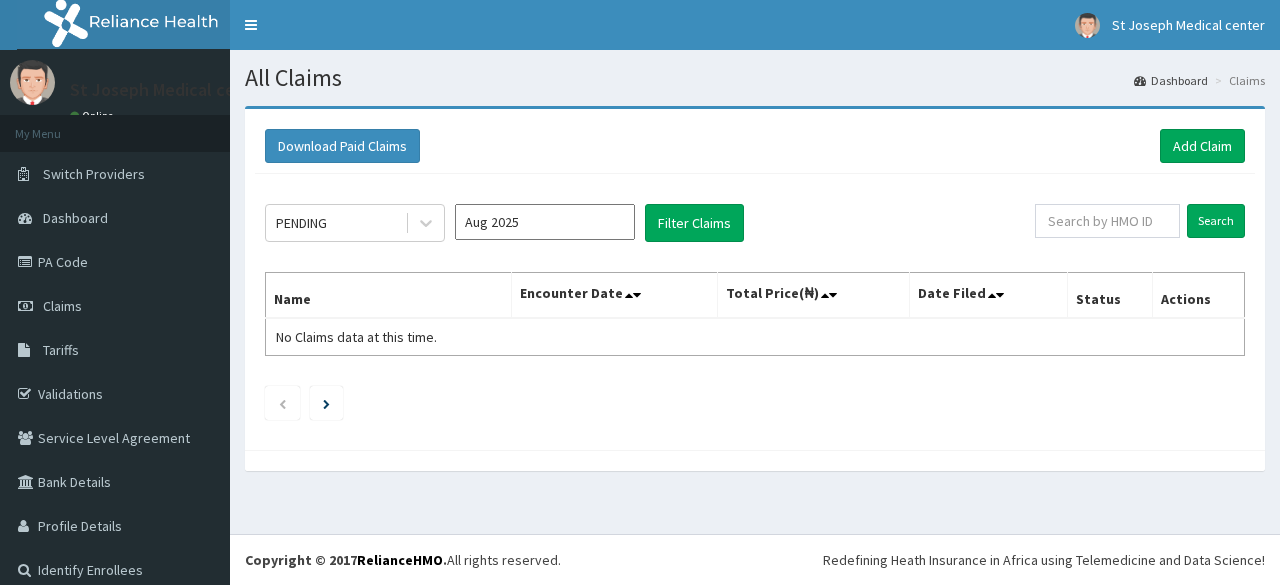 scroll, scrollTop: 0, scrollLeft: 0, axis: both 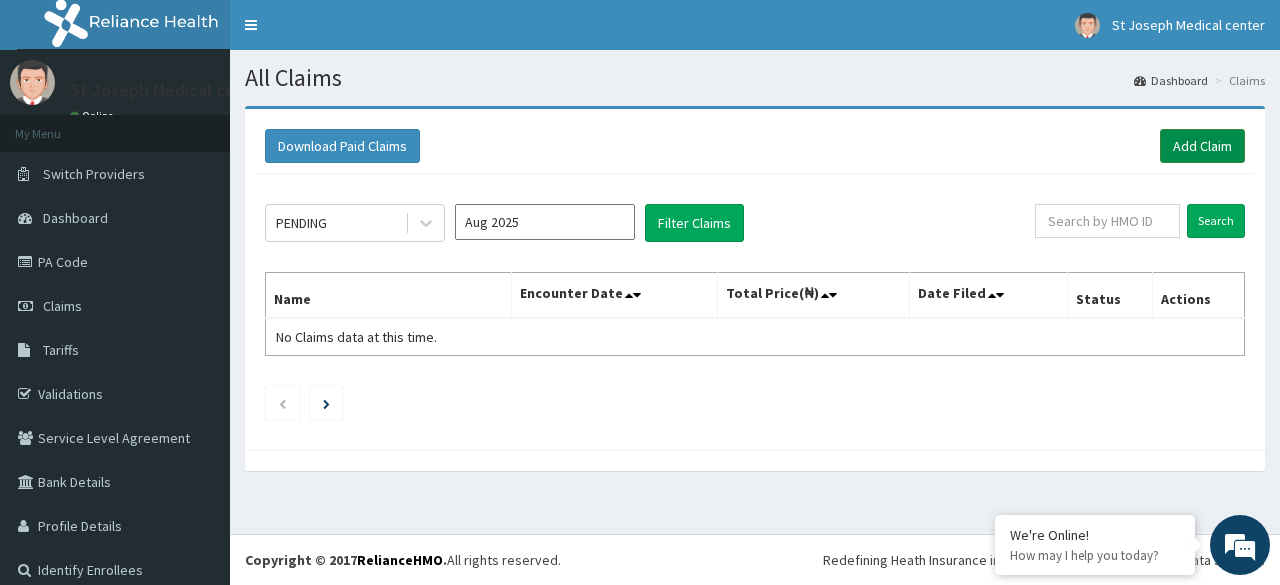 click on "Add Claim" at bounding box center (1202, 146) 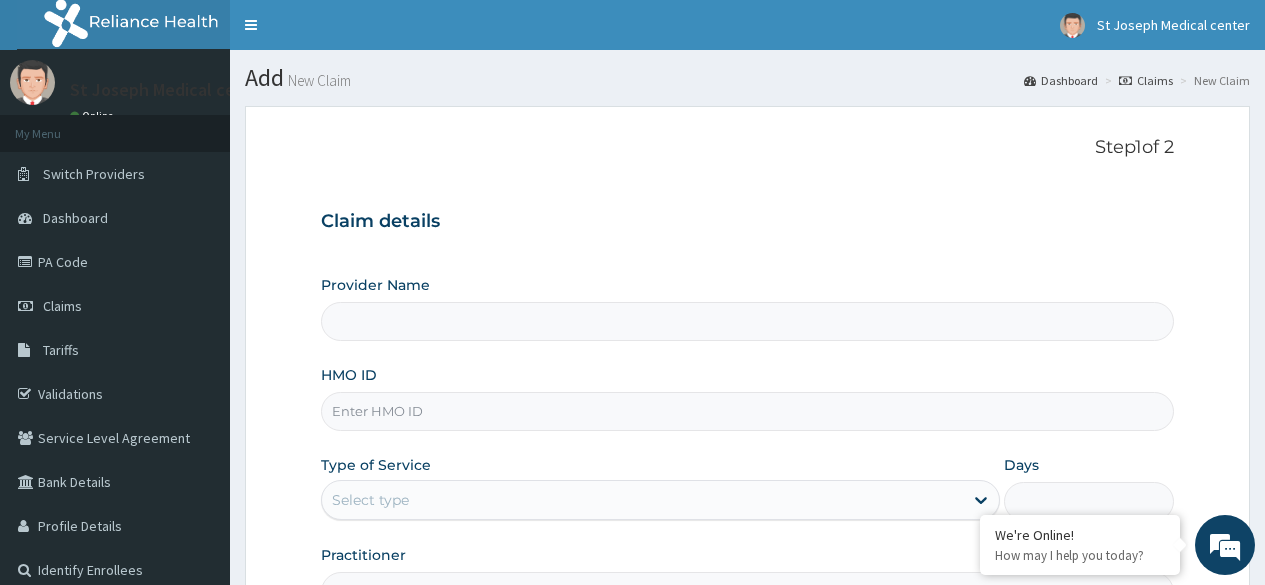 scroll, scrollTop: 0, scrollLeft: 0, axis: both 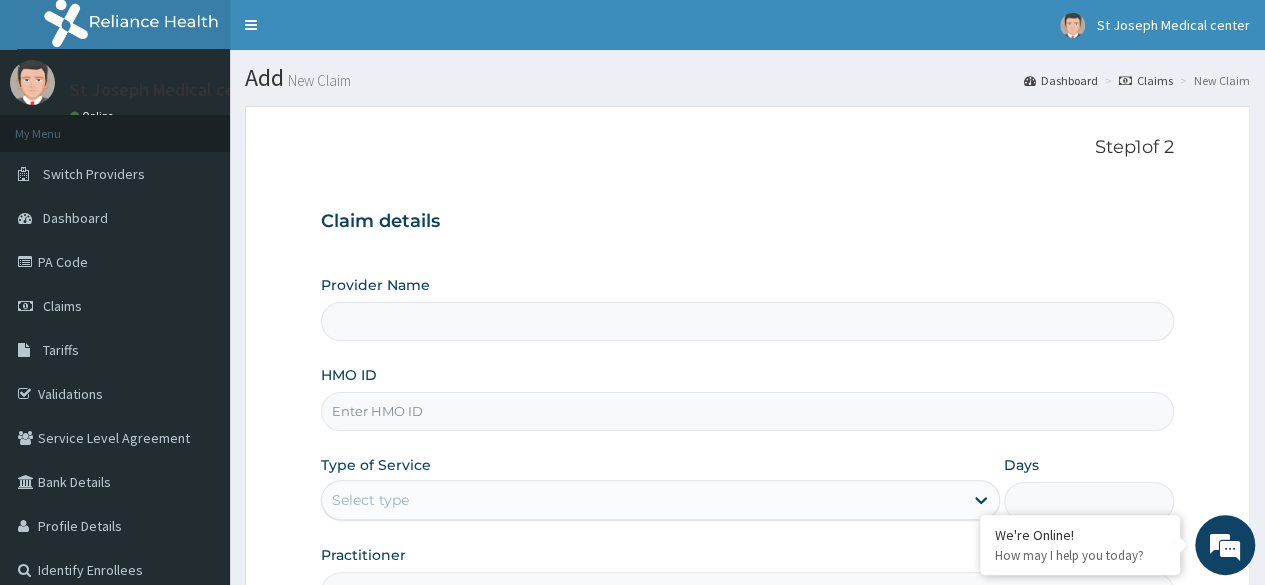type on "St. Joseph Medical Centre" 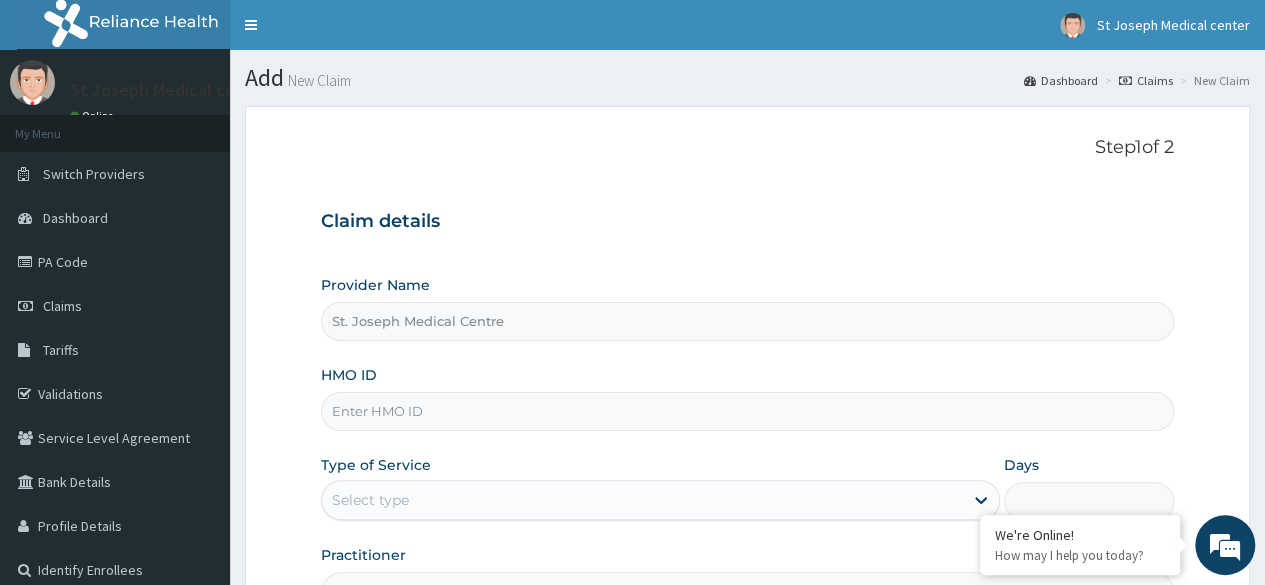 click on "HMO ID" at bounding box center (747, 411) 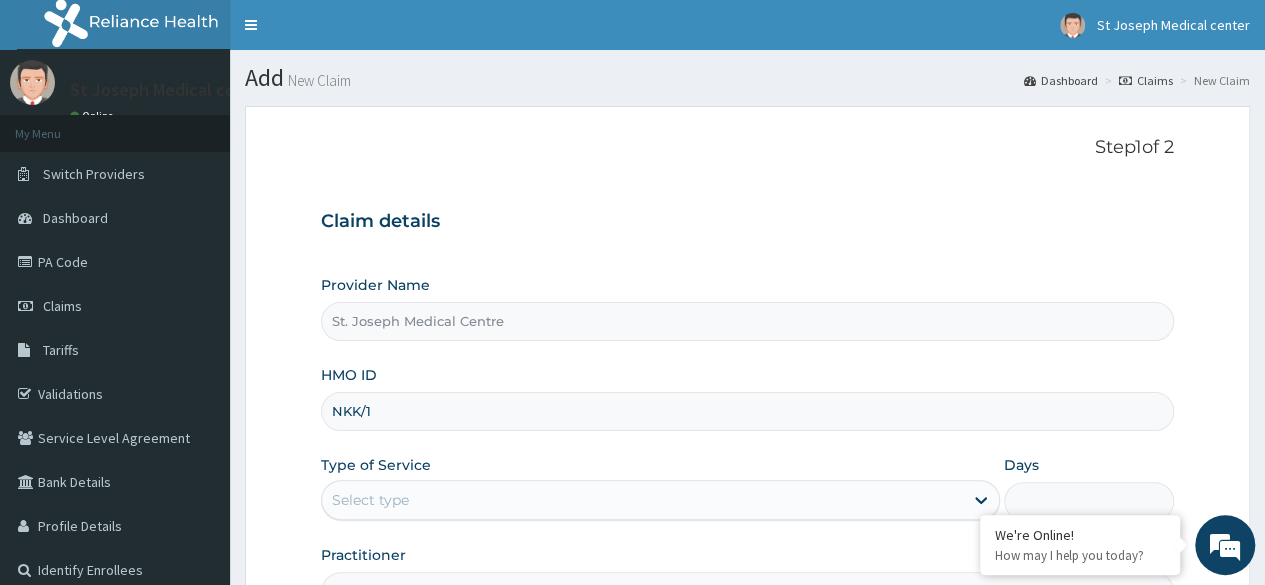 scroll, scrollTop: 0, scrollLeft: 0, axis: both 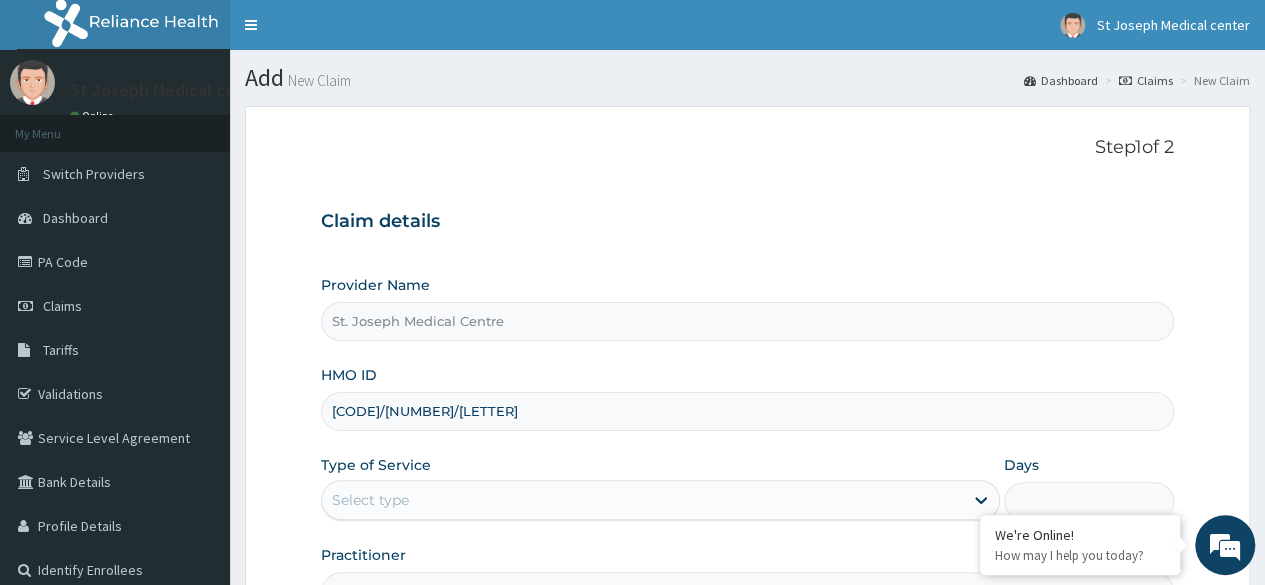 type on "[CODE]/[NUMBER]/[LETTER]" 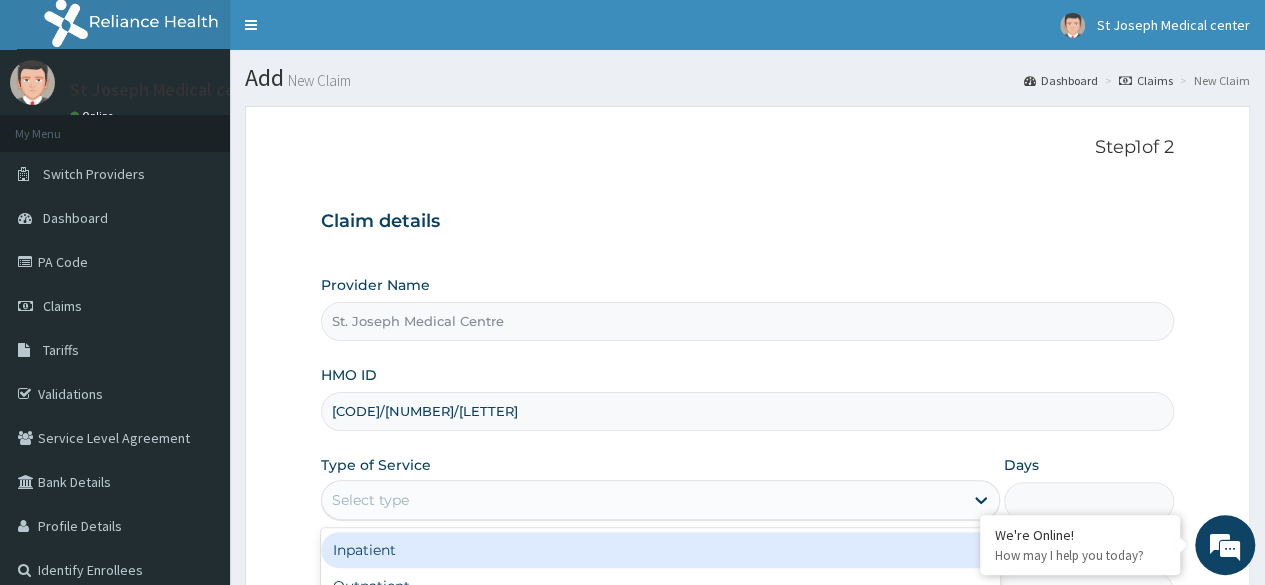 click on "Select type" at bounding box center [642, 500] 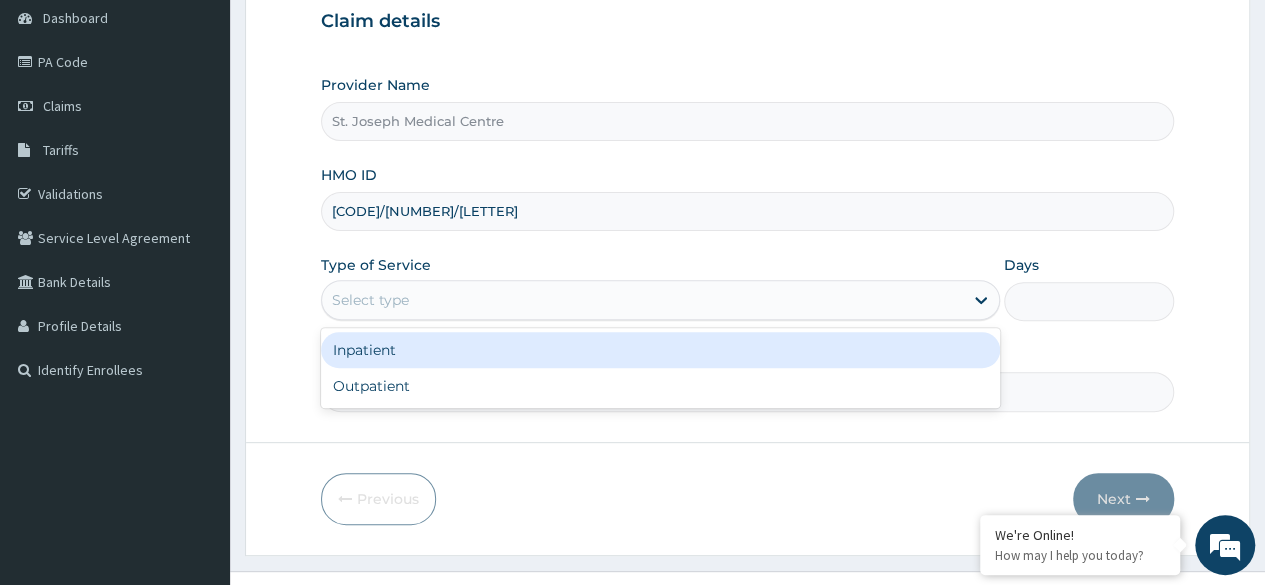 scroll, scrollTop: 232, scrollLeft: 0, axis: vertical 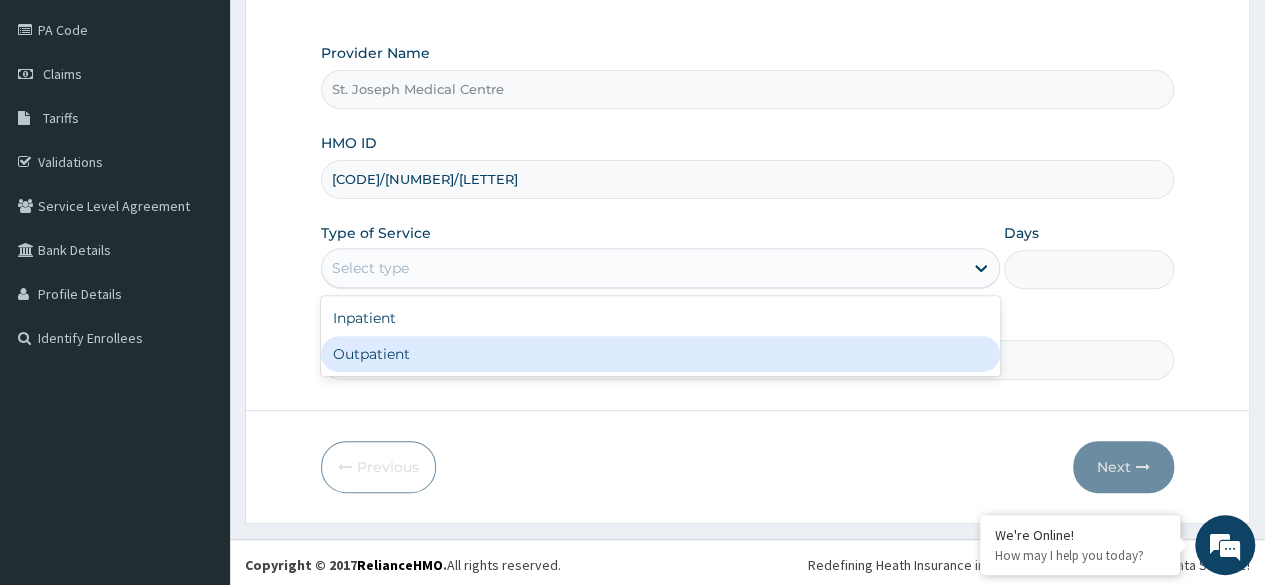 click on "Outpatient" at bounding box center (660, 354) 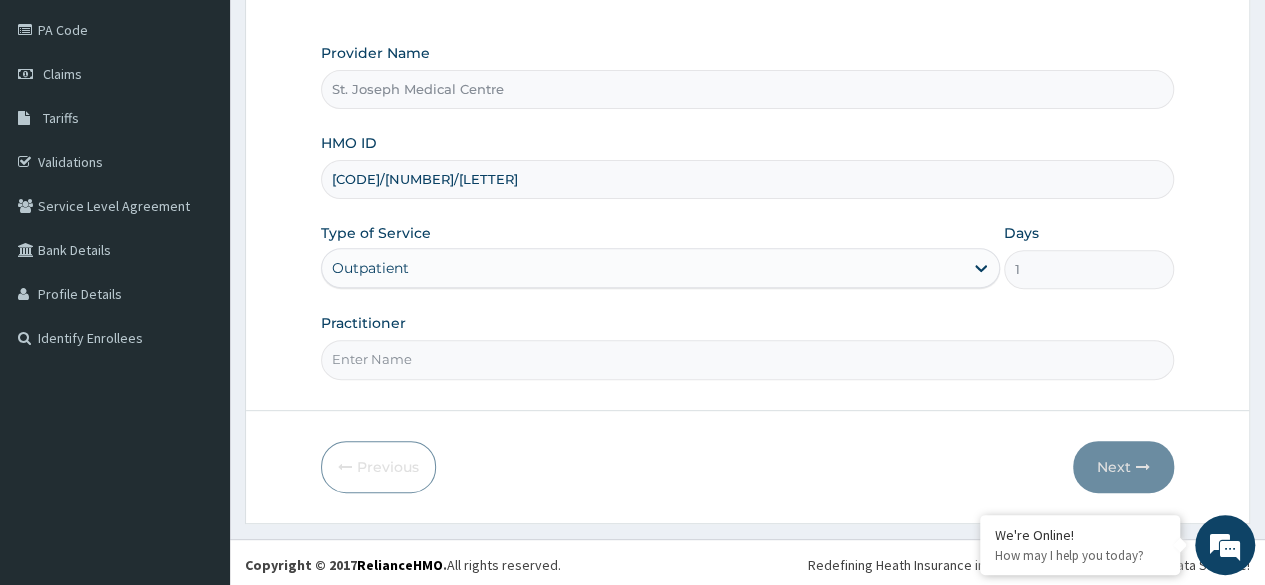 click on "Practitioner" at bounding box center [747, 359] 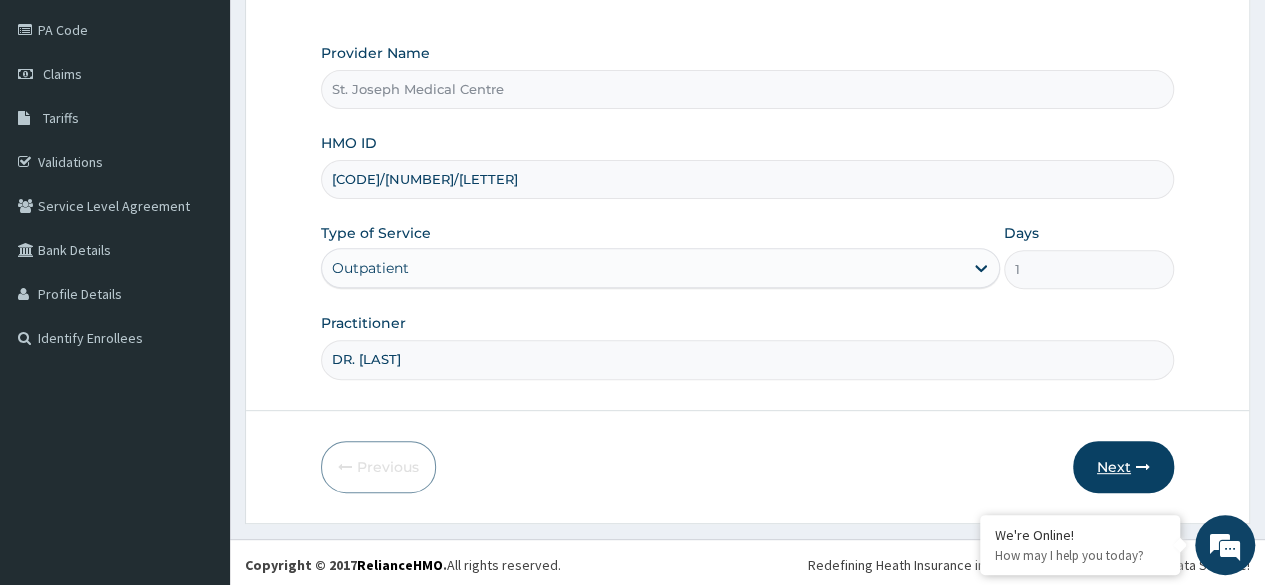 type on "DR. THANKGOD" 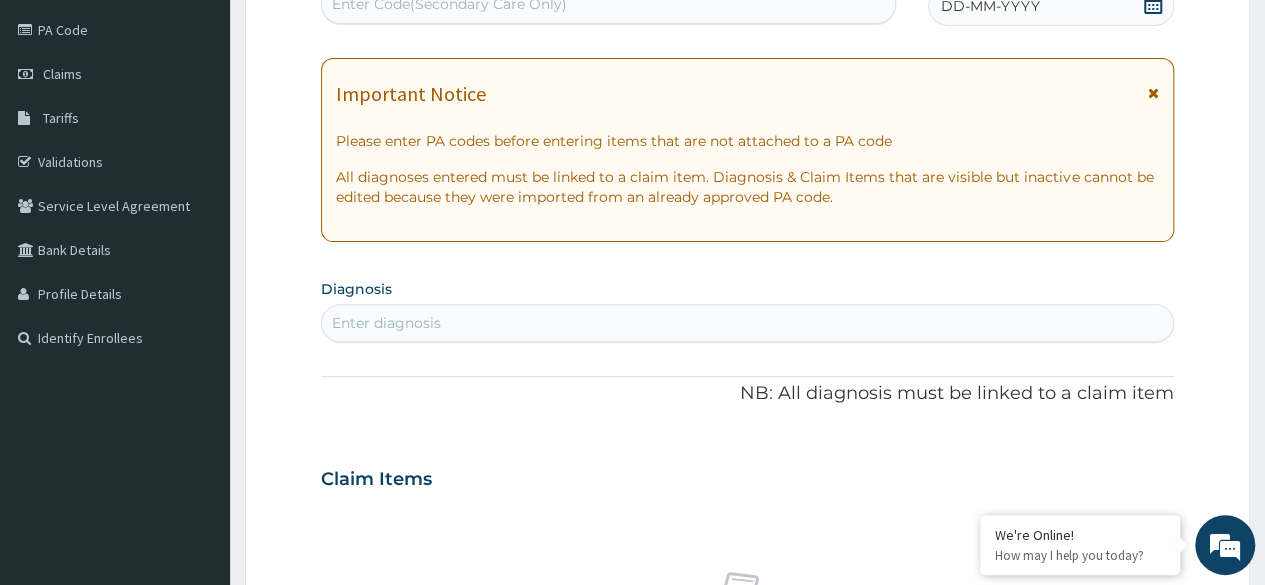 scroll, scrollTop: 0, scrollLeft: 0, axis: both 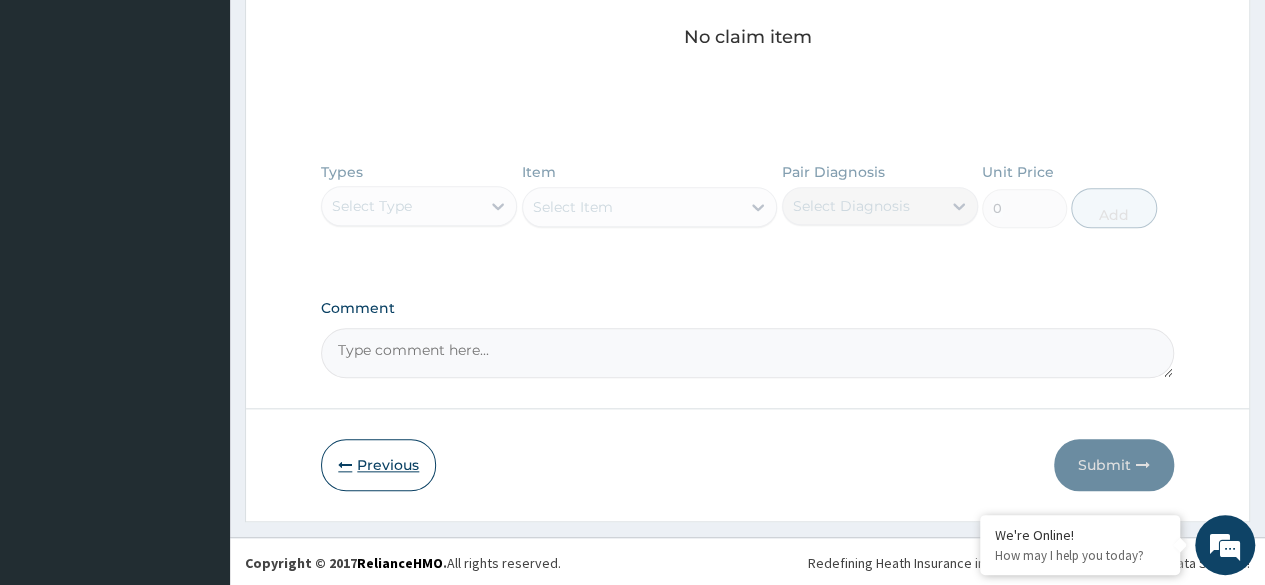 click on "Previous" at bounding box center (378, 465) 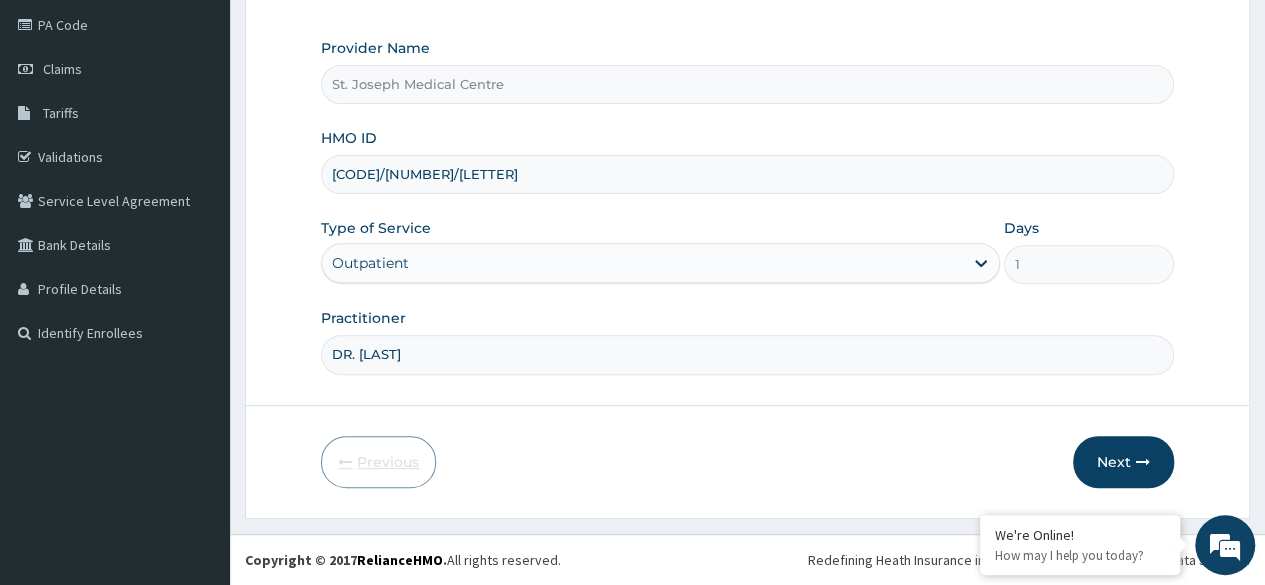 scroll, scrollTop: 232, scrollLeft: 0, axis: vertical 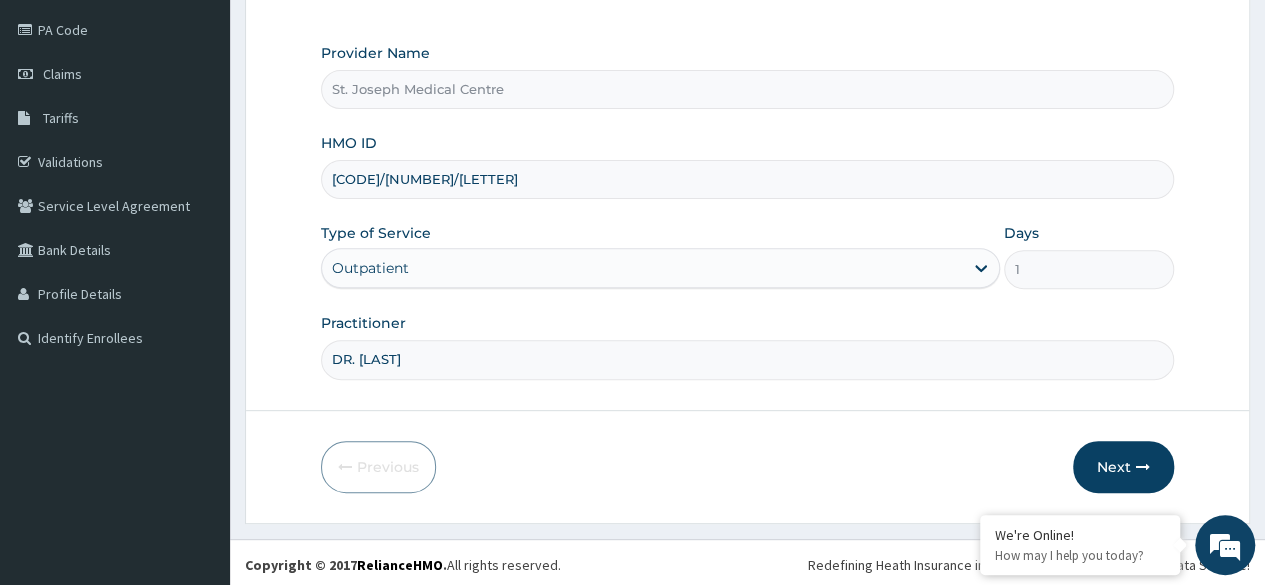 click on "NKK/10323/A" at bounding box center [747, 179] 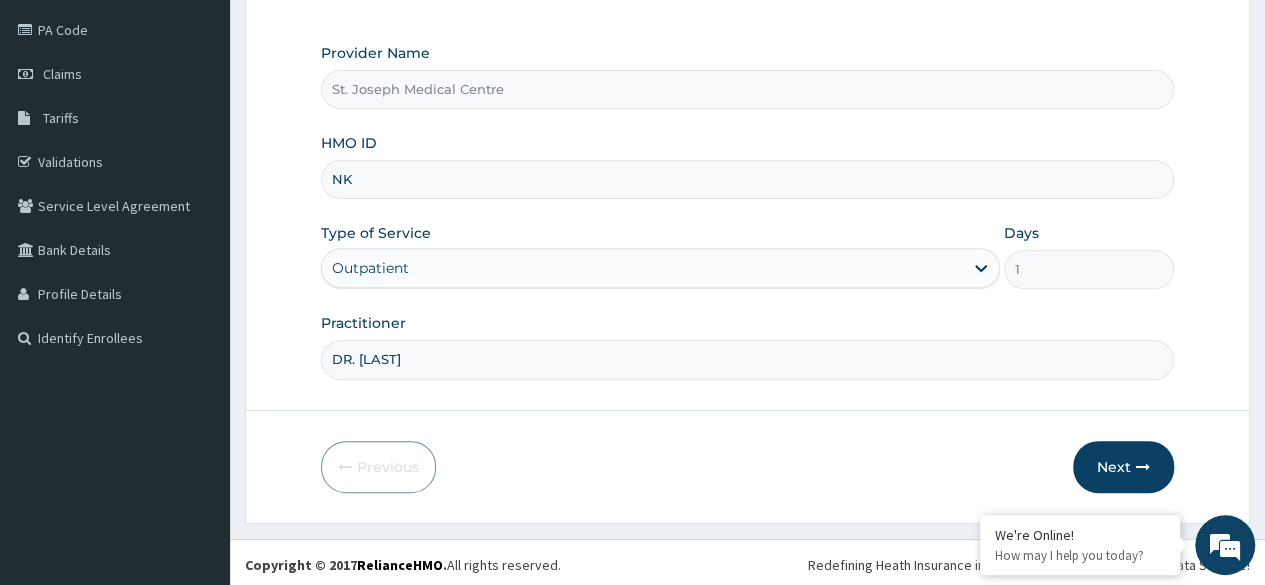 type on "N" 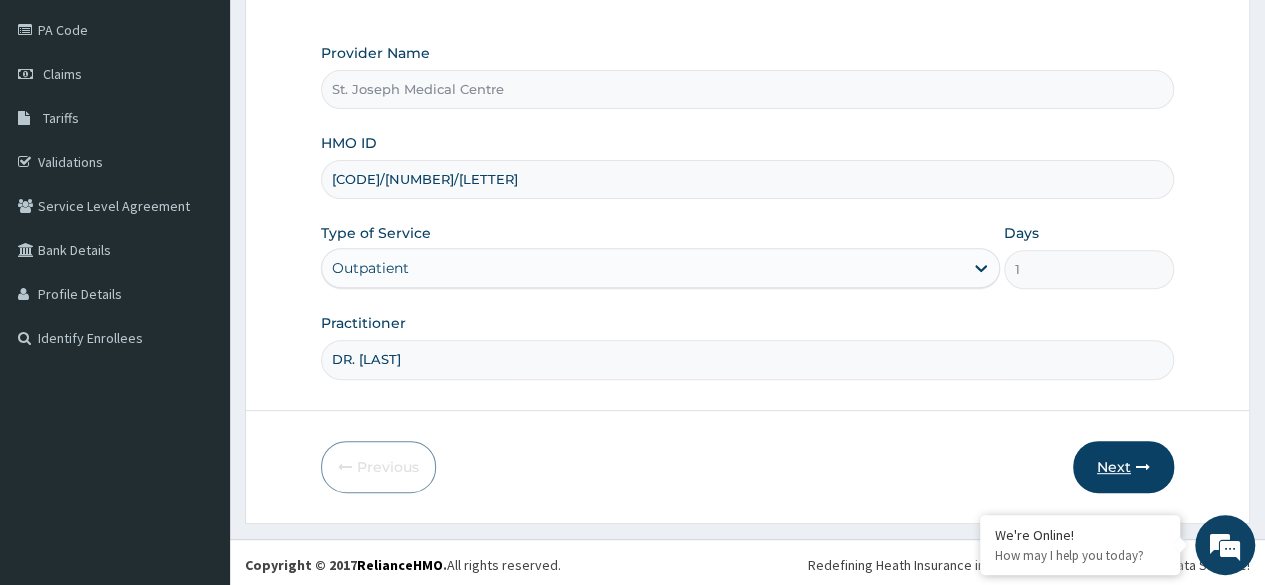 type on "ISW/10011/A" 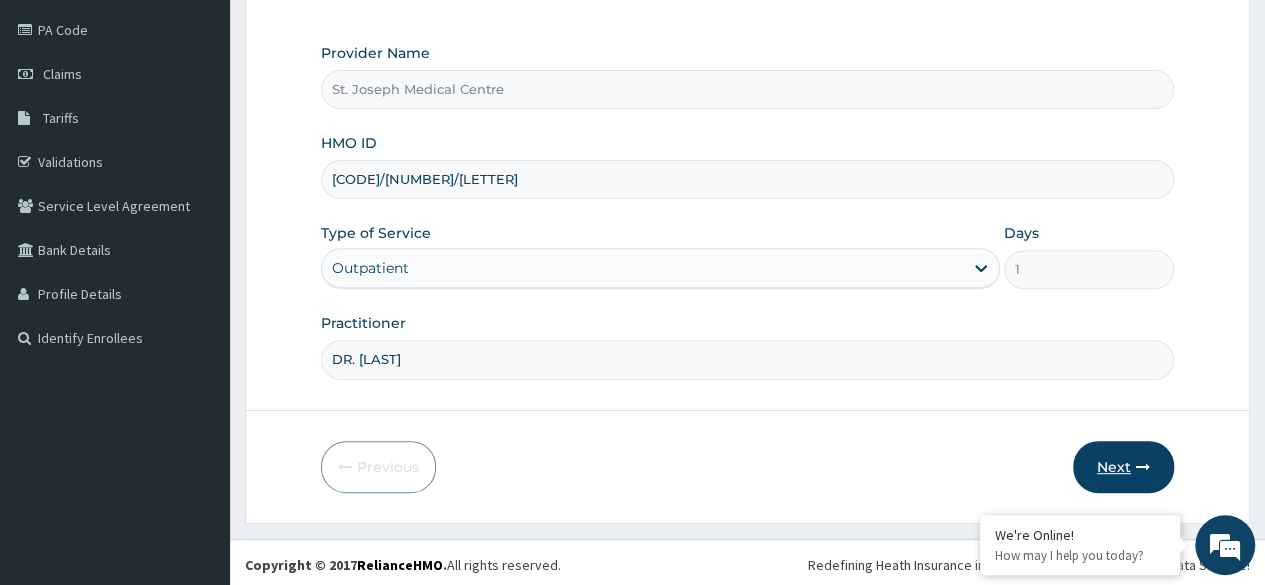 click on "Next" at bounding box center (1123, 467) 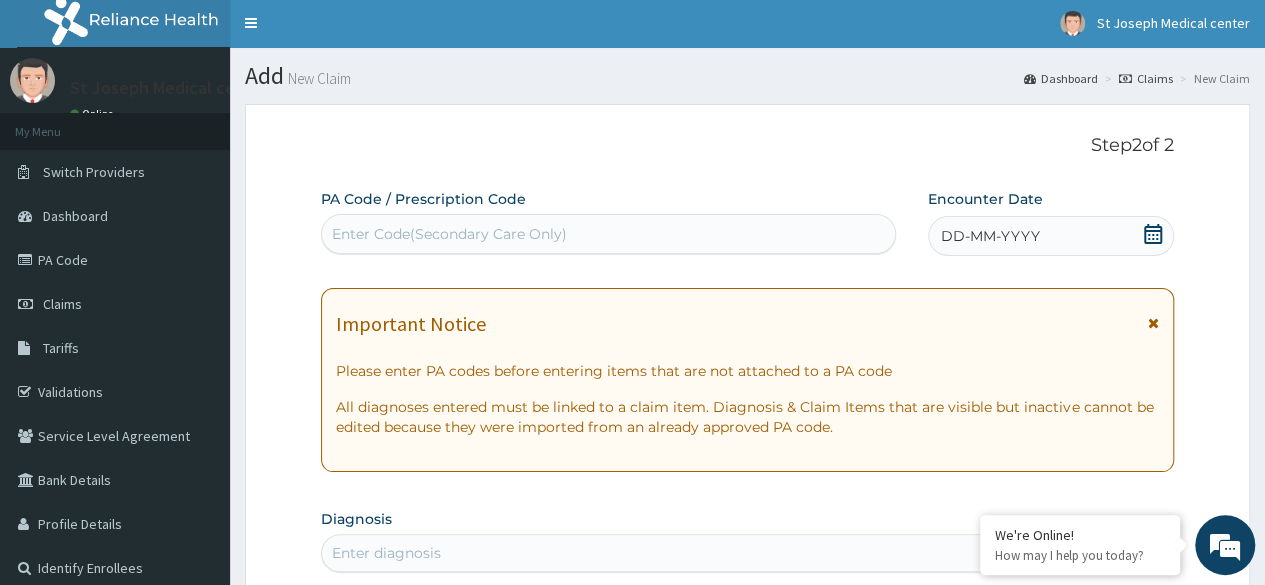 scroll, scrollTop: 0, scrollLeft: 0, axis: both 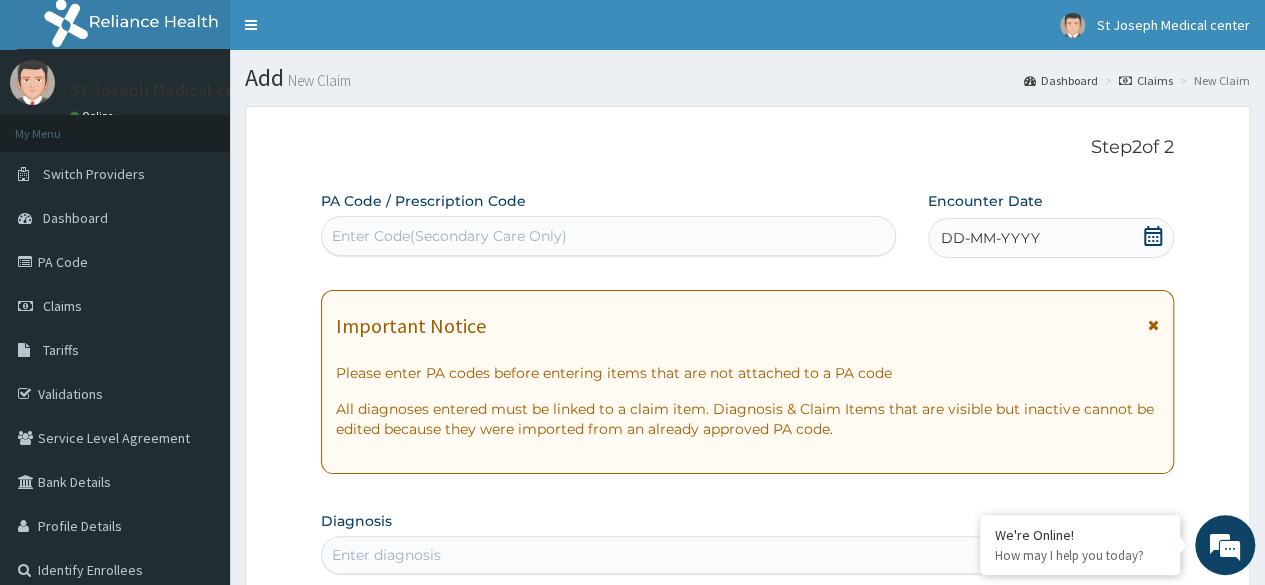 click 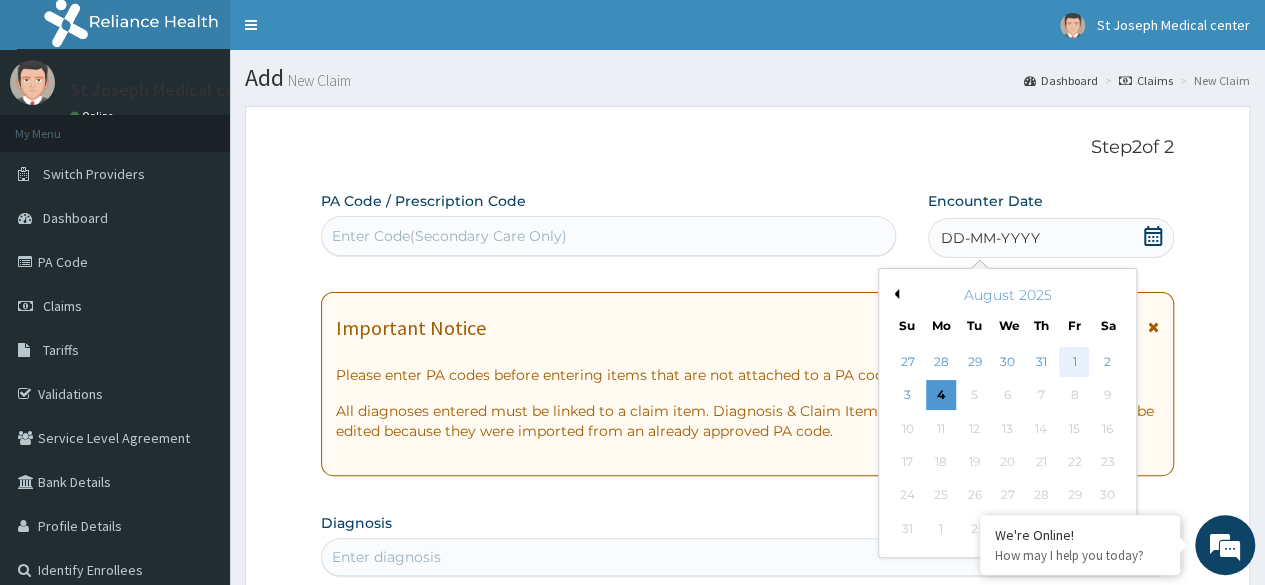 click on "1" at bounding box center [1074, 362] 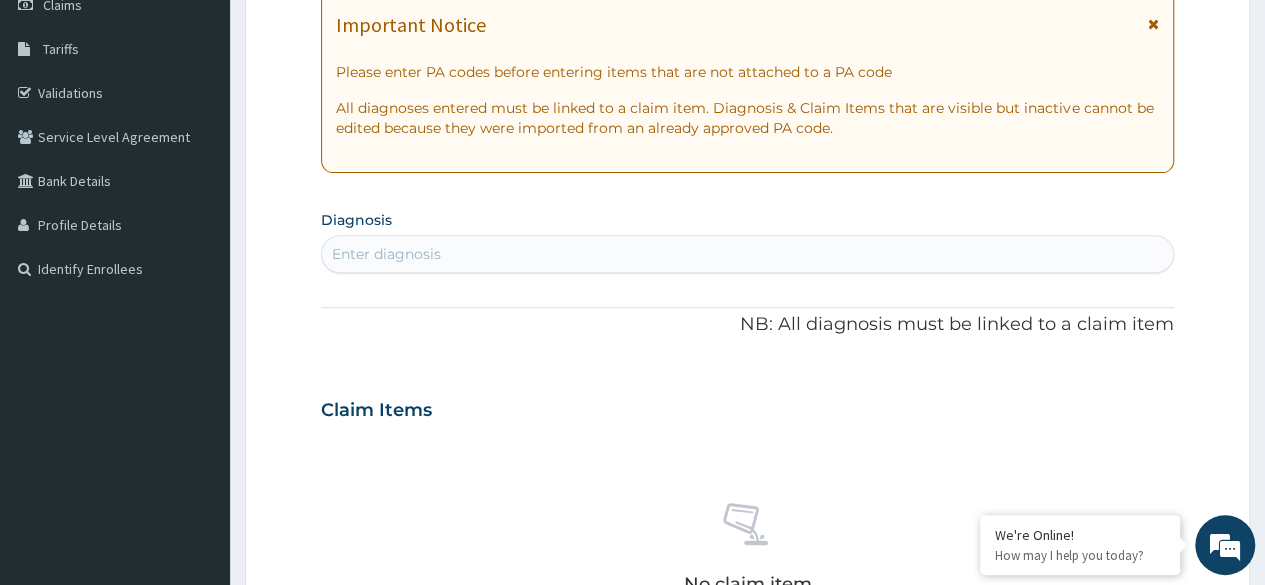 scroll, scrollTop: 320, scrollLeft: 0, axis: vertical 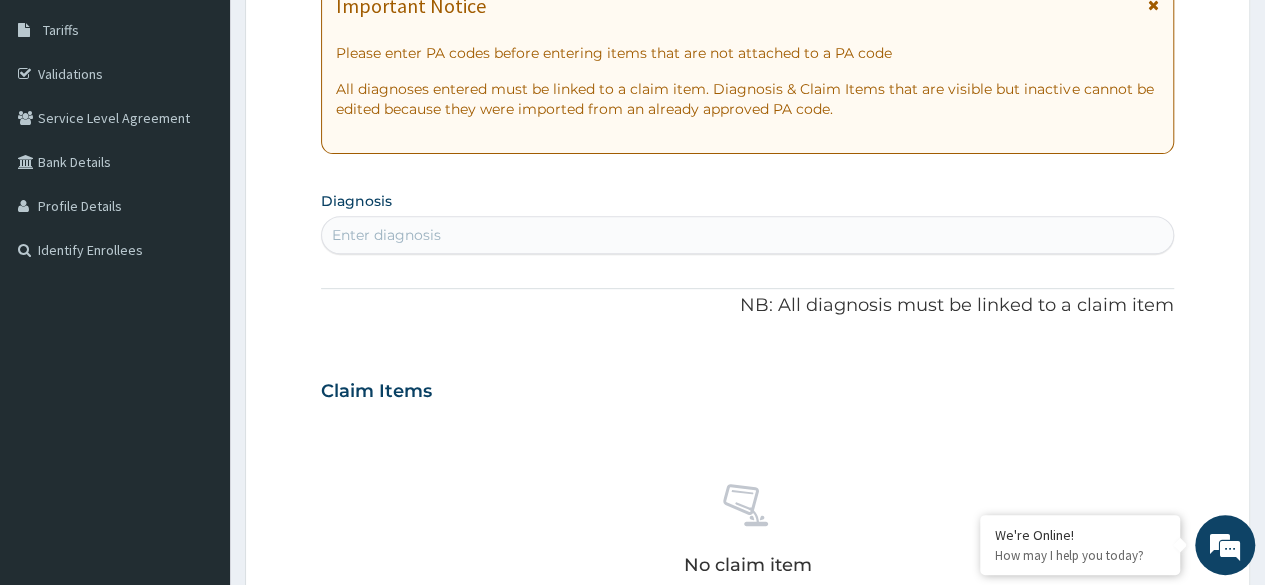click on "Enter diagnosis" at bounding box center (747, 235) 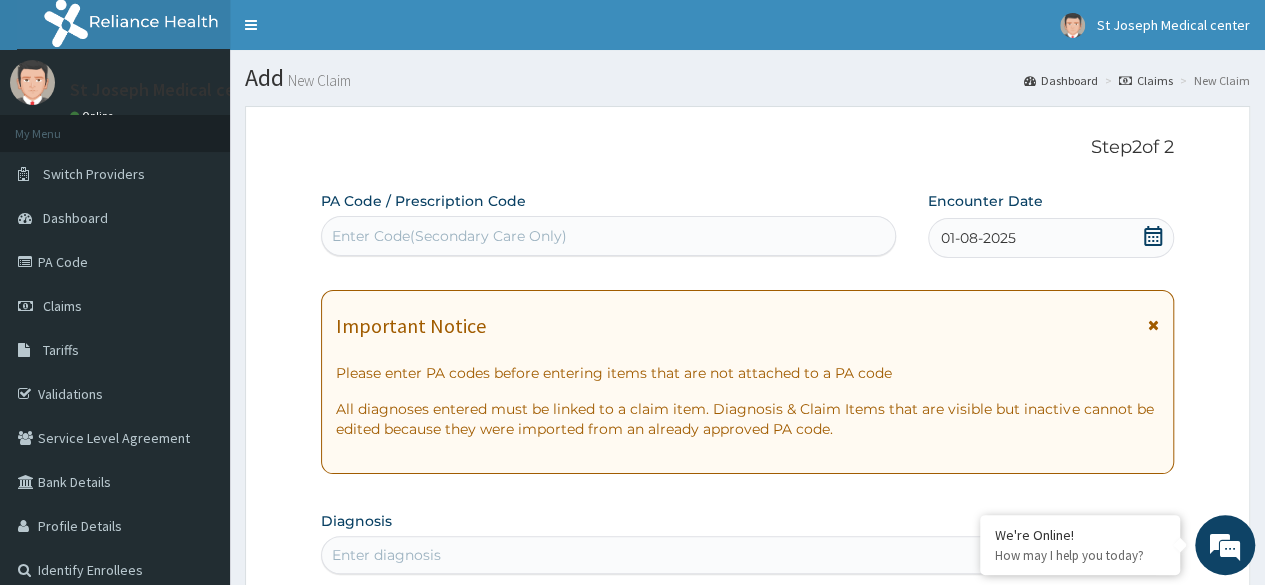 click on "Enter Code(Secondary Care Only)" at bounding box center [449, 236] 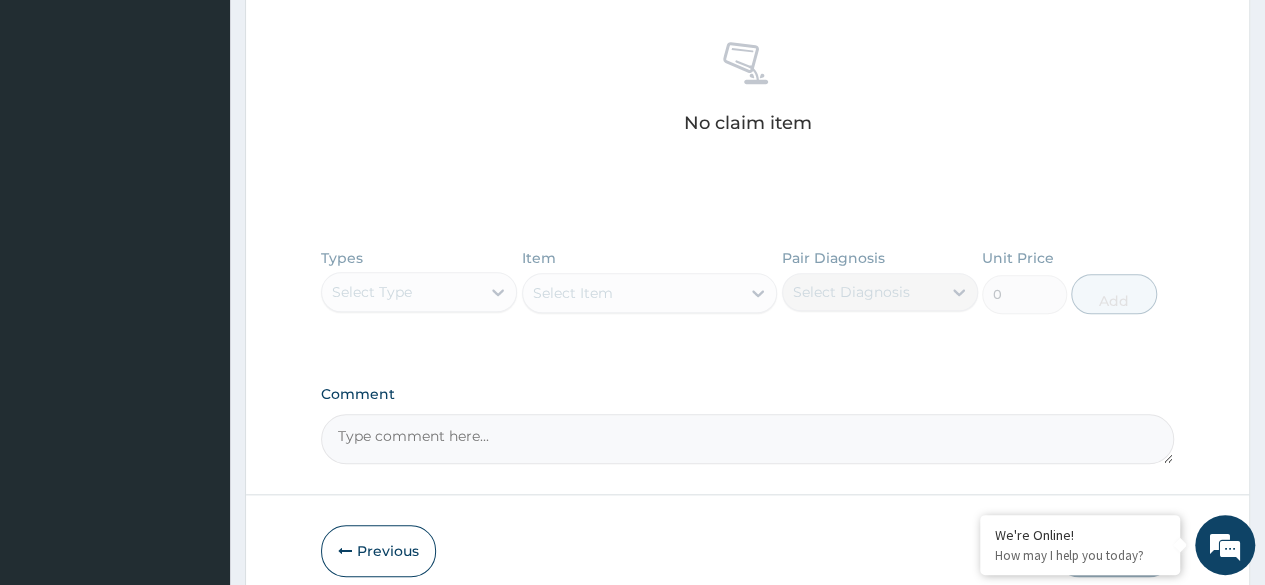 scroll, scrollTop: 786, scrollLeft: 0, axis: vertical 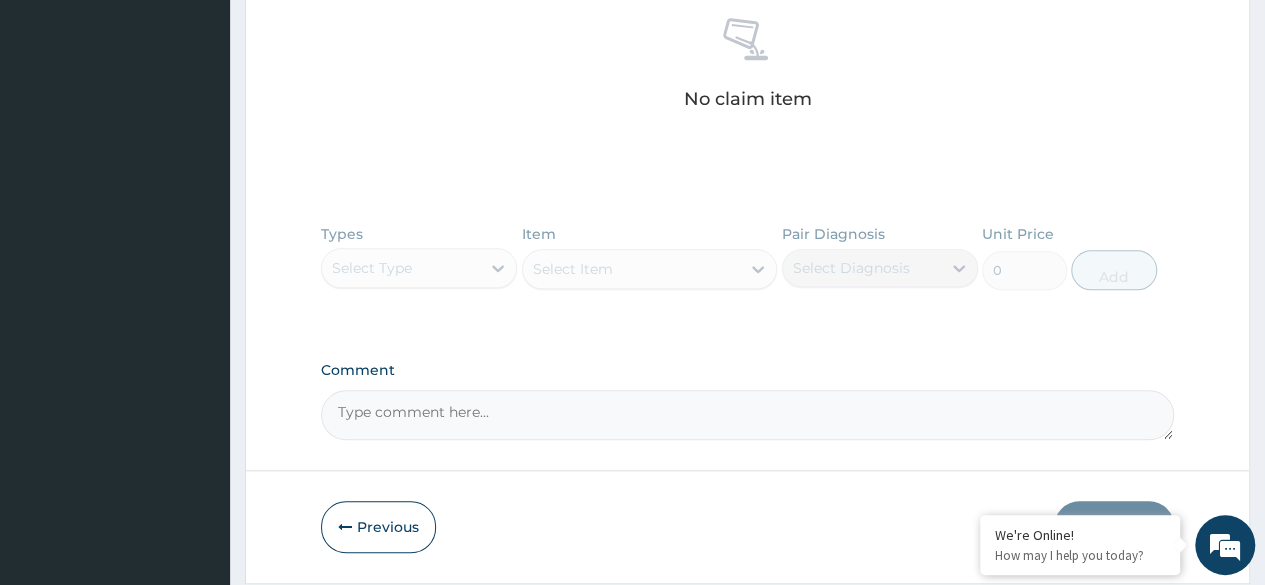 click on "Comment" at bounding box center [747, 415] 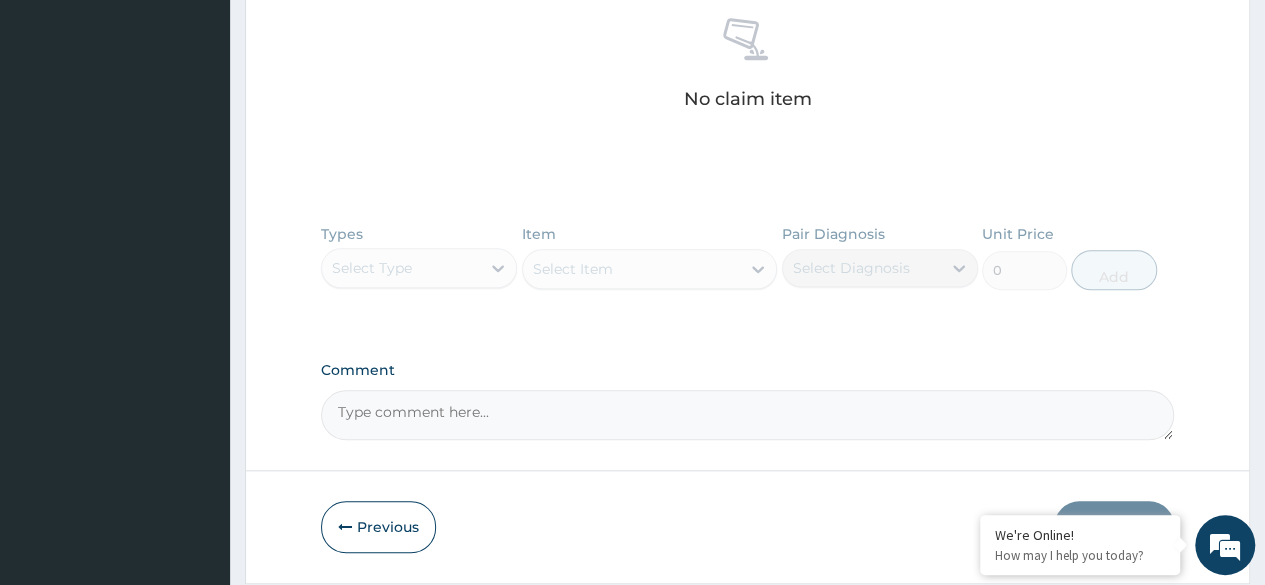 paste on "PA/49EF2F" 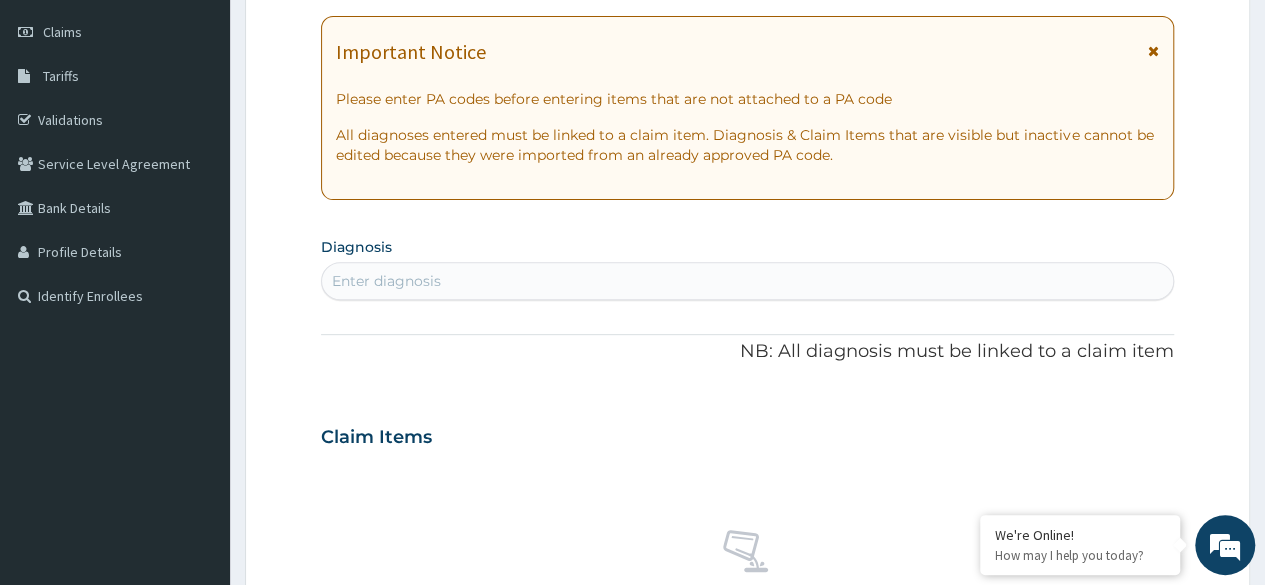 scroll, scrollTop: 0, scrollLeft: 0, axis: both 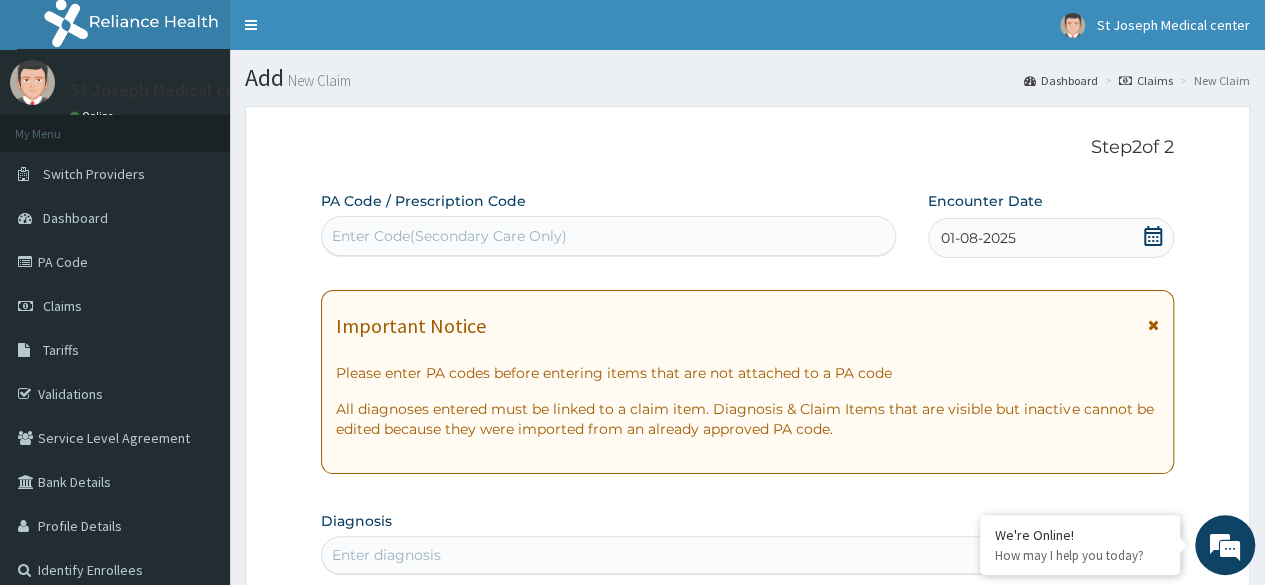 type on "PA/49EF2F" 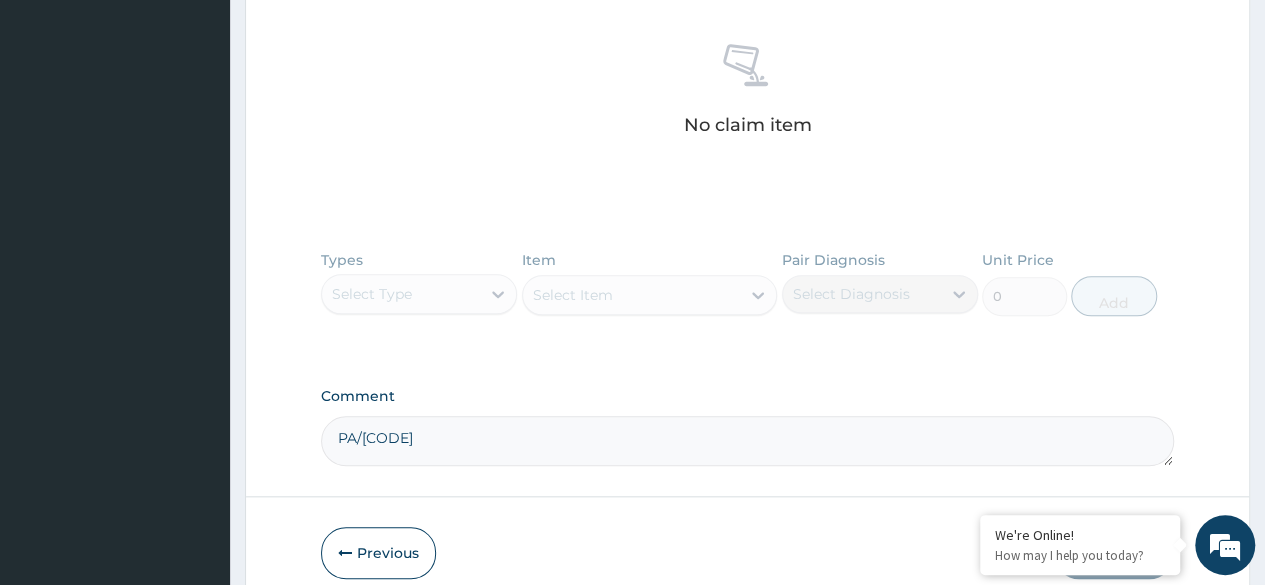 scroll, scrollTop: 786, scrollLeft: 0, axis: vertical 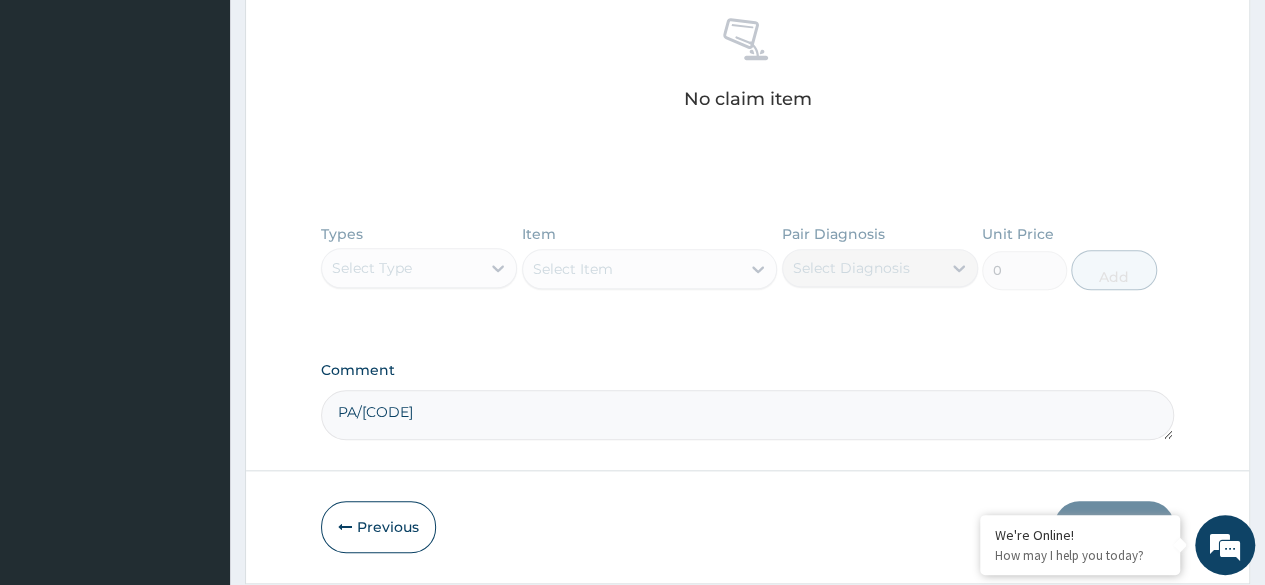 type on "PA/49E" 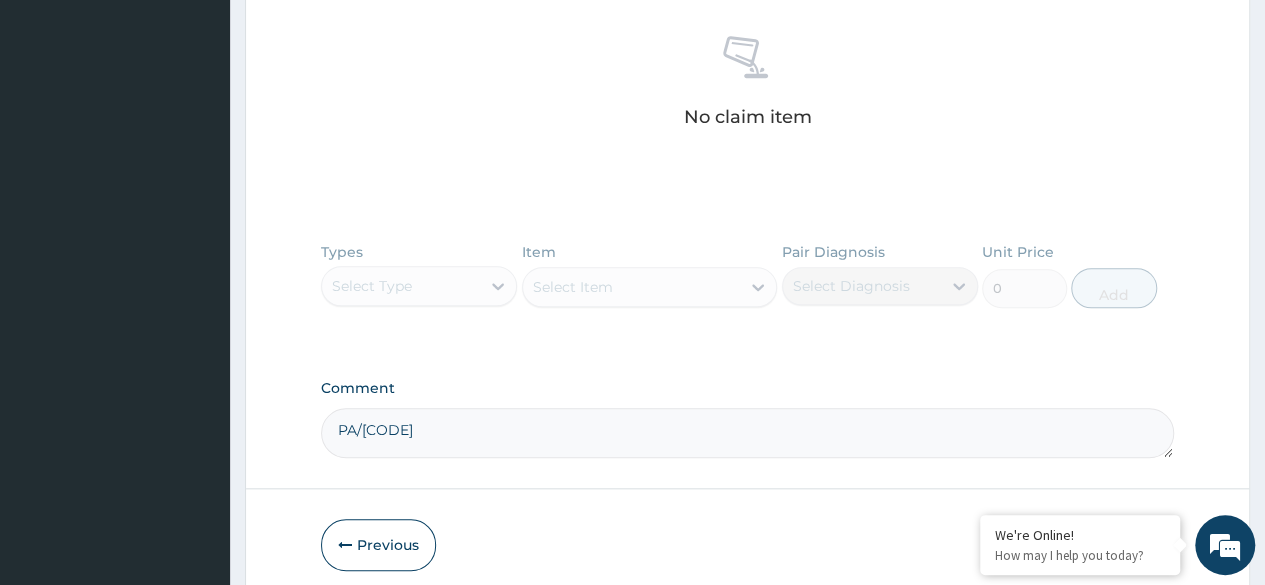click on "Step  2  of 2 PA Code / Prescription Code Enter Code(Secondary Care Only) PA code input must have a total length of 9 characters e.g PA/123456 Encounter Date 01-08-2025 Important Notice Please enter PA codes before entering items that are not attached to a PA code   All diagnoses entered must be linked to a claim item. Diagnosis & Claim Items that are visible but inactive cannot be edited because they were imported from an already approved PA code. Diagnosis Enter diagnosis NB: All diagnosis must be linked to a claim item Claim Items No claim item Types Select Type Item Select Item Pair Diagnosis Select Diagnosis Unit Price 0 Add Comment PA/49EF2F     Previous   Submit" at bounding box center [747, -39] 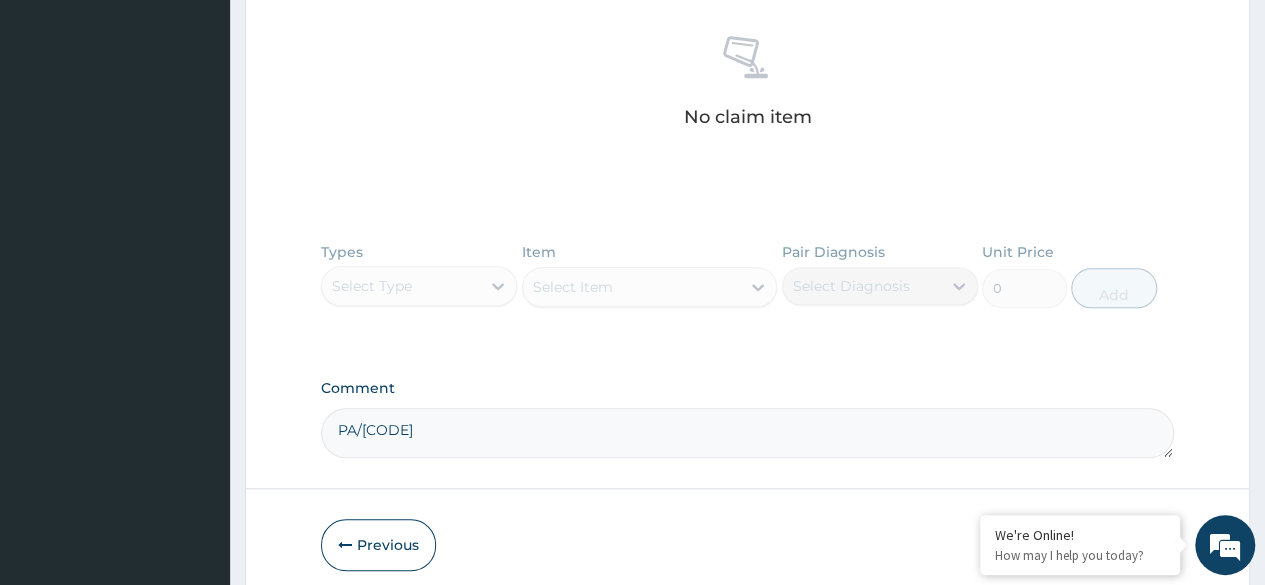 click on "Step  2  of 2 PA Code / Prescription Code Enter Code(Secondary Care Only) PA code input must have a total length of 9 characters e.g PA/123456 Encounter Date 01-08-2025 Important Notice Please enter PA codes before entering items that are not attached to a PA code   All diagnoses entered must be linked to a claim item. Diagnosis & Claim Items that are visible but inactive cannot be edited because they were imported from an already approved PA code. Diagnosis Enter diagnosis NB: All diagnosis must be linked to a claim item Claim Items No claim item Types Select Type Item Select Item Pair Diagnosis Select Diagnosis Unit Price 0 Add Comment PA/49EF2F     Previous   Submit" at bounding box center (747, -39) 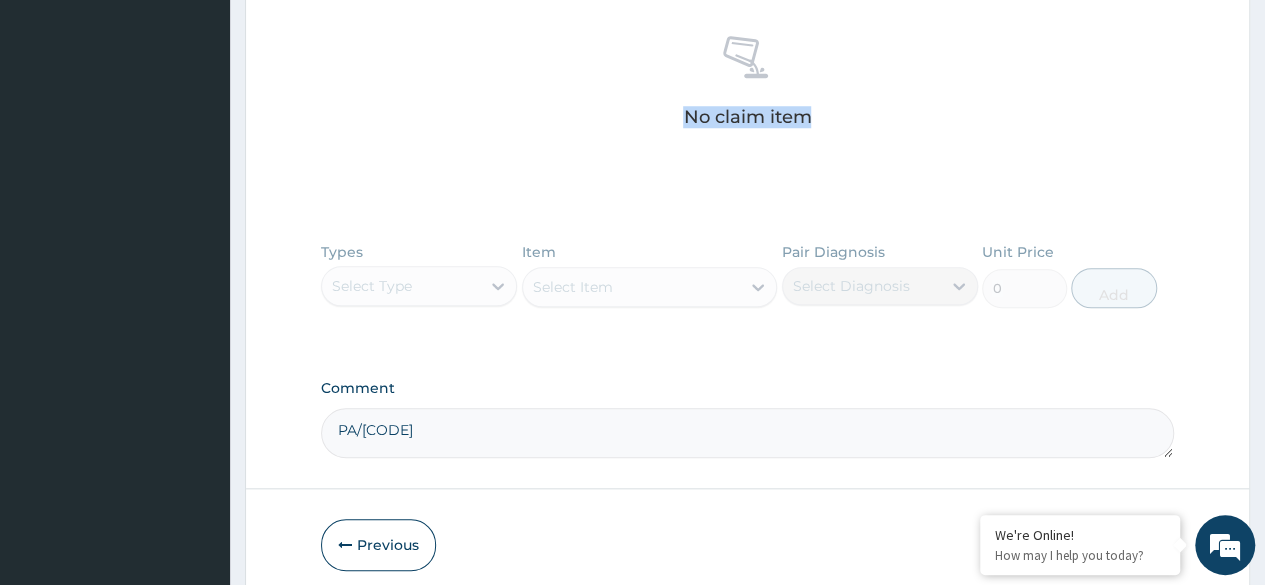 click on "Step  2  of 2 PA Code / Prescription Code Enter Code(Secondary Care Only) PA code input must have a total length of 9 characters e.g PA/123456 Encounter Date 01-08-2025 Important Notice Please enter PA codes before entering items that are not attached to a PA code   All diagnoses entered must be linked to a claim item. Diagnosis & Claim Items that are visible but inactive cannot be edited because they were imported from an already approved PA code. Diagnosis Enter diagnosis NB: All diagnosis must be linked to a claim item Claim Items No claim item Types Select Type Item Select Item Pair Diagnosis Select Diagnosis Unit Price 0 Add Comment PA/49EF2F     Previous   Submit" at bounding box center [747, -39] 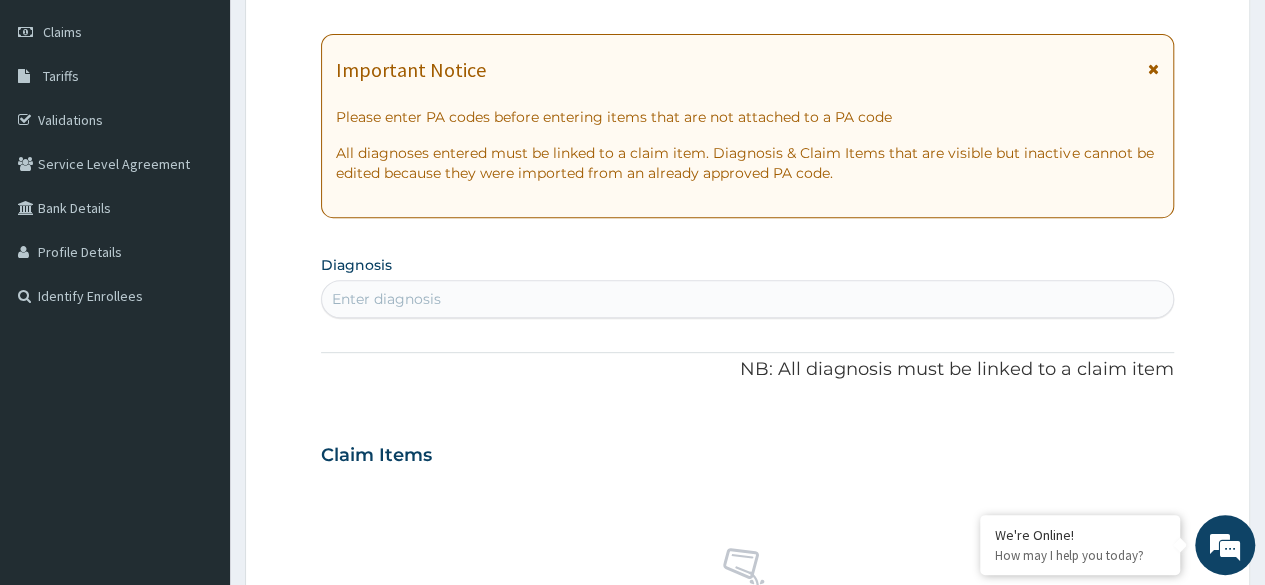 scroll, scrollTop: 0, scrollLeft: 0, axis: both 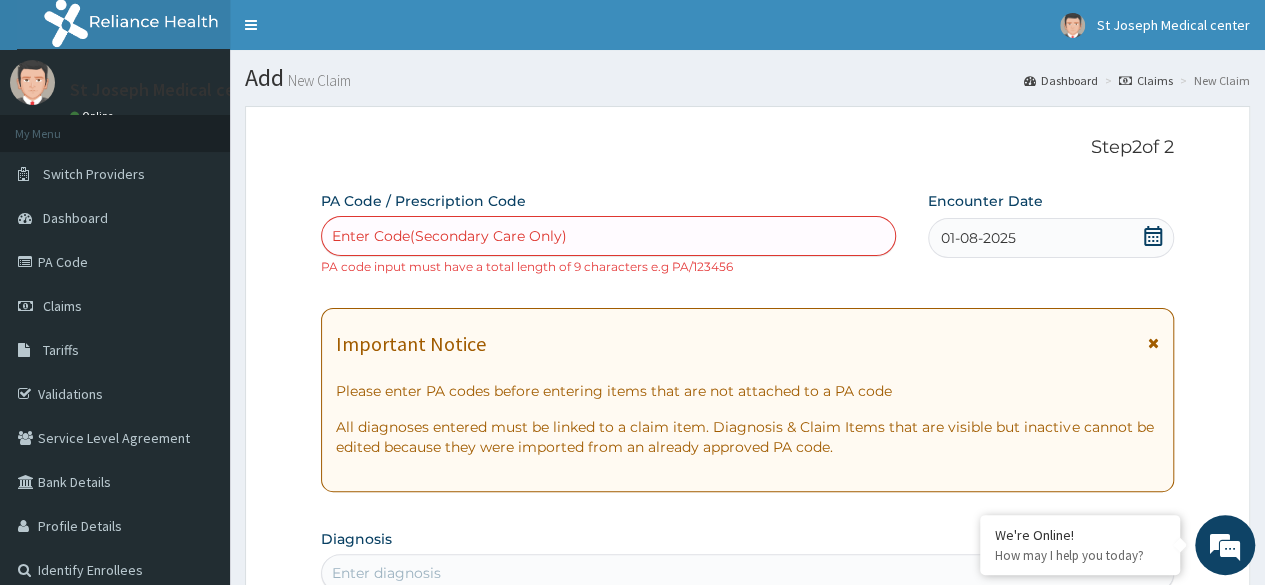 click on "Enter Code(Secondary Care Only)" at bounding box center (449, 236) 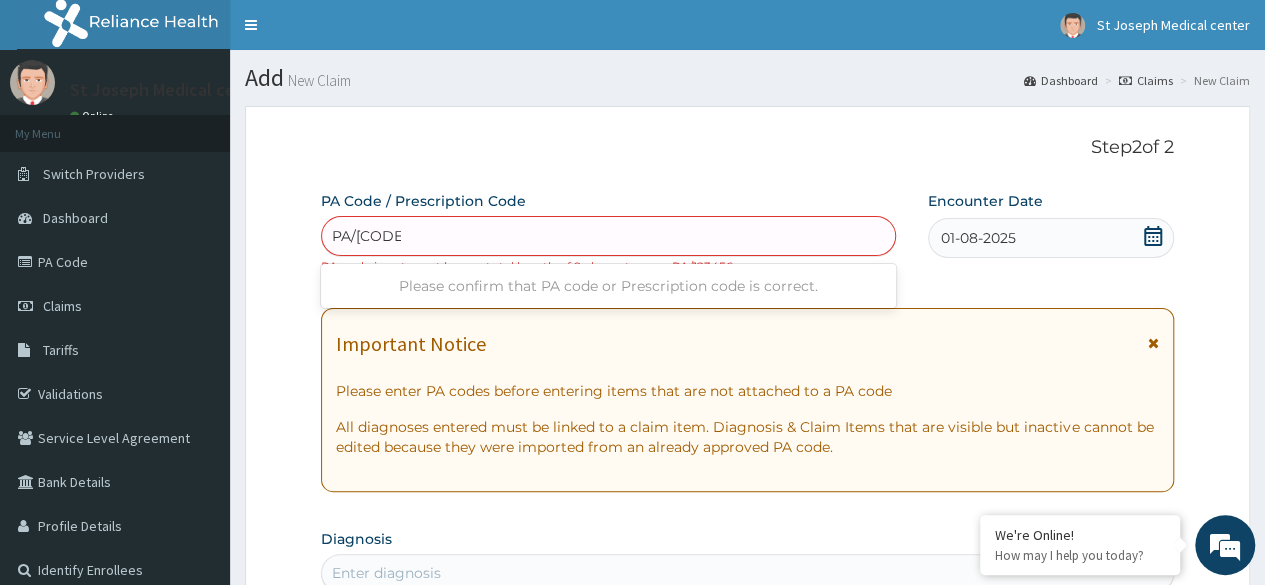 type on "PA/49EF2F" 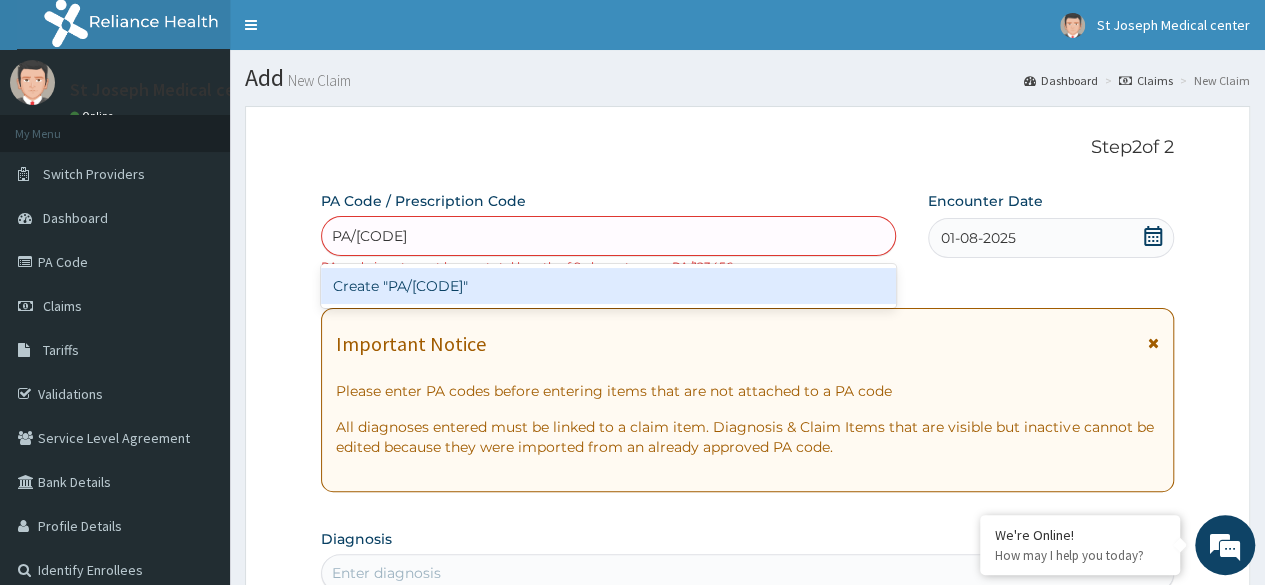 click on "Create "PA/49EF2F"" at bounding box center [608, 286] 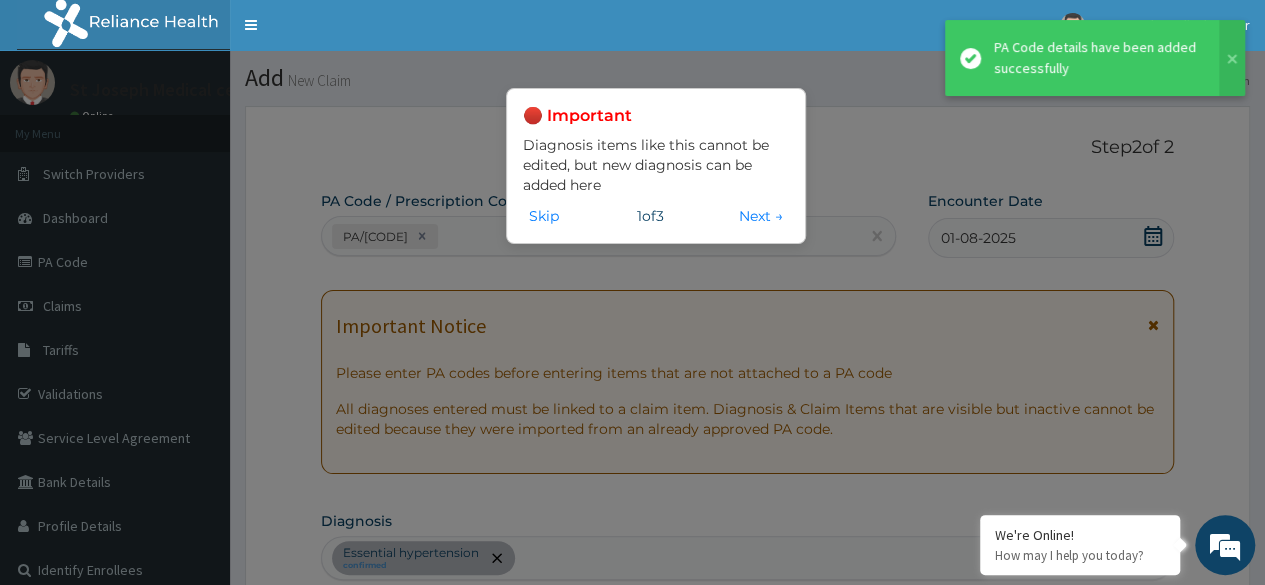 scroll, scrollTop: 538, scrollLeft: 0, axis: vertical 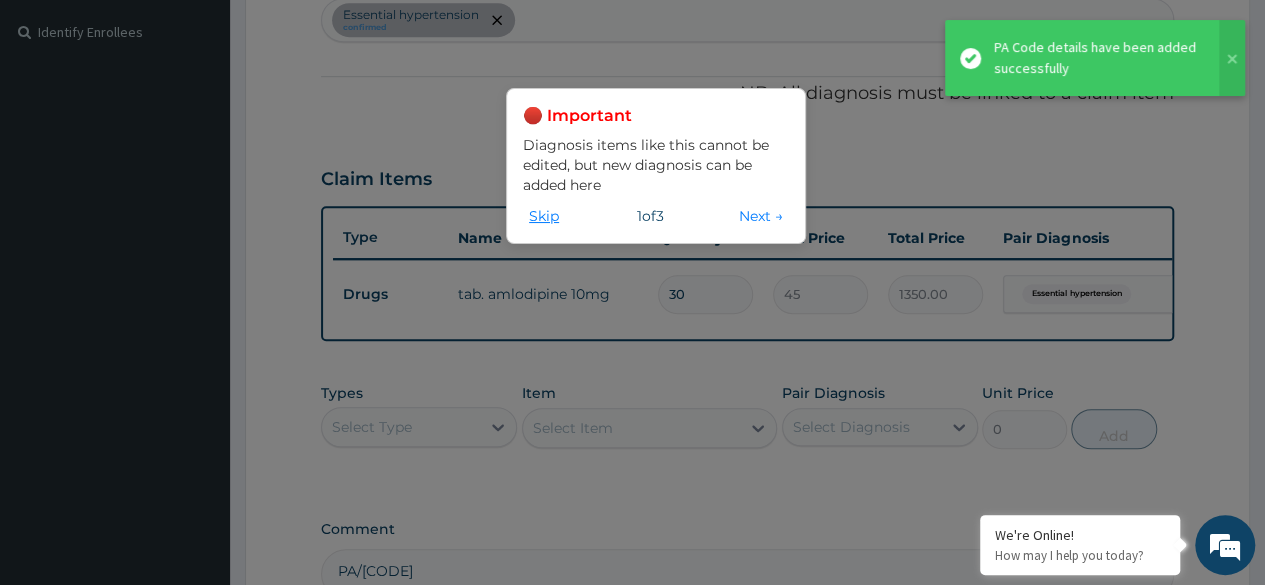click on "Skip" at bounding box center (544, 216) 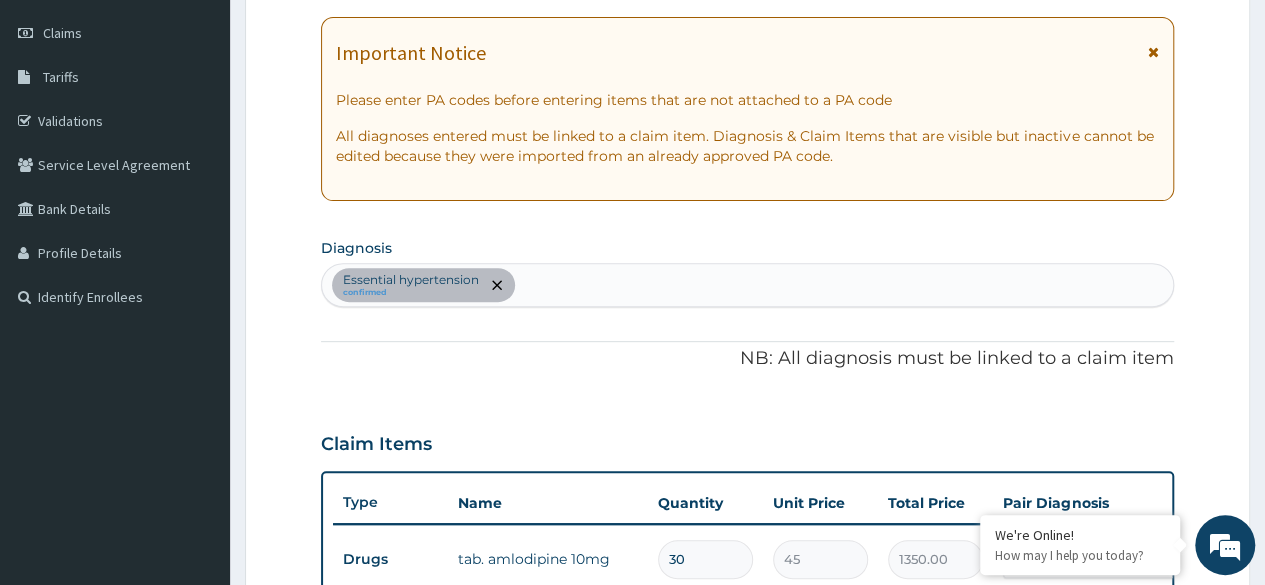 scroll, scrollTop: 280, scrollLeft: 0, axis: vertical 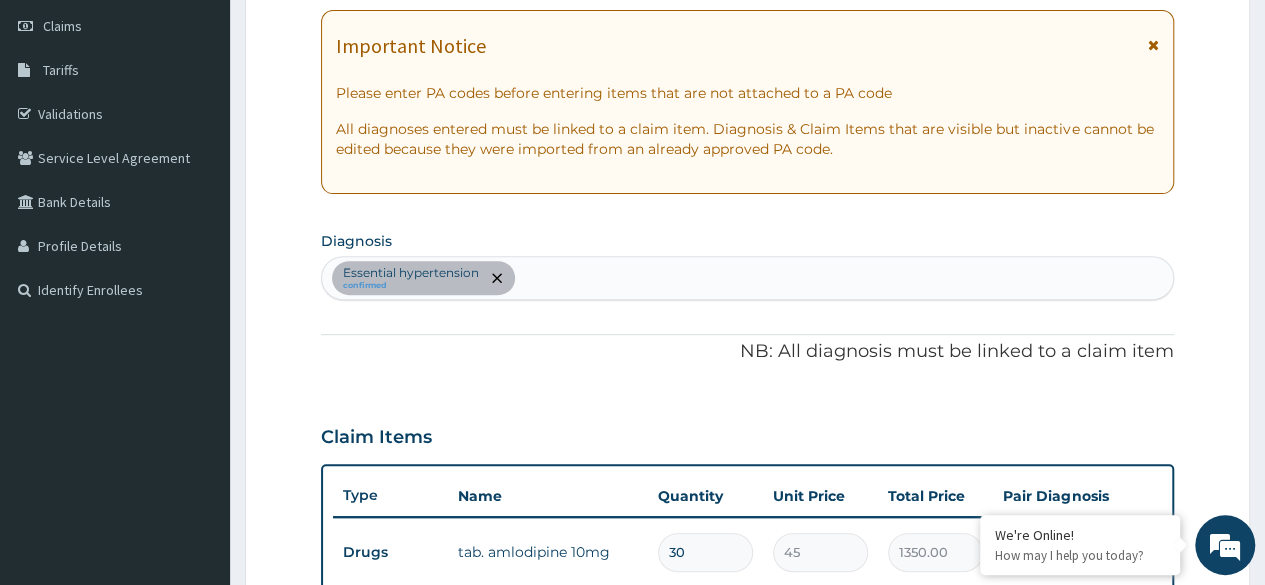 click on "Essential hypertension confirmed" at bounding box center (747, 278) 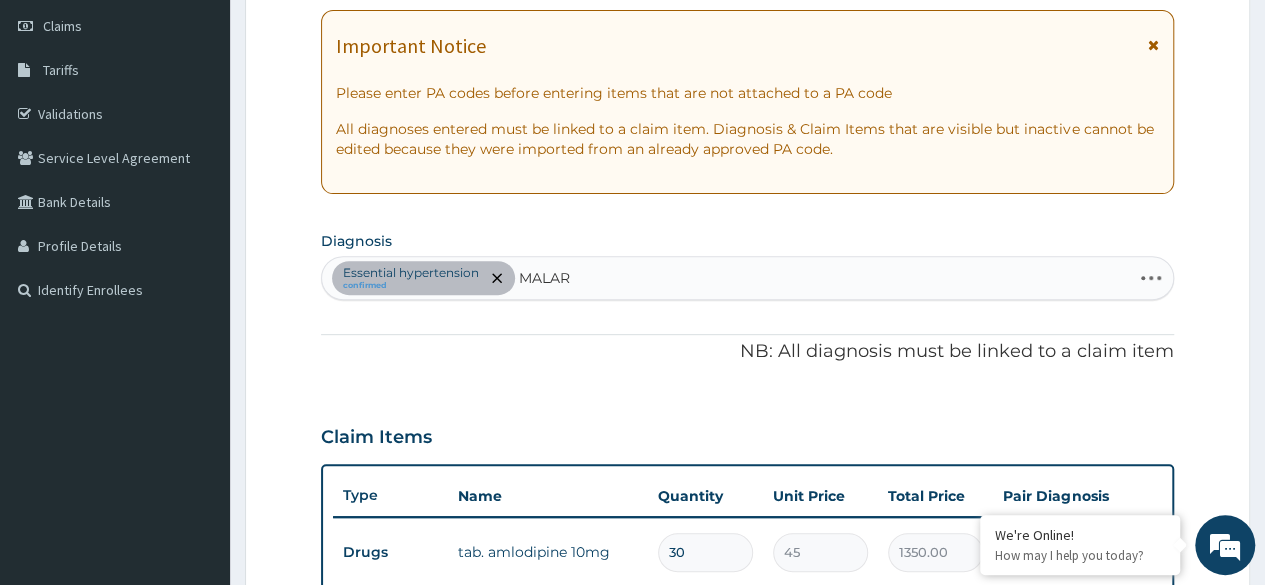 type on "MALARI" 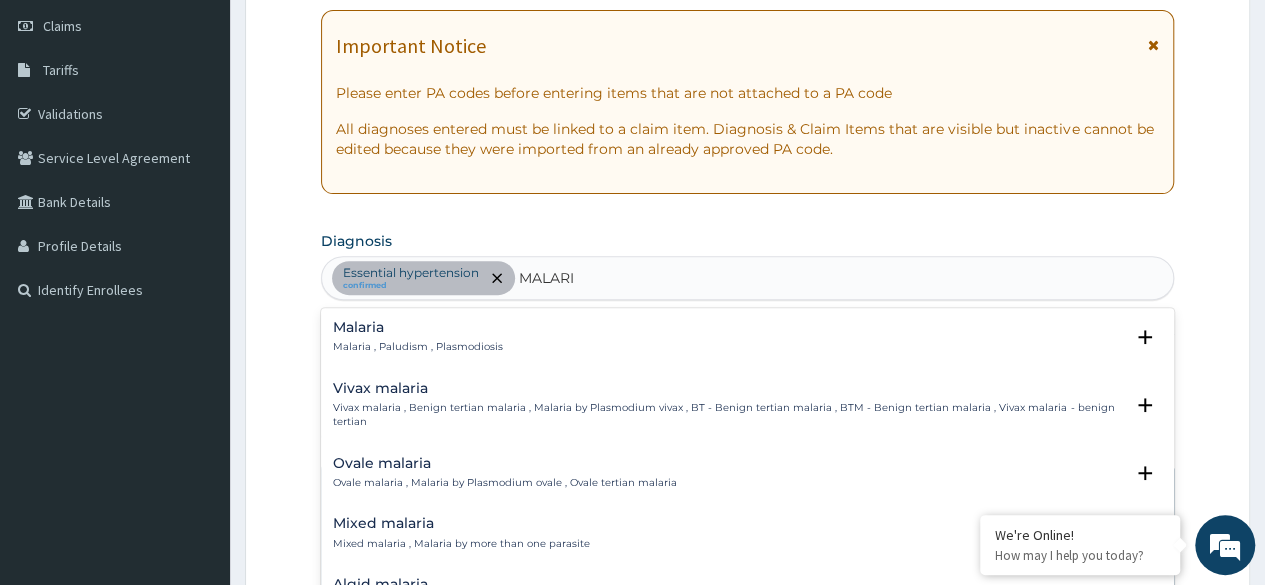 click on "Malaria" at bounding box center [418, 327] 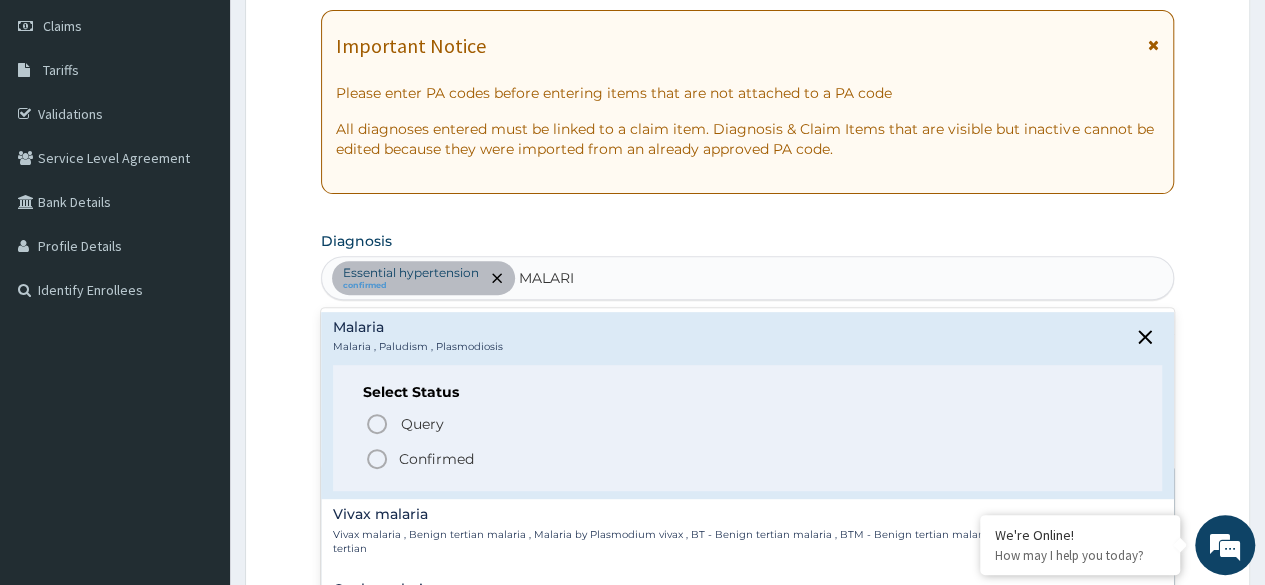 click 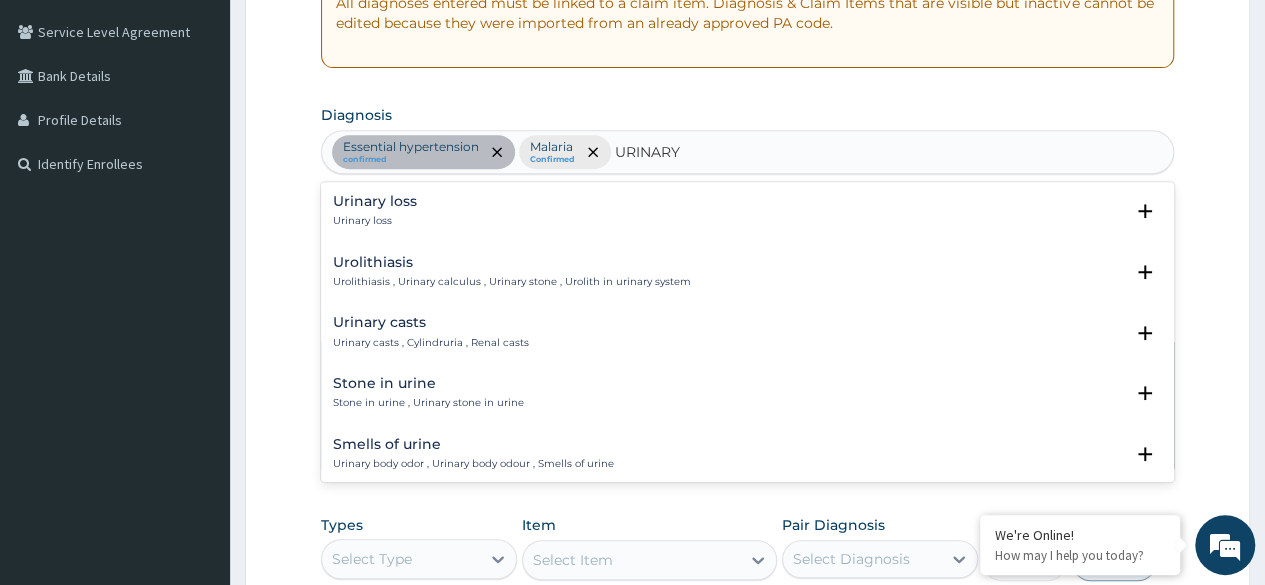 scroll, scrollTop: 440, scrollLeft: 0, axis: vertical 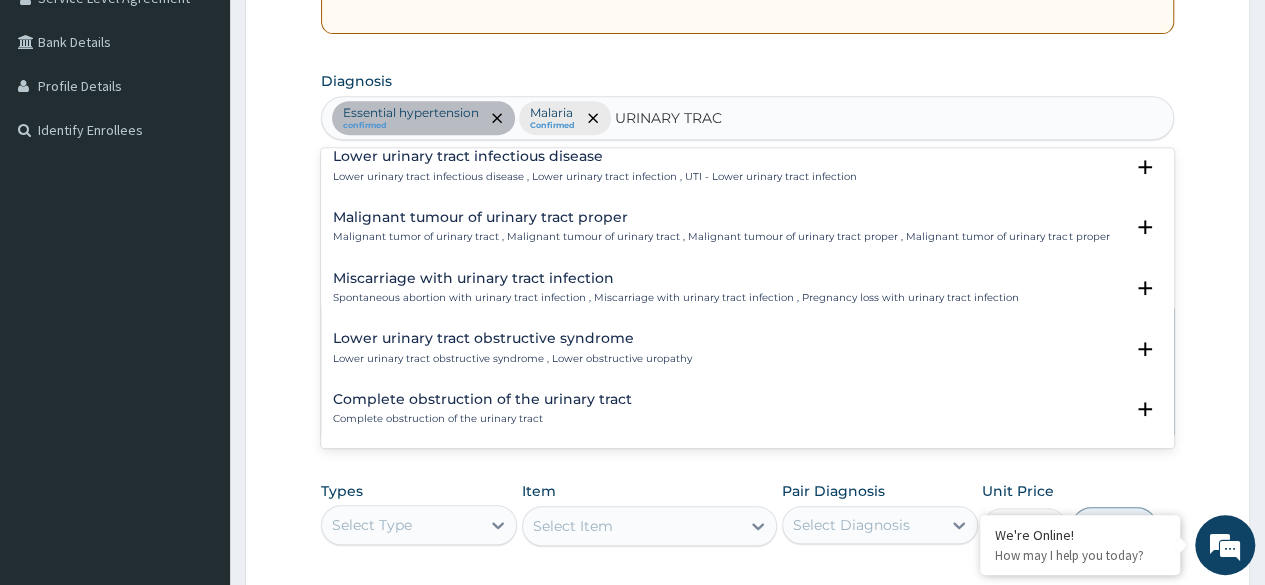 type on "URINARY TRACT" 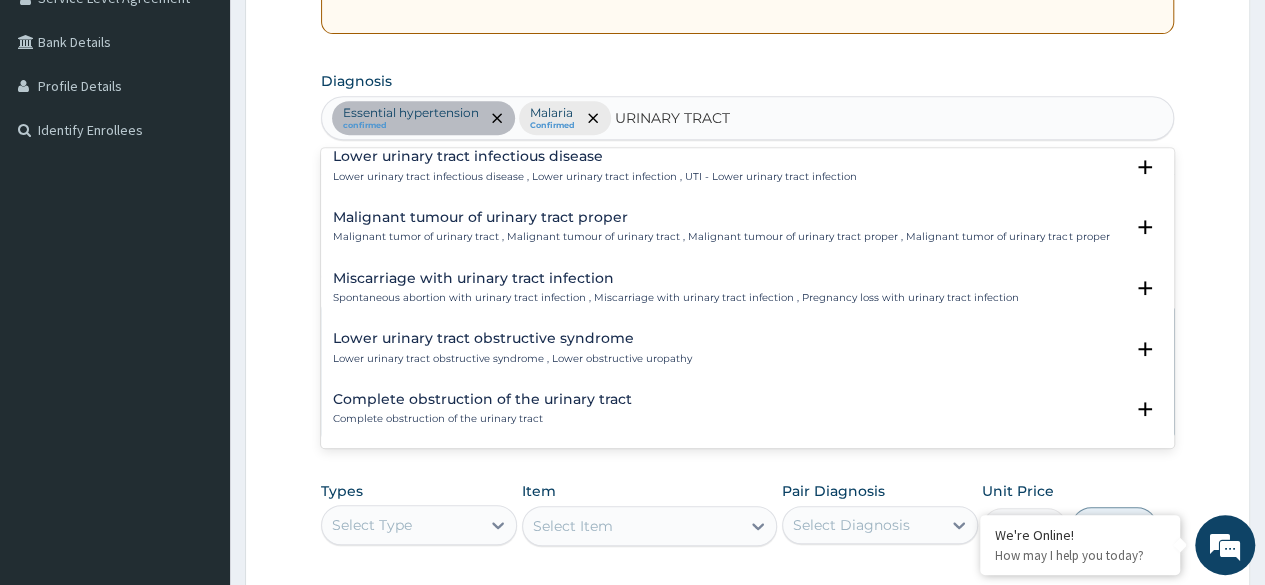 click on "Lower urinary tract infectious disease" at bounding box center (595, 156) 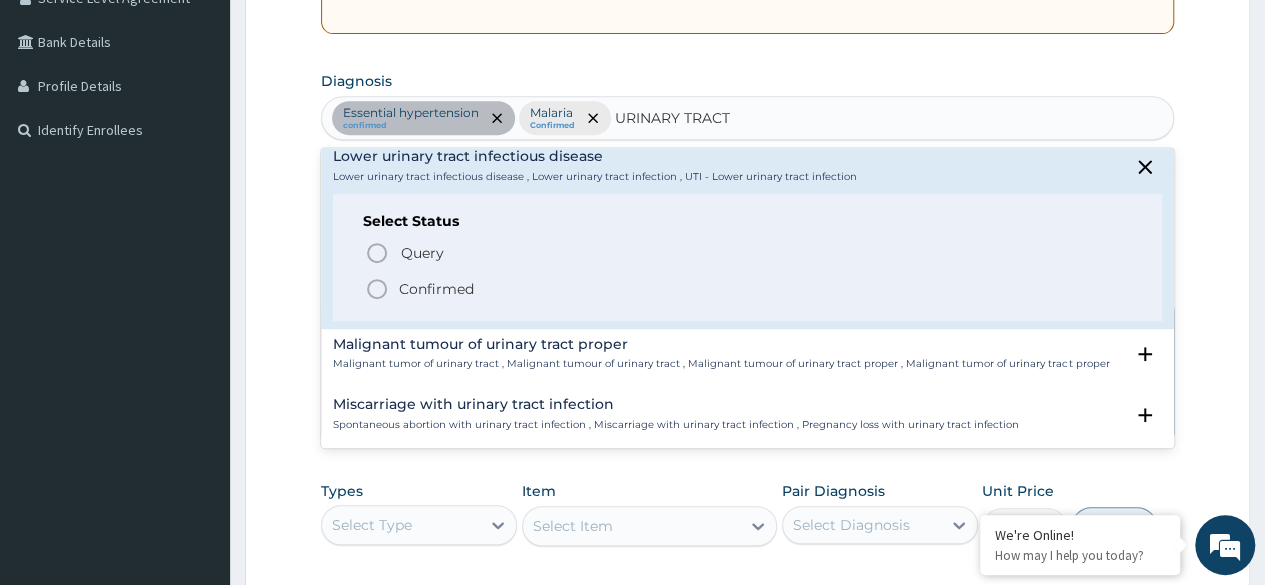click 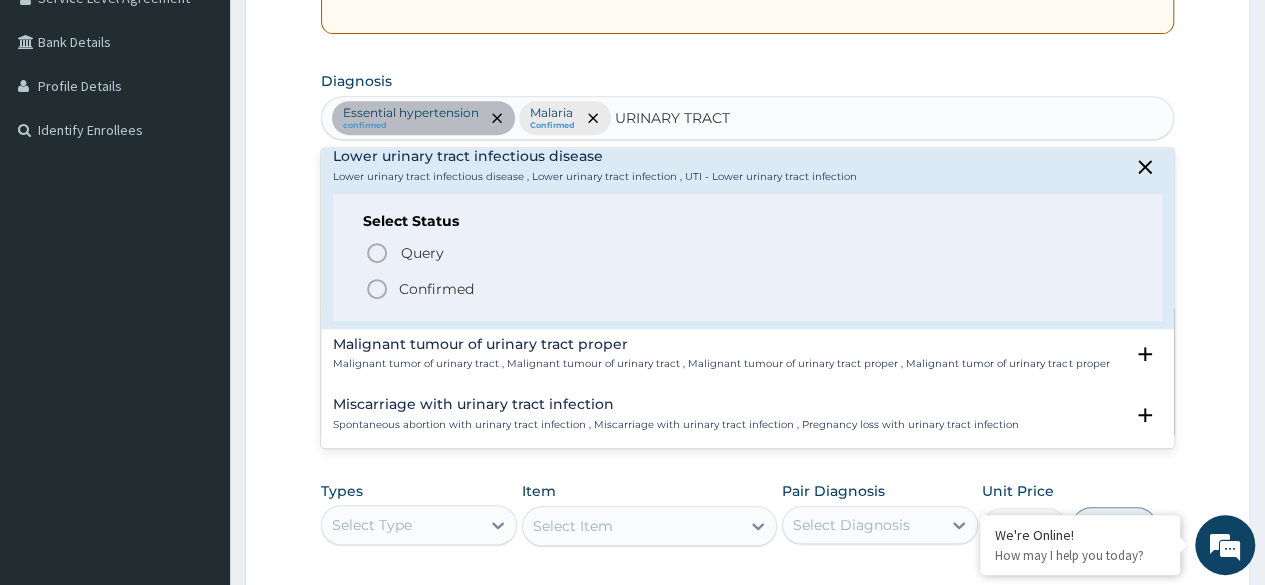 type 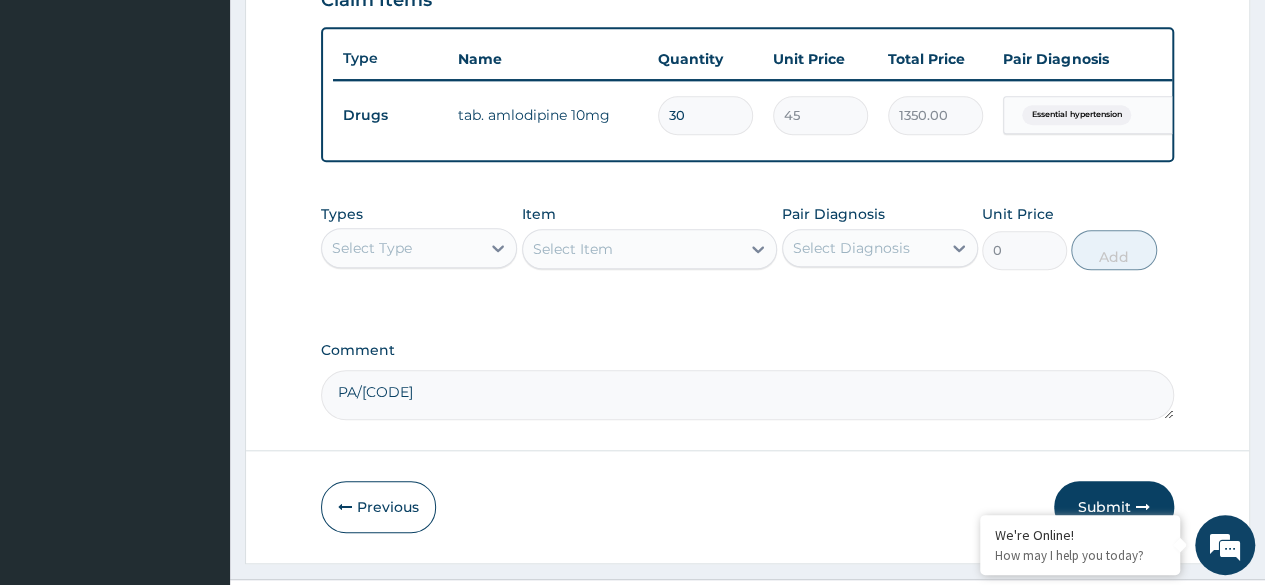 scroll, scrollTop: 760, scrollLeft: 0, axis: vertical 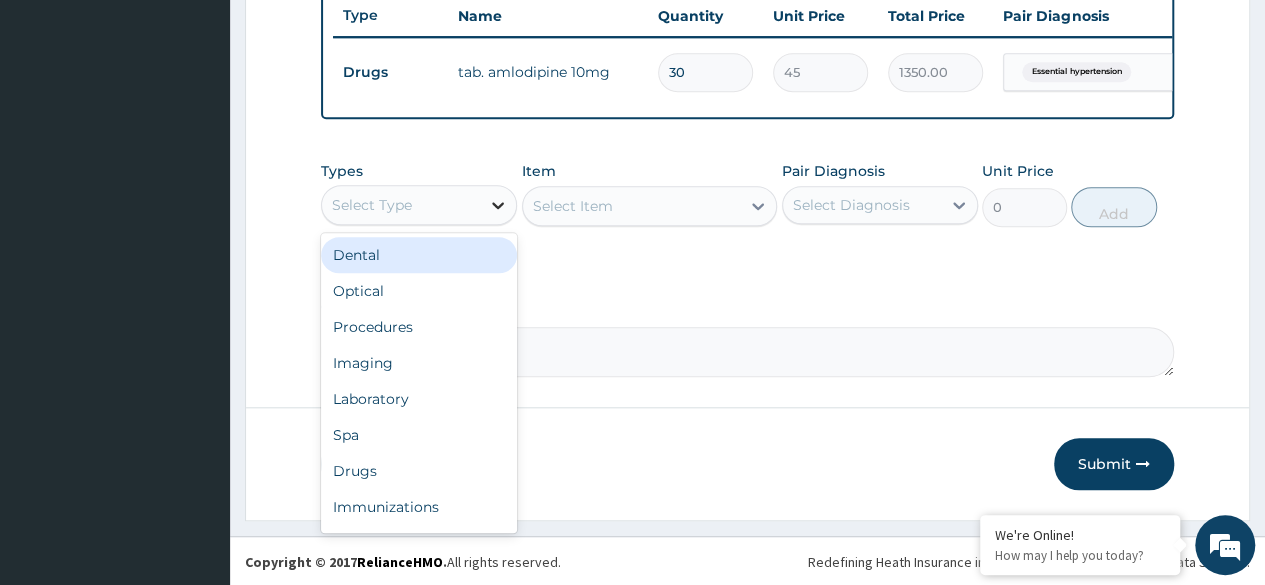 click 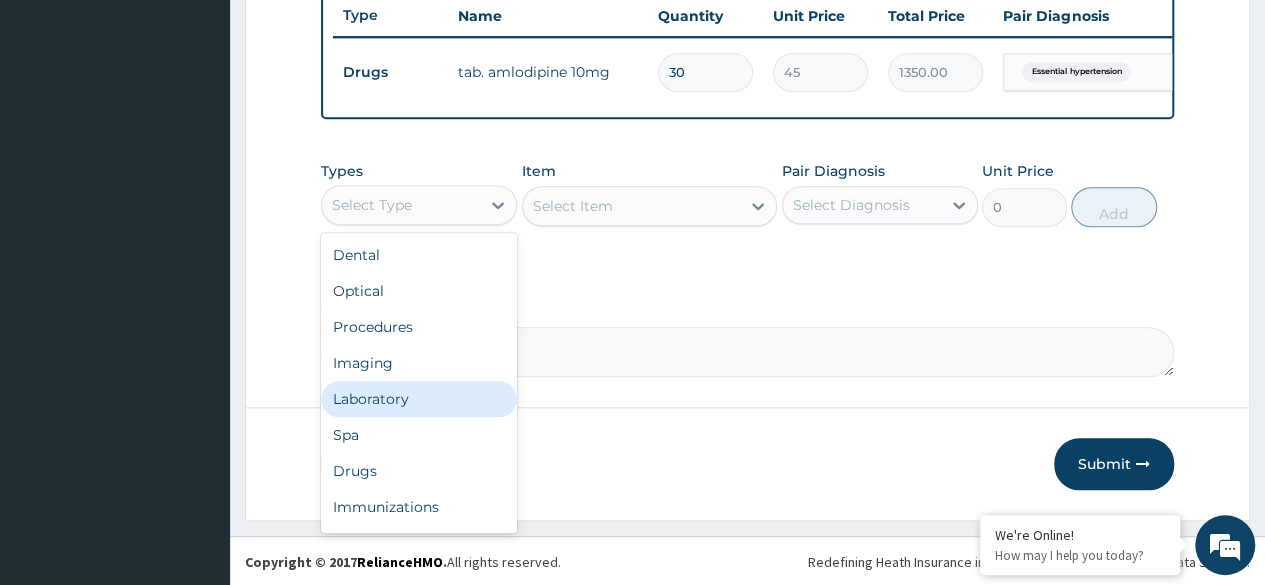 click on "Laboratory" at bounding box center (419, 399) 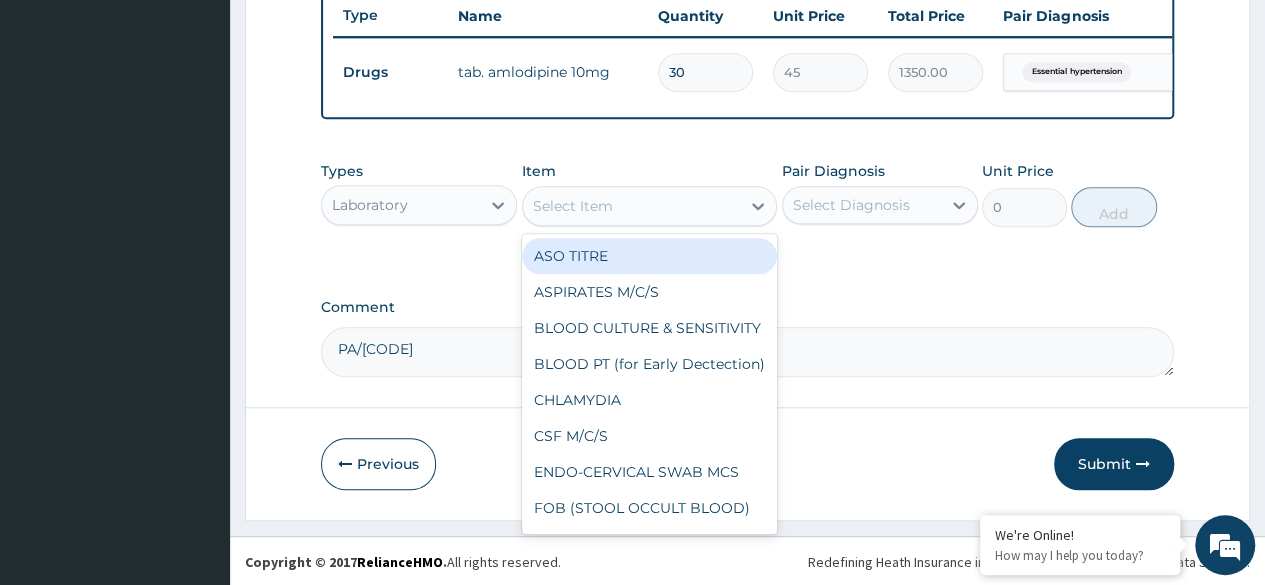 click on "Select Item" at bounding box center (573, 206) 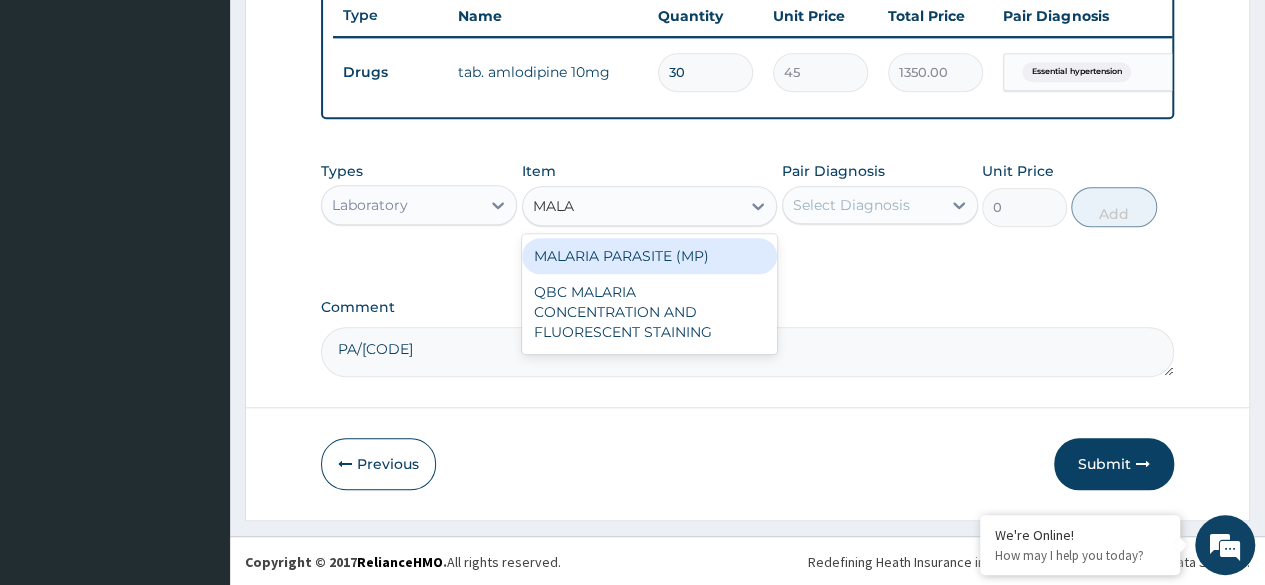 type on "MALAR" 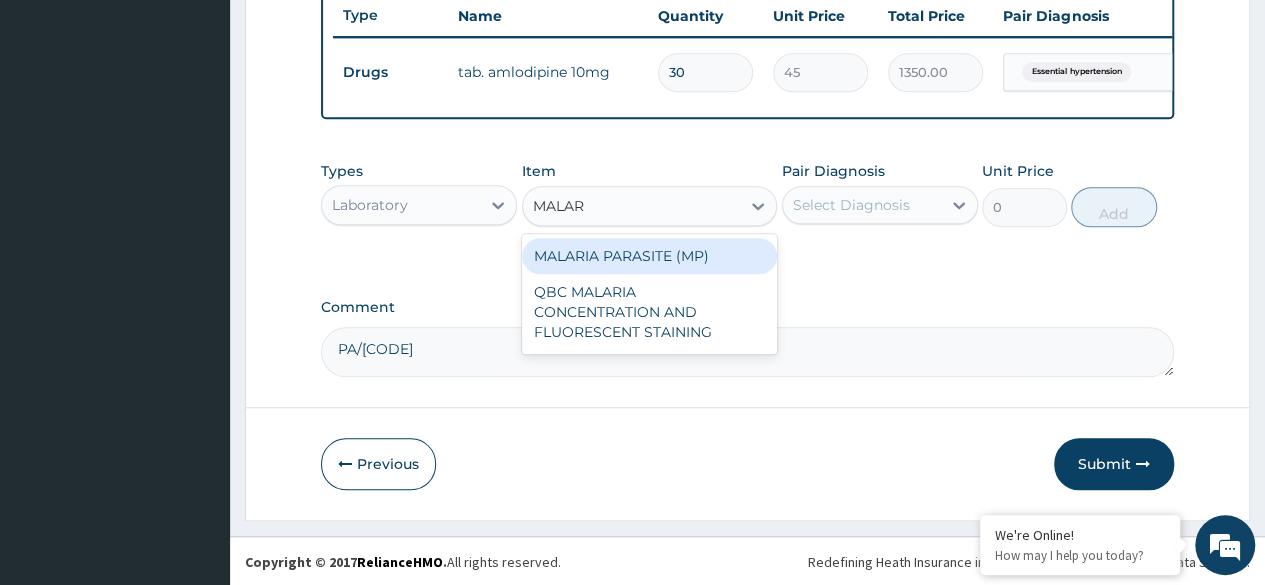 click on "MALARIA PARASITE (MP)" at bounding box center (650, 256) 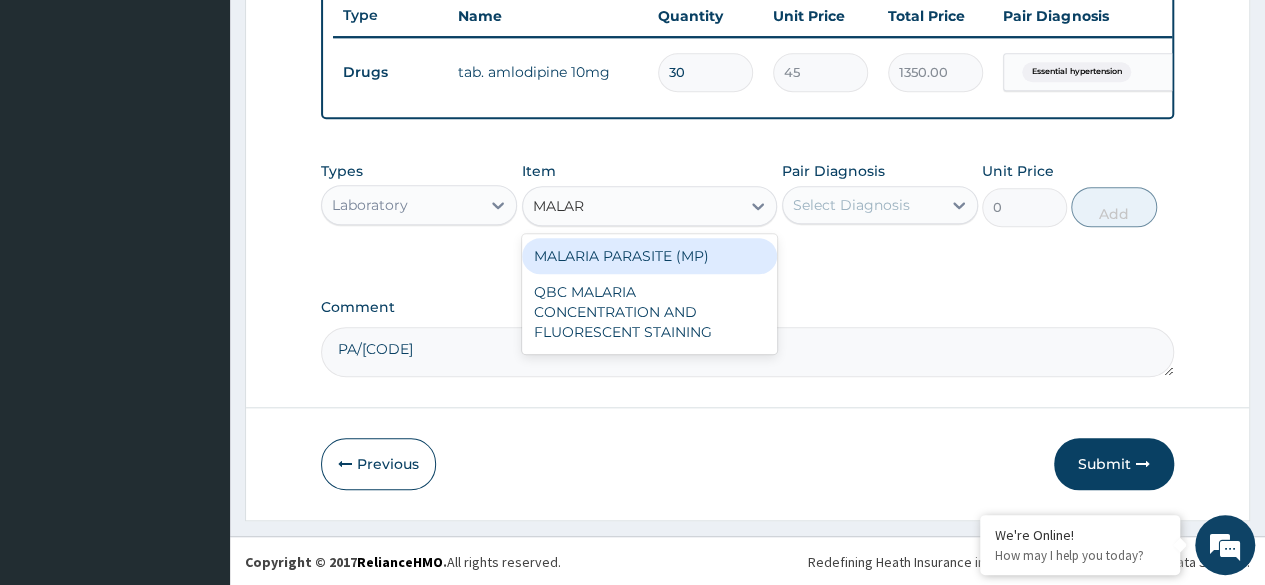 type 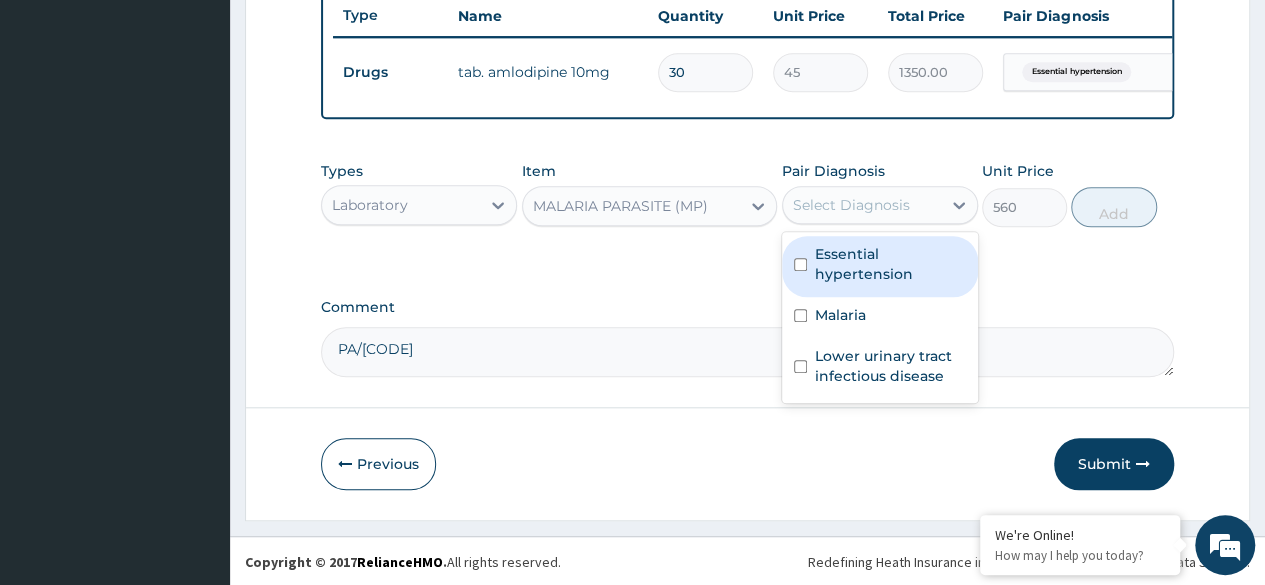 click on "Select Diagnosis" at bounding box center [851, 205] 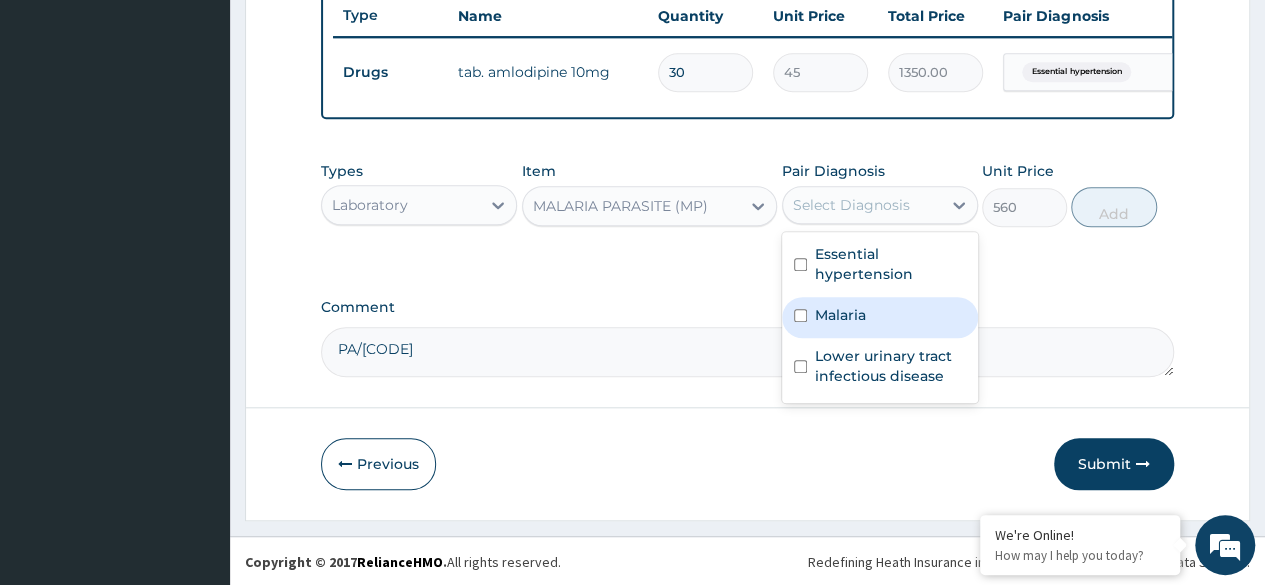 click at bounding box center (800, 315) 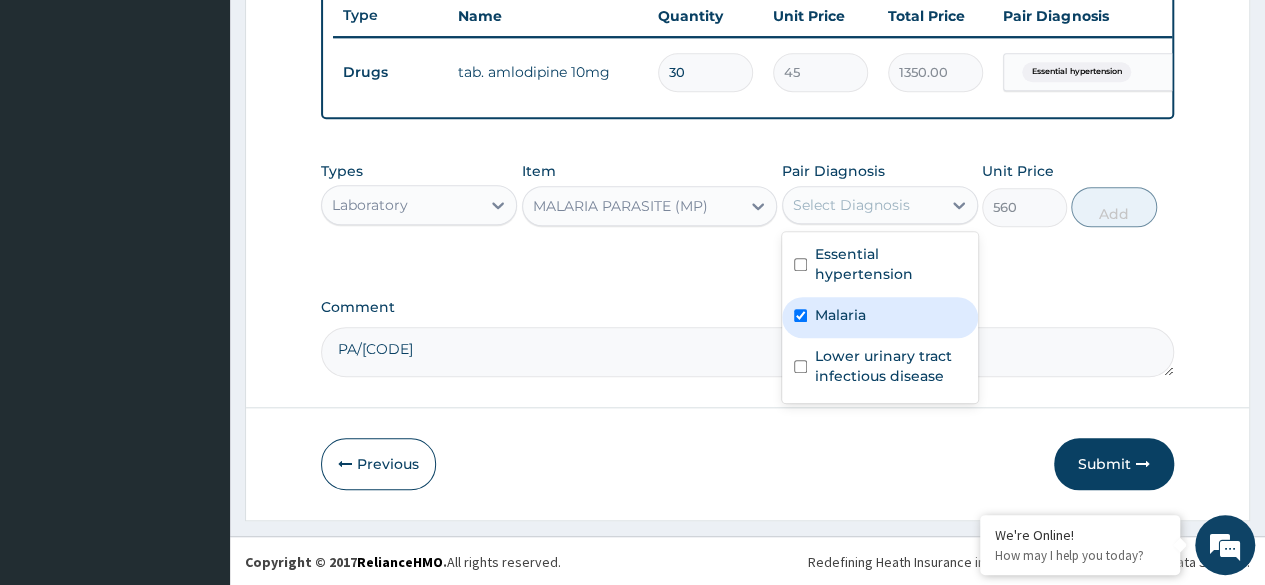 checkbox on "true" 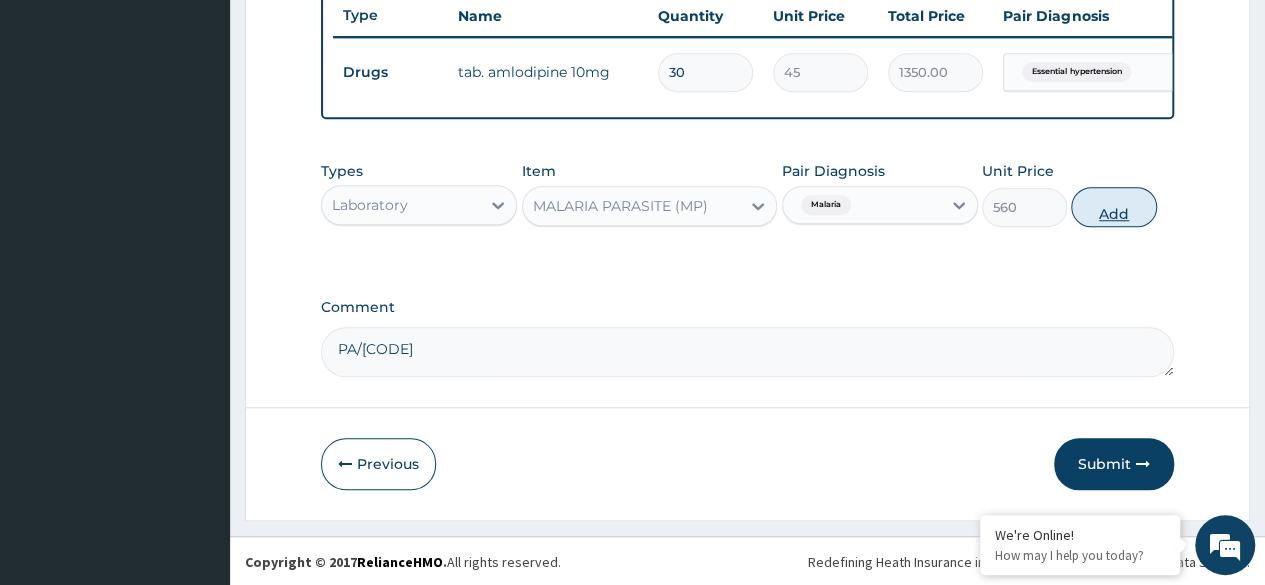 click on "Add" at bounding box center (1113, 207) 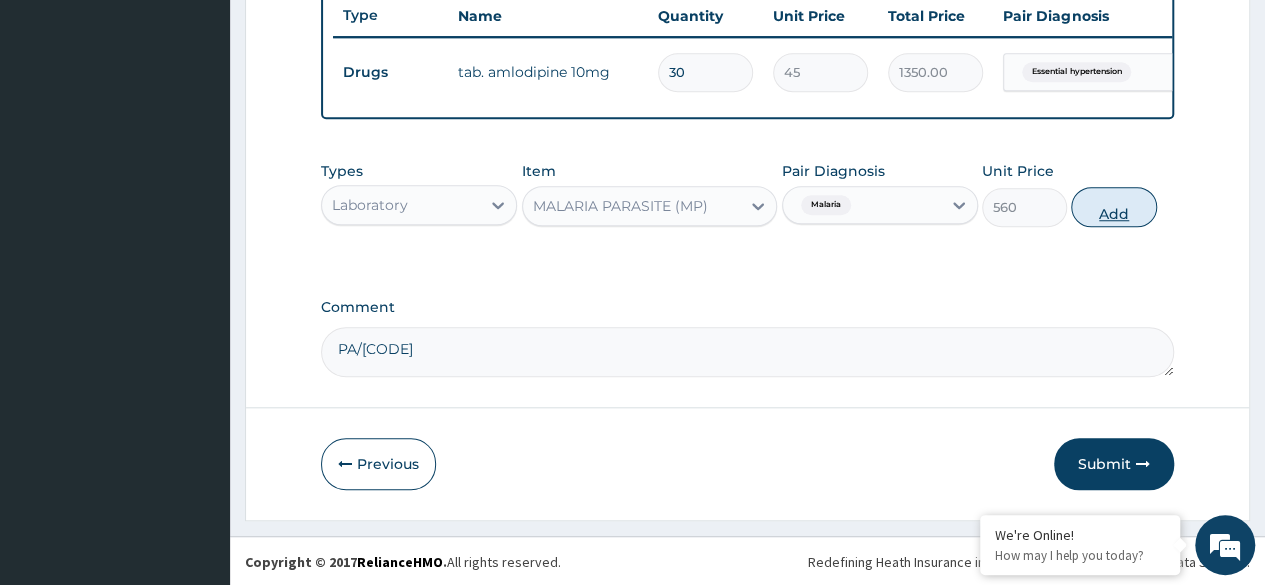 type on "0" 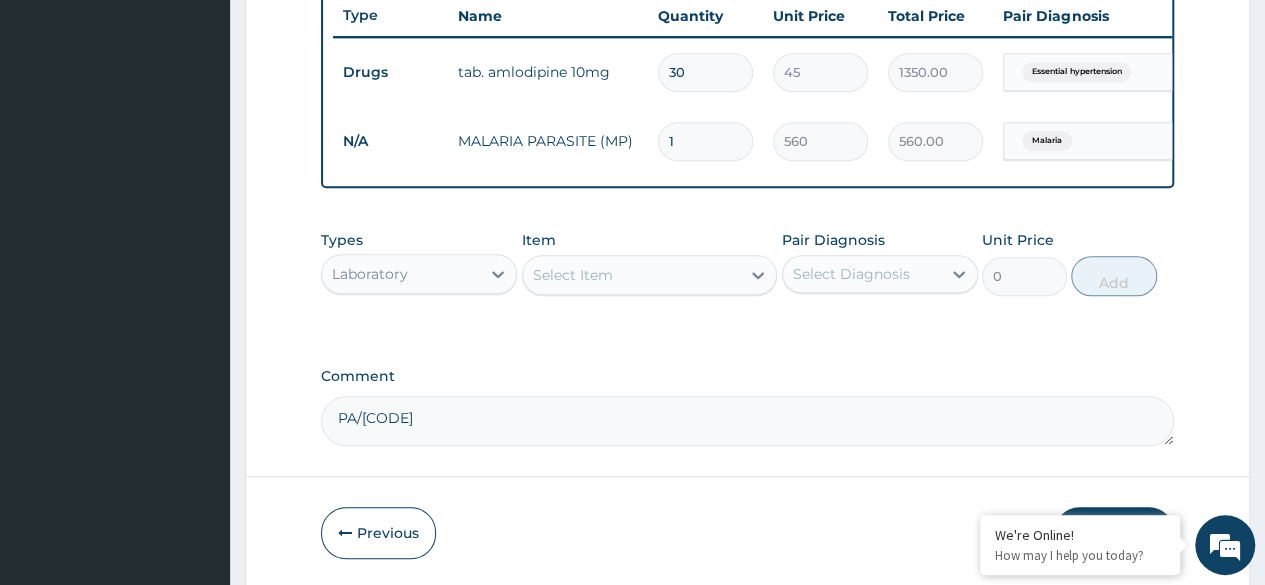 click on "Select Item" at bounding box center (632, 275) 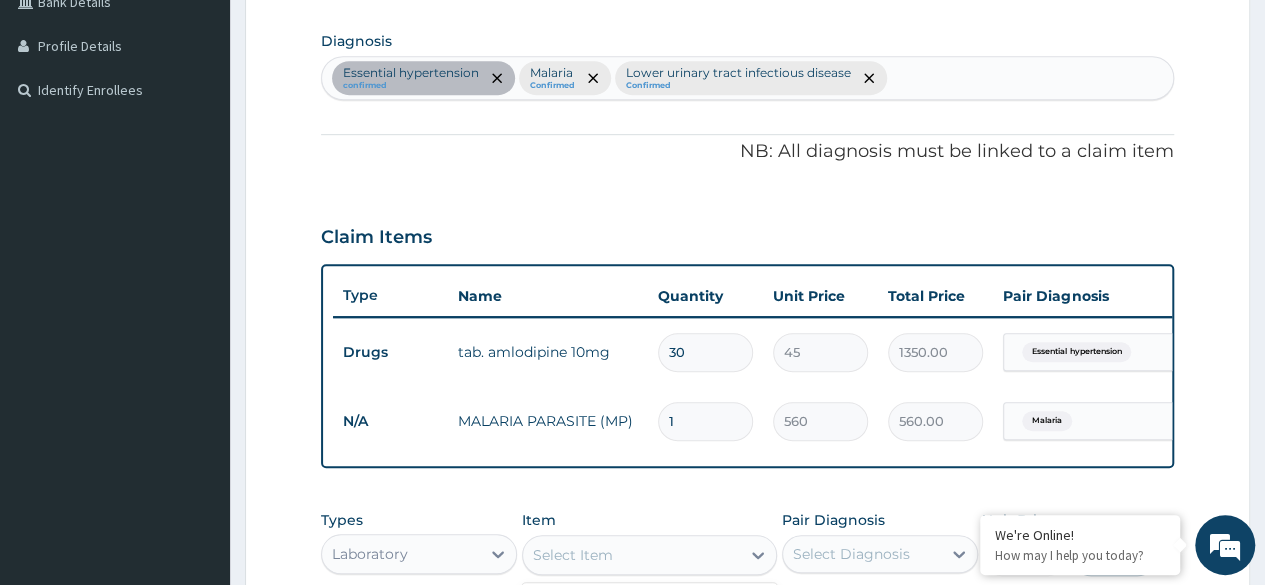 scroll, scrollTop: 466, scrollLeft: 0, axis: vertical 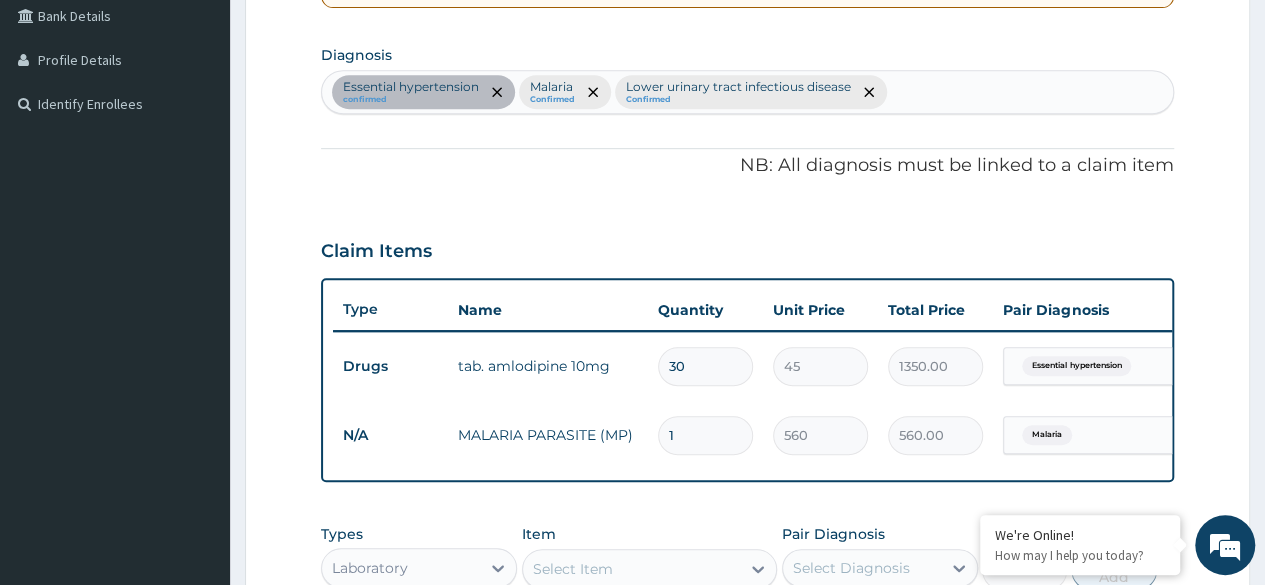 click on "Essential hypertension confirmed Malaria Confirmed Lower urinary tract infectious disease Confirmed" at bounding box center (747, 92) 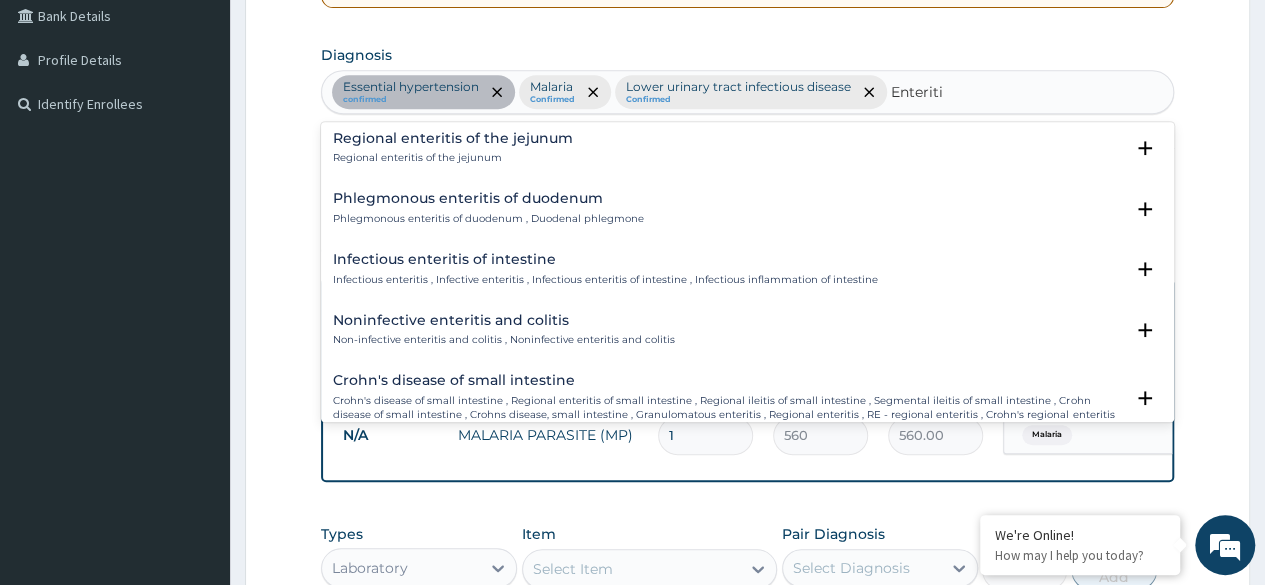 scroll, scrollTop: 1853, scrollLeft: 0, axis: vertical 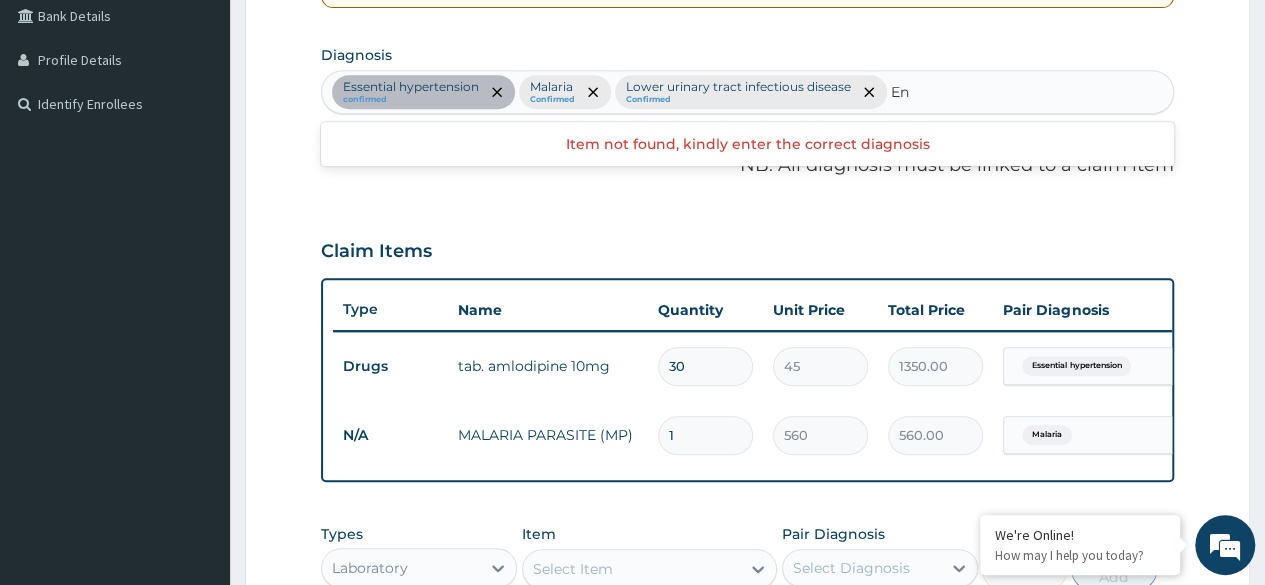 type on "E" 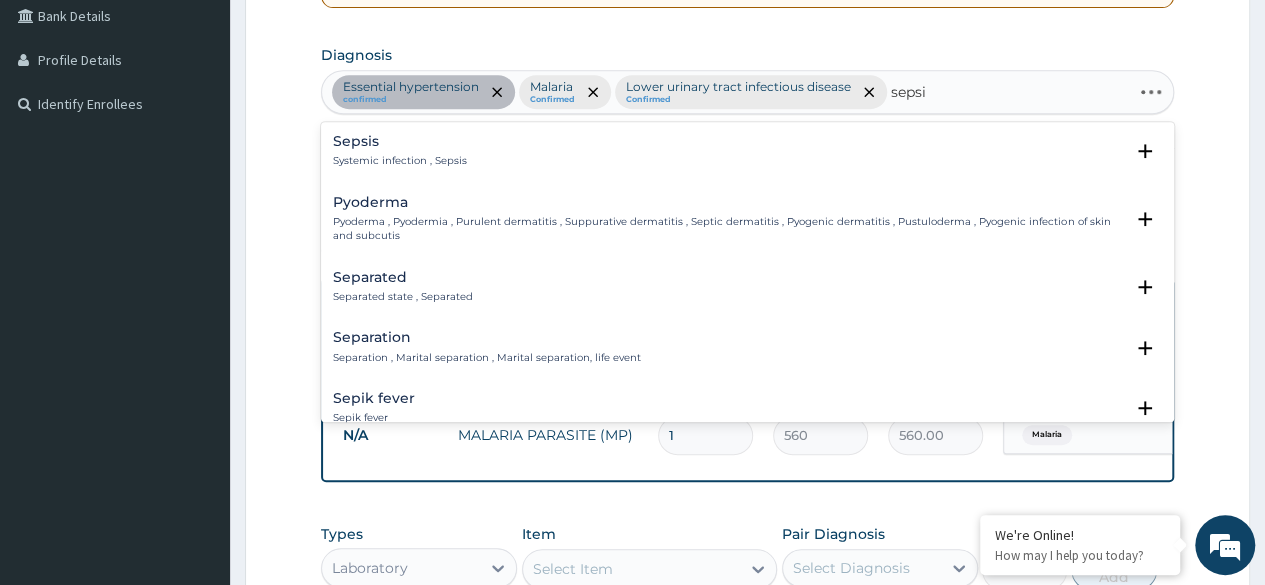 type on "sepsis" 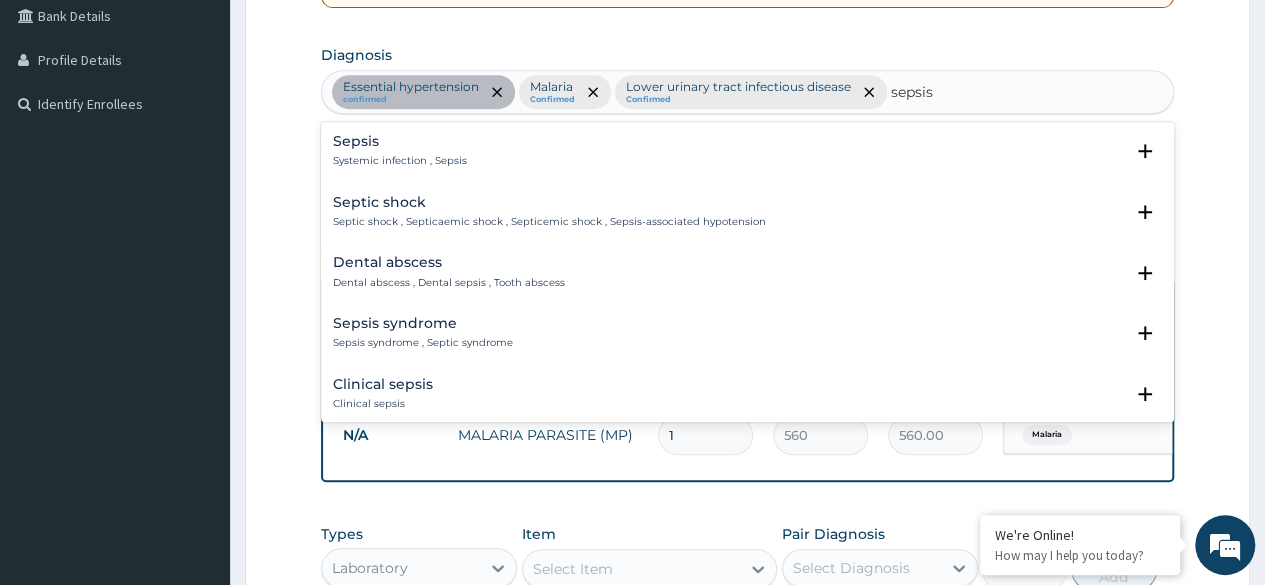click on "Sepsis" at bounding box center [400, 141] 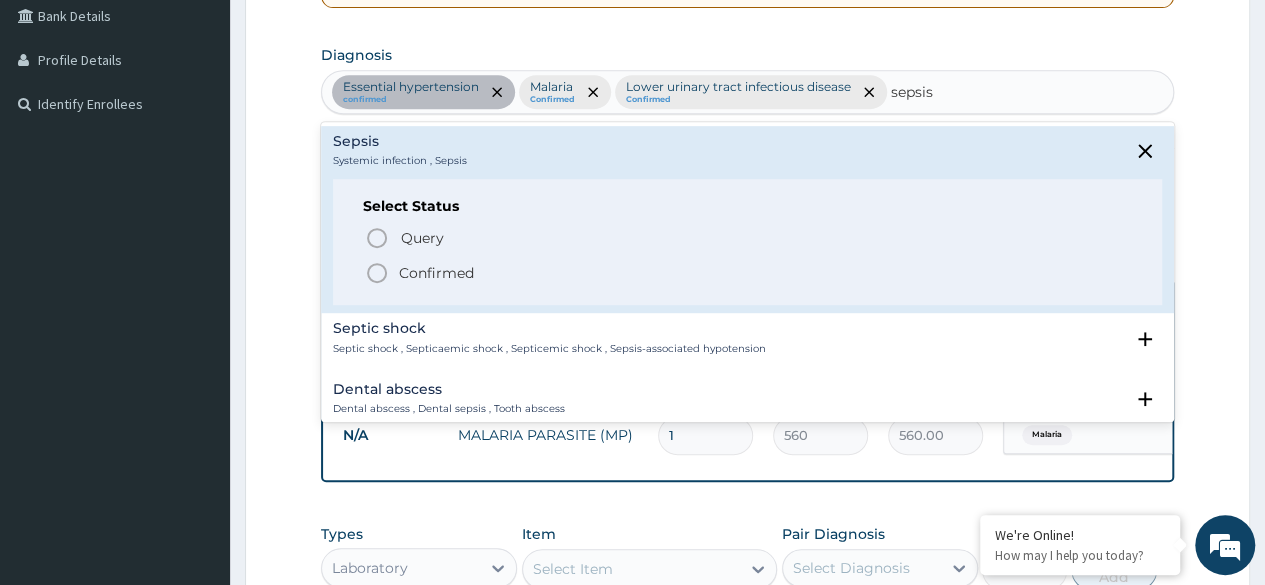 click 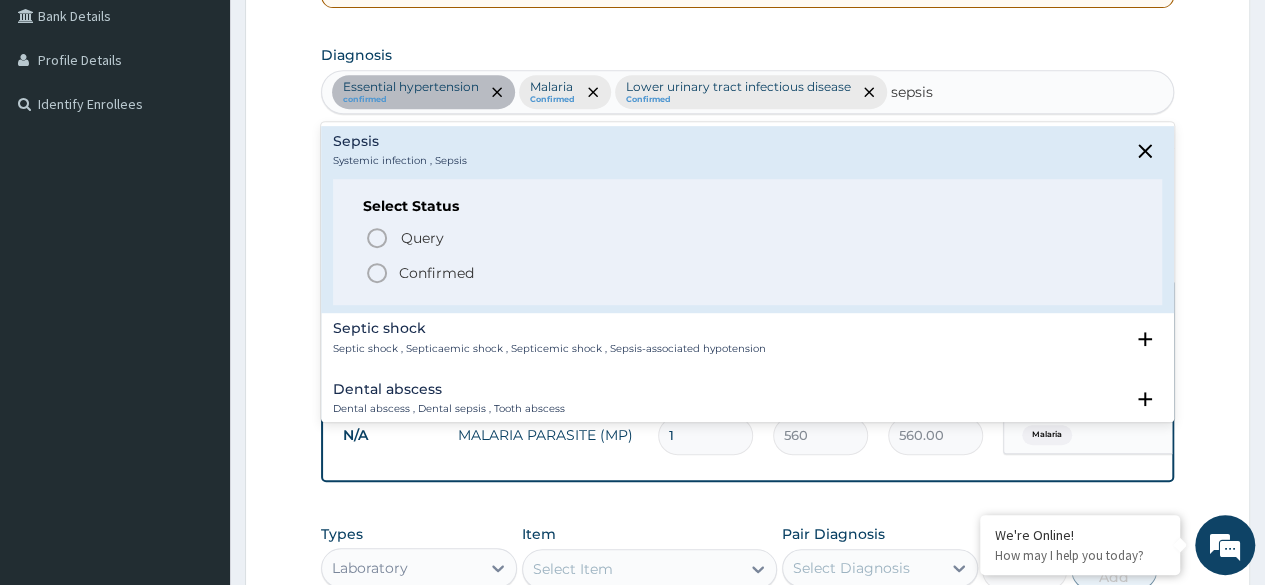 type 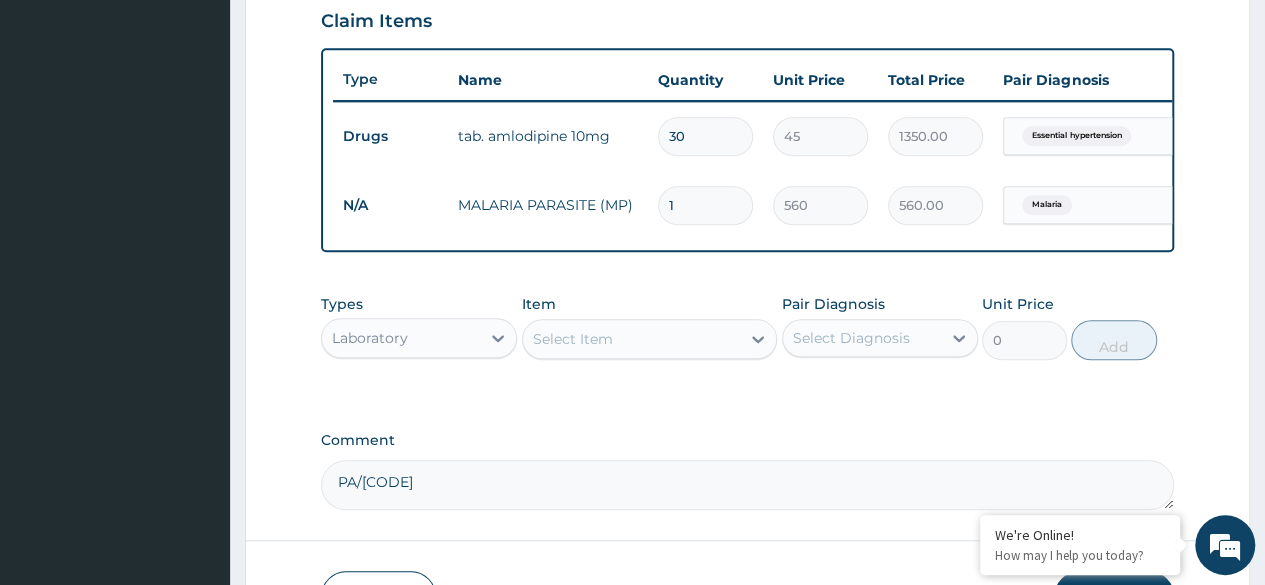 scroll, scrollTop: 746, scrollLeft: 0, axis: vertical 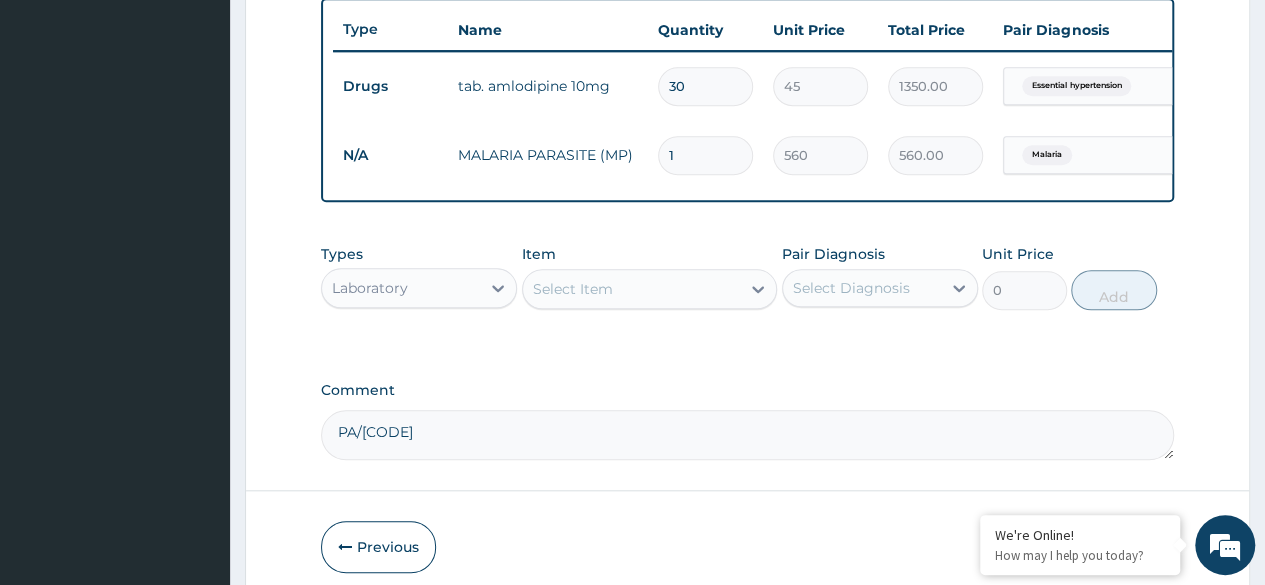 click on "Select Item" at bounding box center [632, 289] 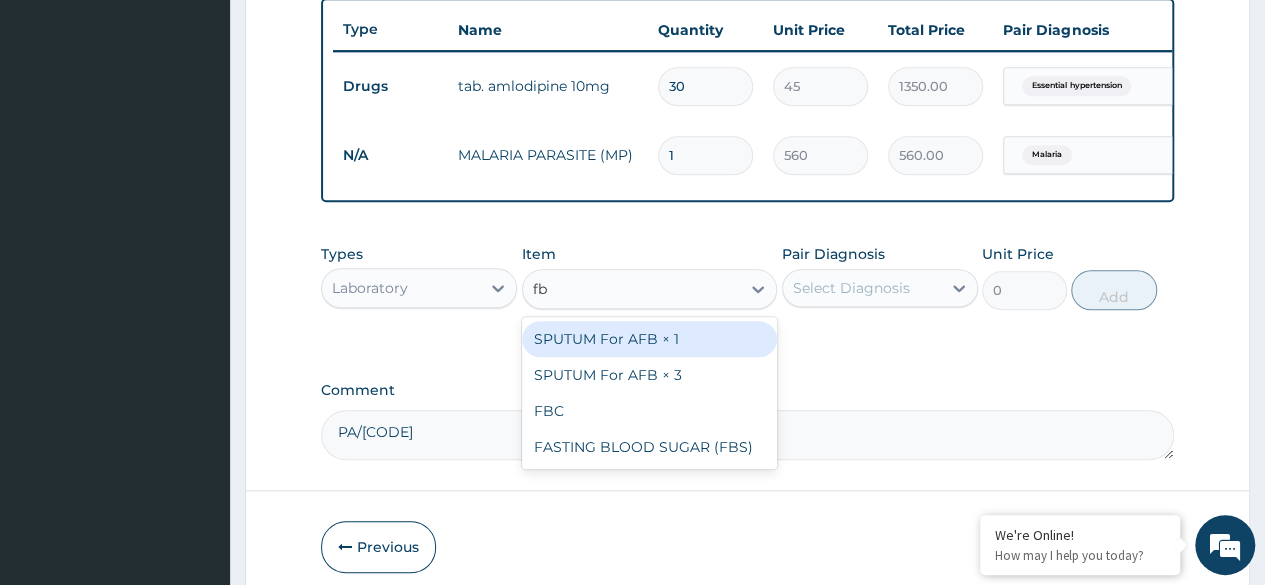 type on "fbc" 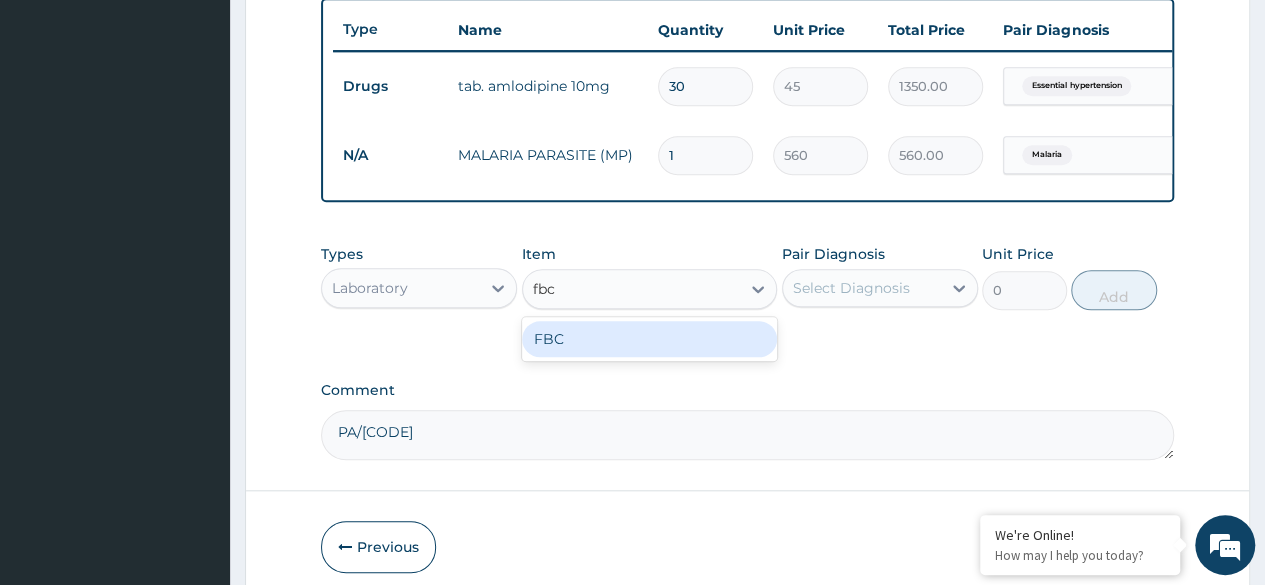 click on "FBC" at bounding box center (650, 339) 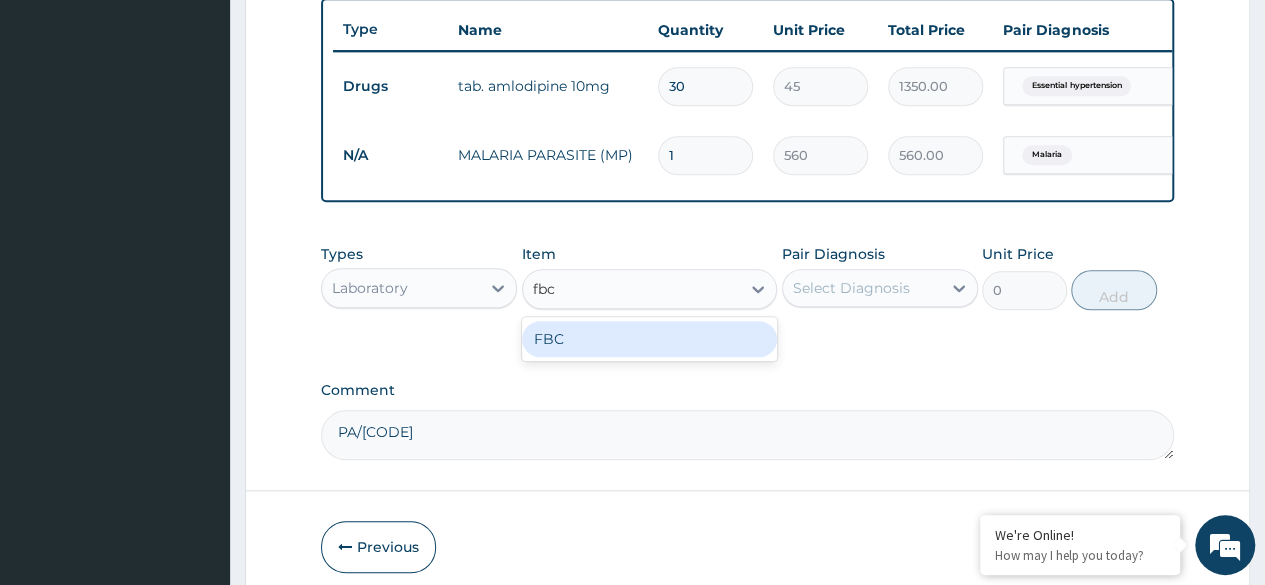 type 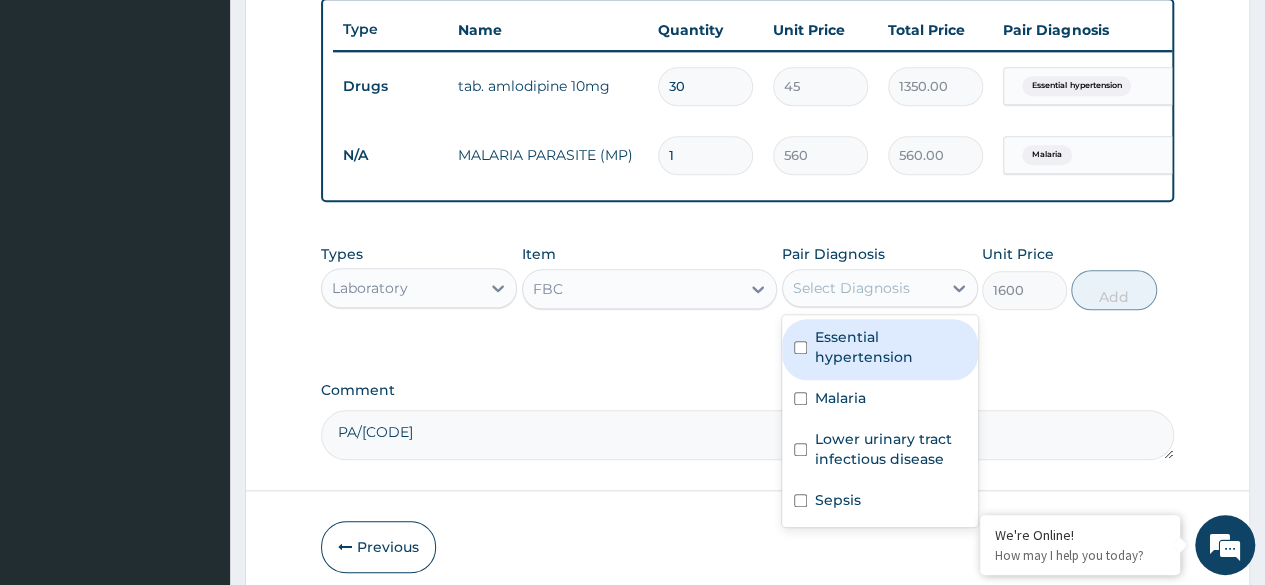 click on "Select Diagnosis" at bounding box center (851, 288) 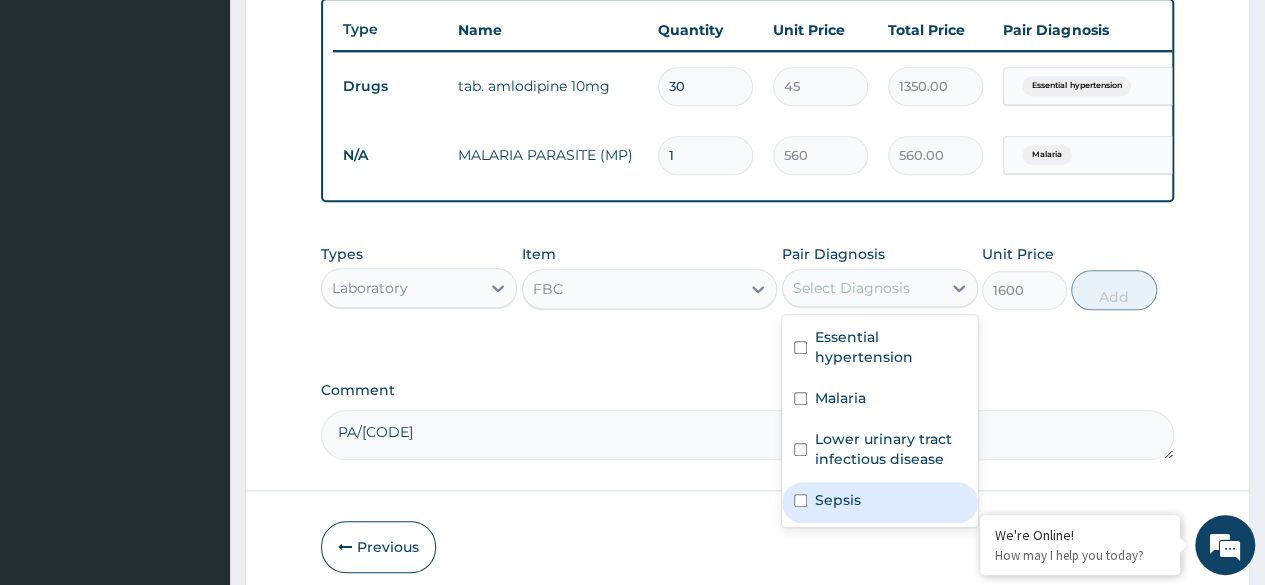 click at bounding box center [800, 500] 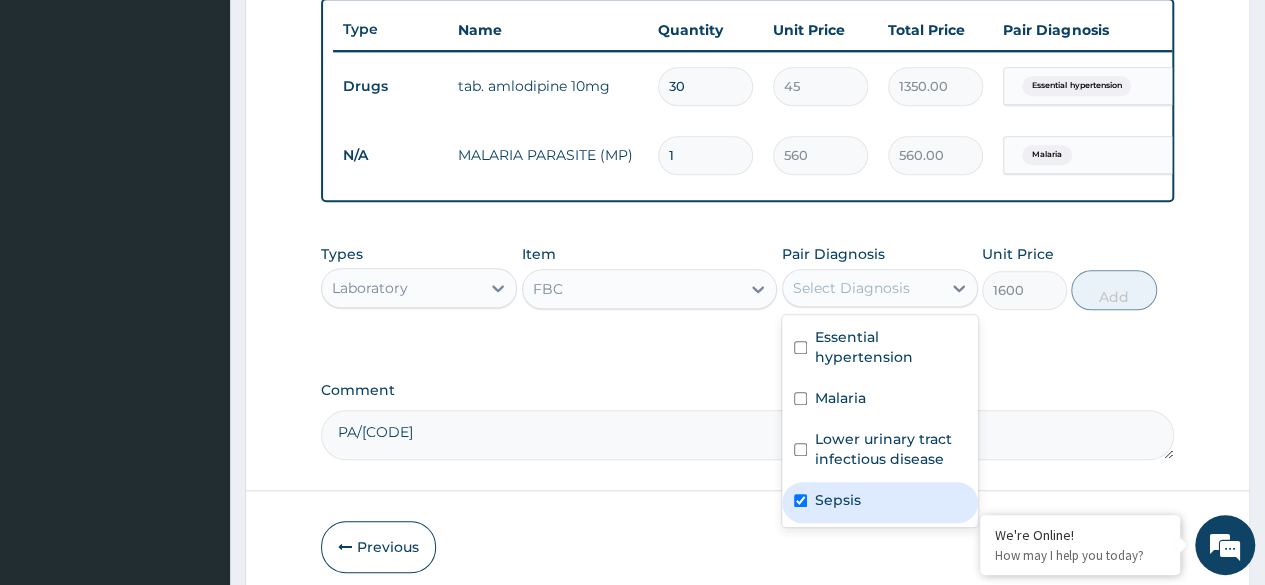 checkbox on "true" 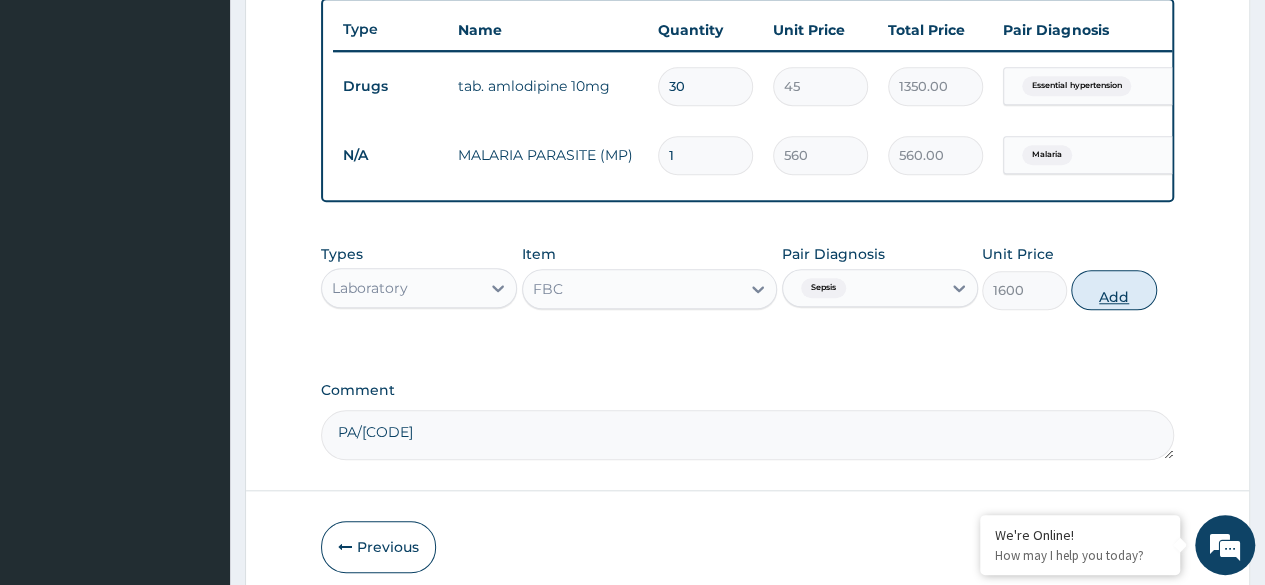 click on "Add" at bounding box center [1113, 290] 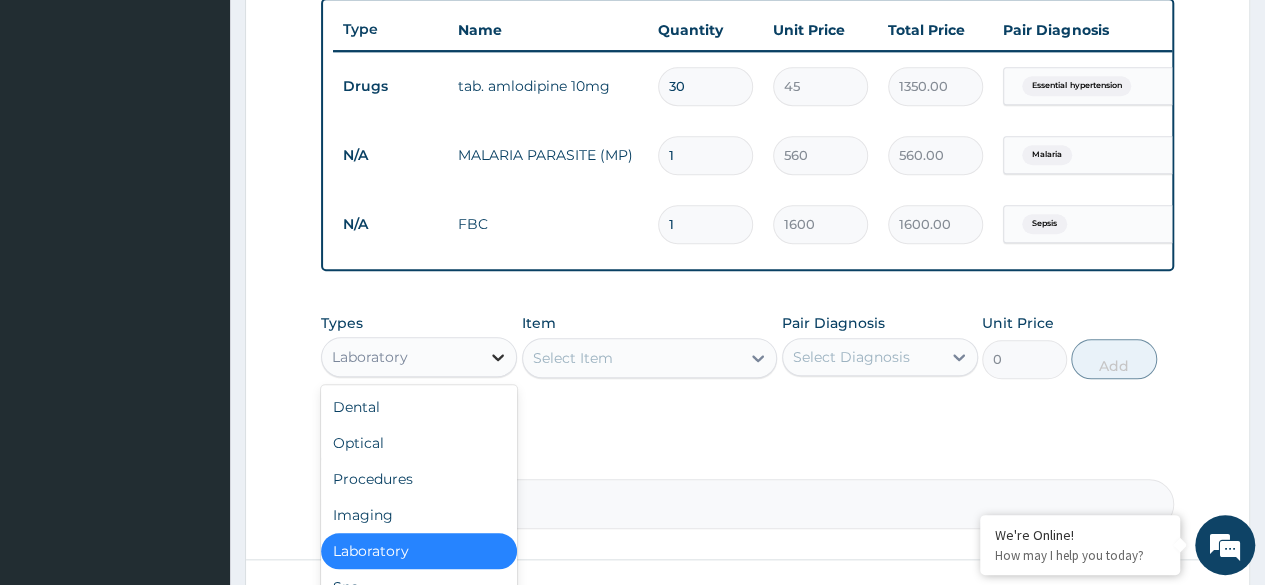 click 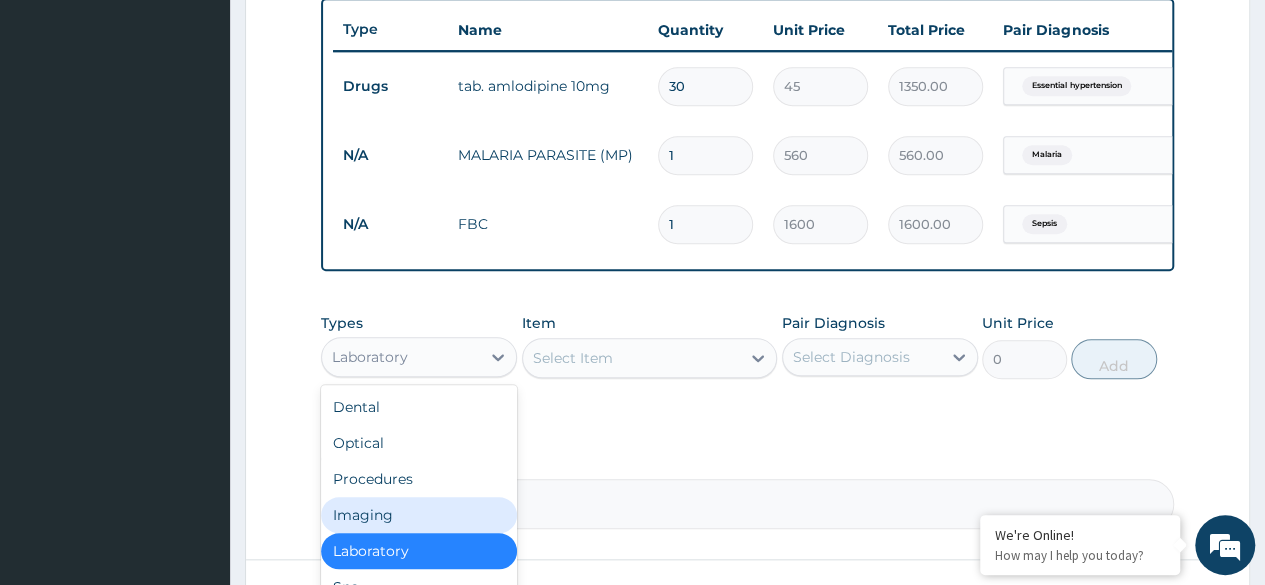 click on "Imaging" at bounding box center (419, 515) 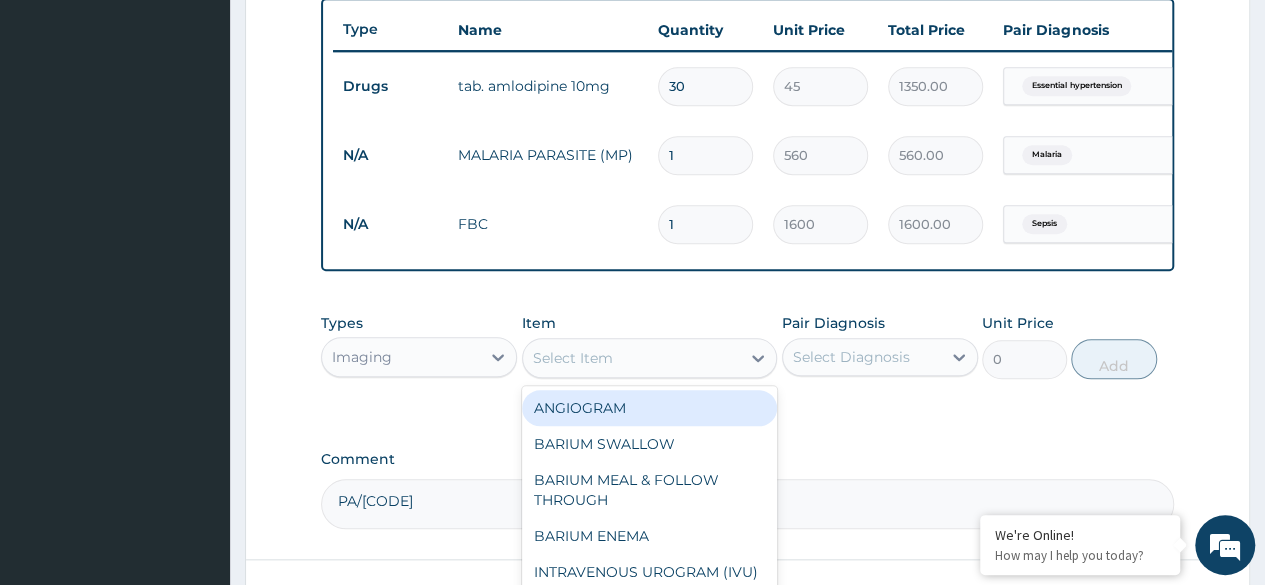 click on "Select Item" at bounding box center (632, 358) 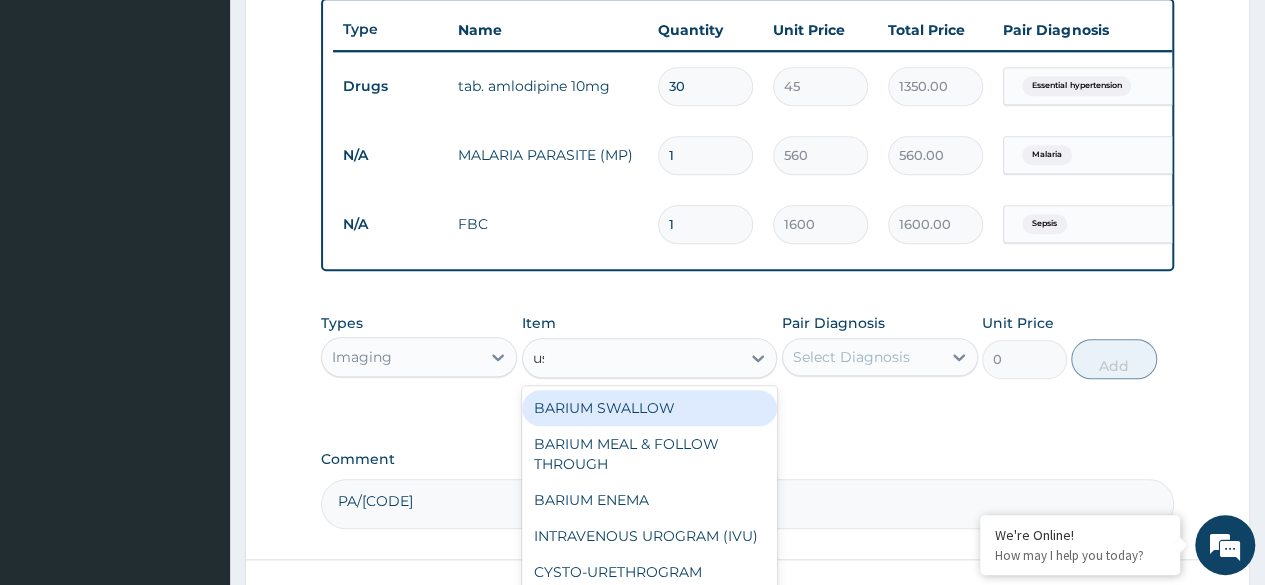 type on "uss" 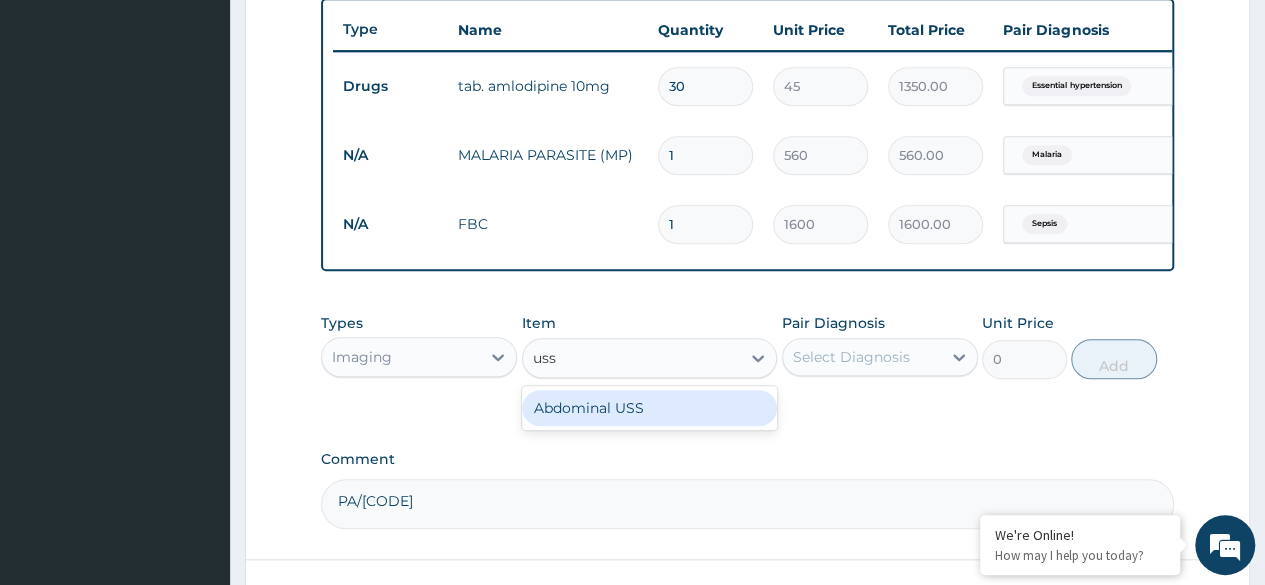 click on "Abdominal USS" at bounding box center (650, 408) 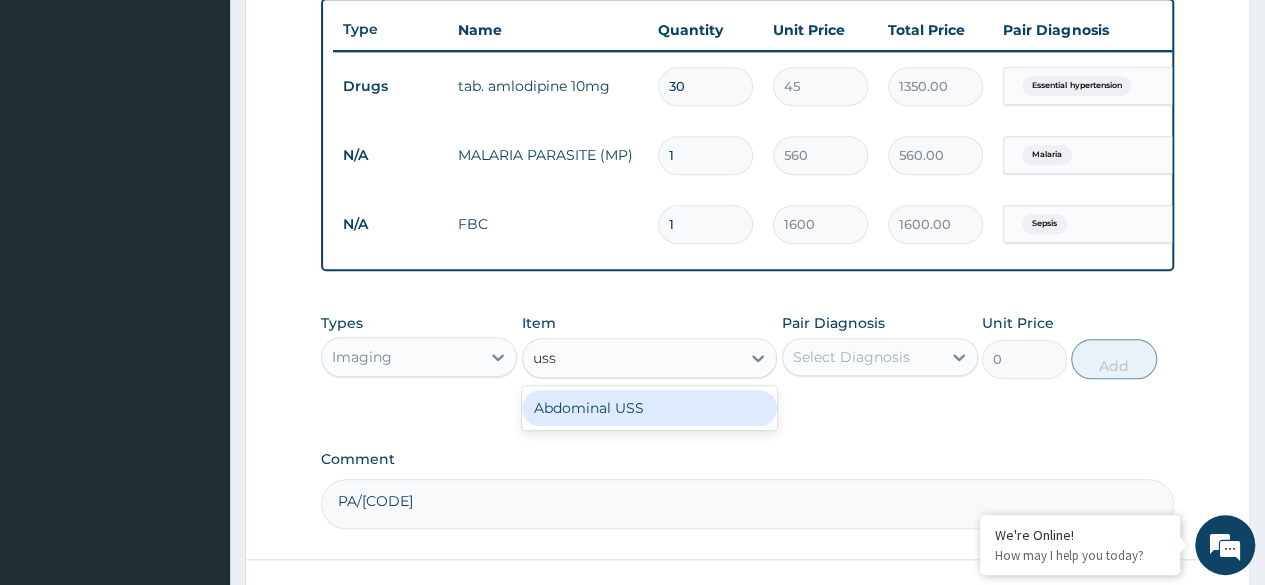 type 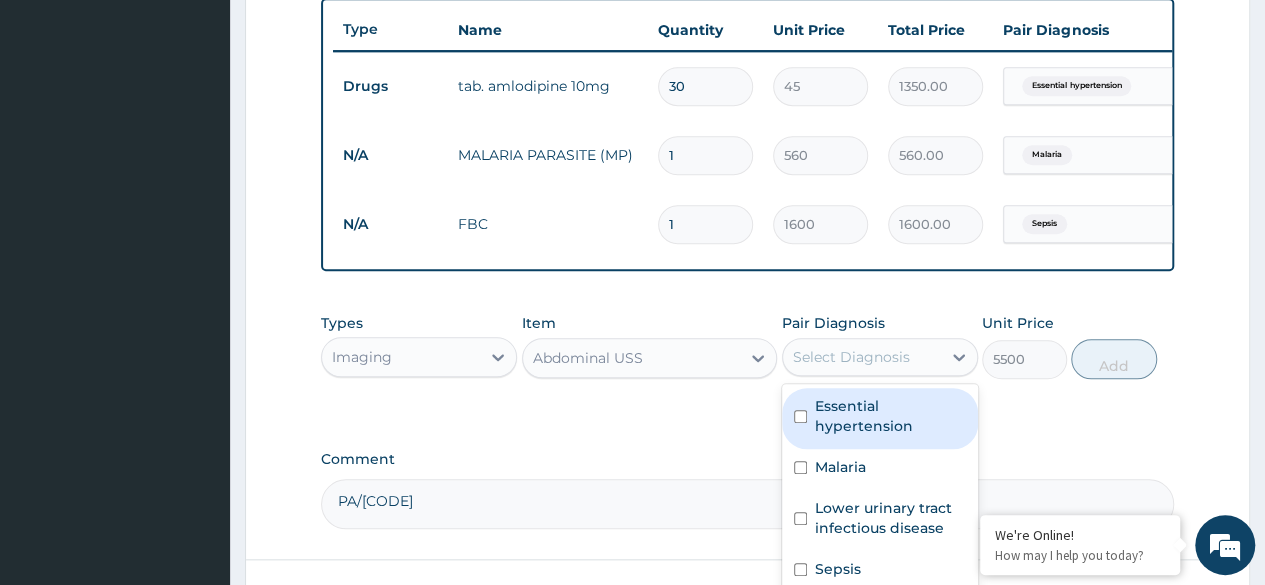 click on "Select Diagnosis" at bounding box center [851, 357] 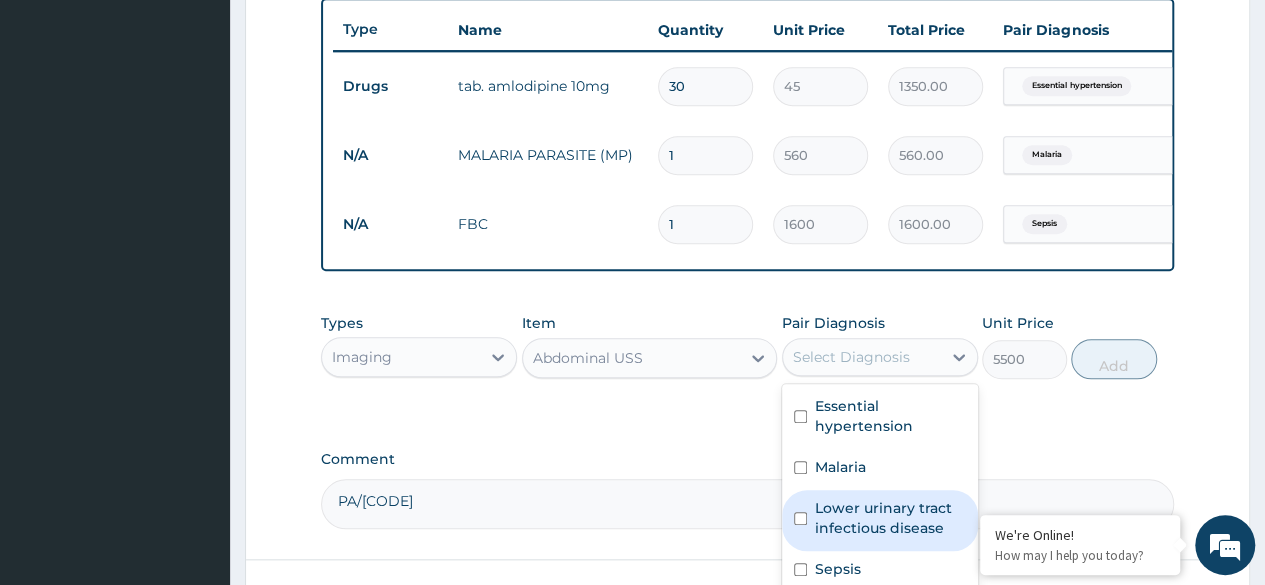 click at bounding box center [800, 518] 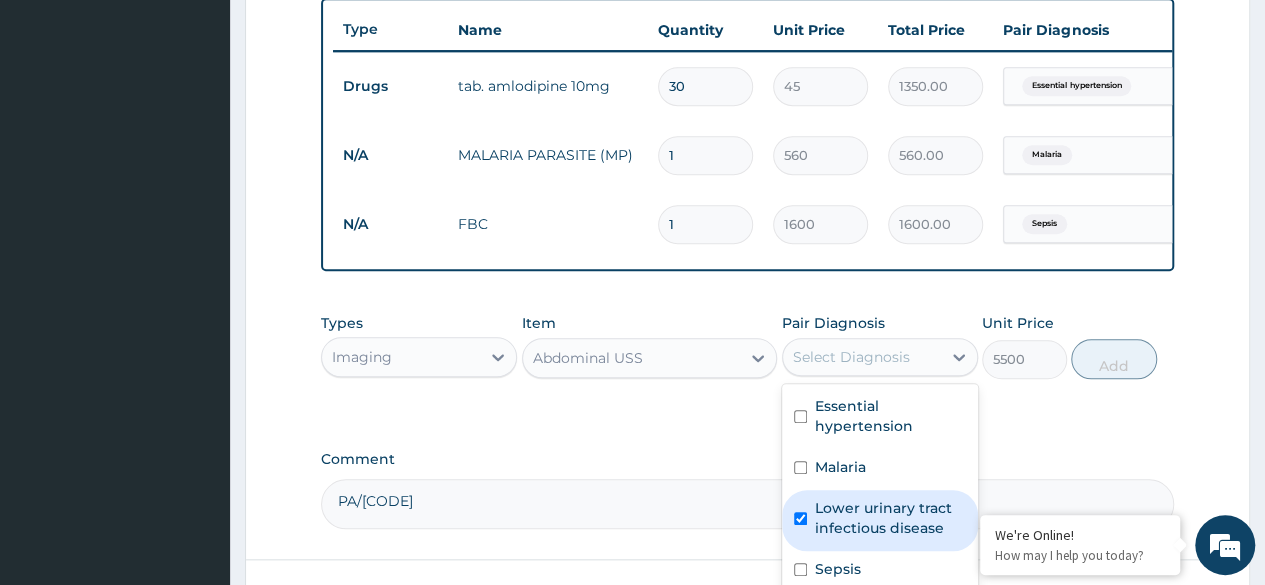 checkbox on "true" 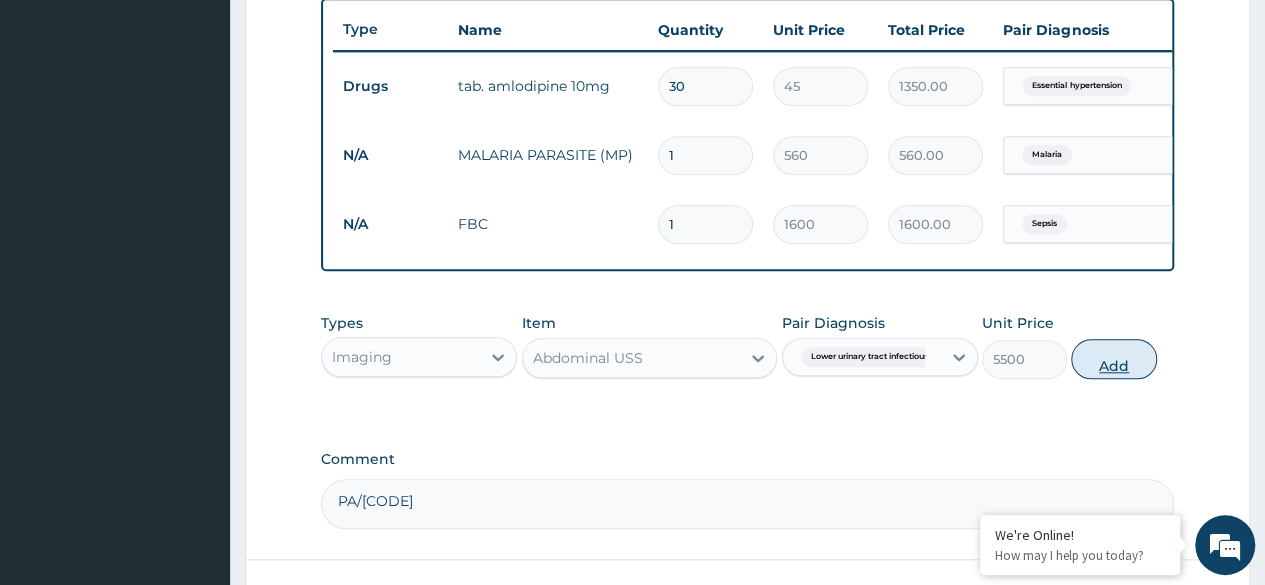 click on "Add" at bounding box center [1113, 359] 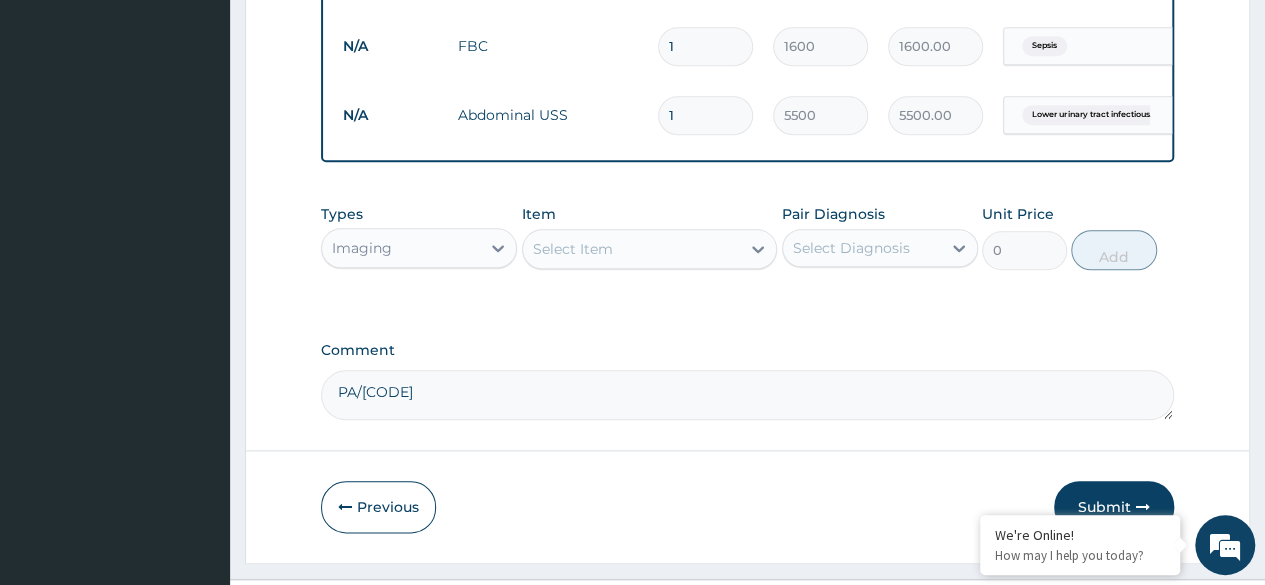 scroll, scrollTop: 946, scrollLeft: 0, axis: vertical 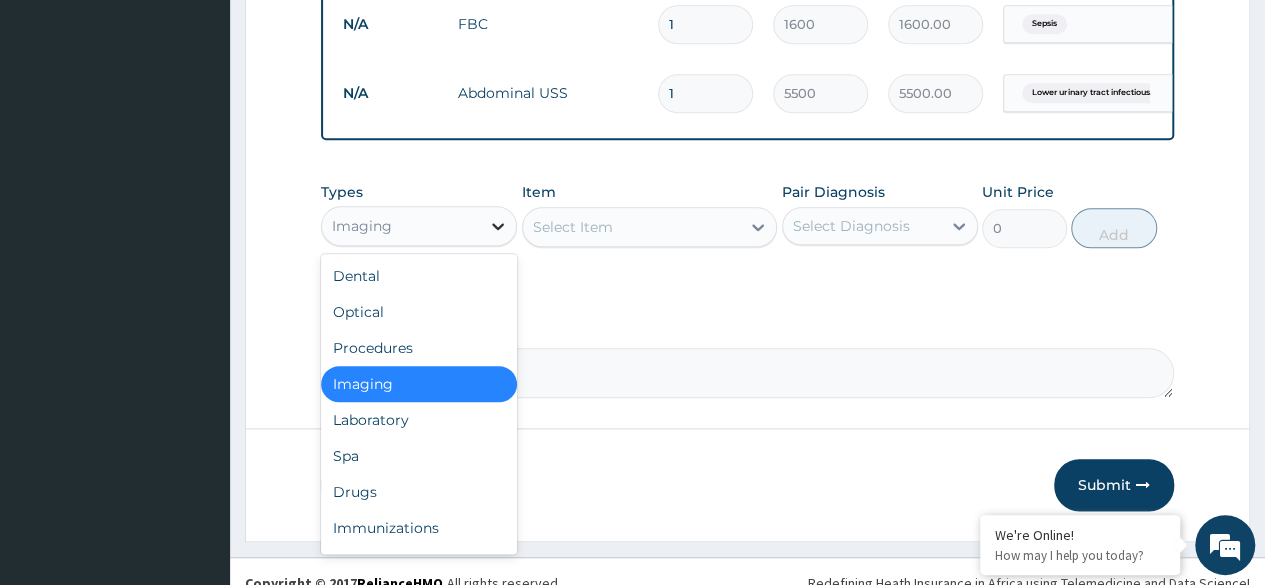 click 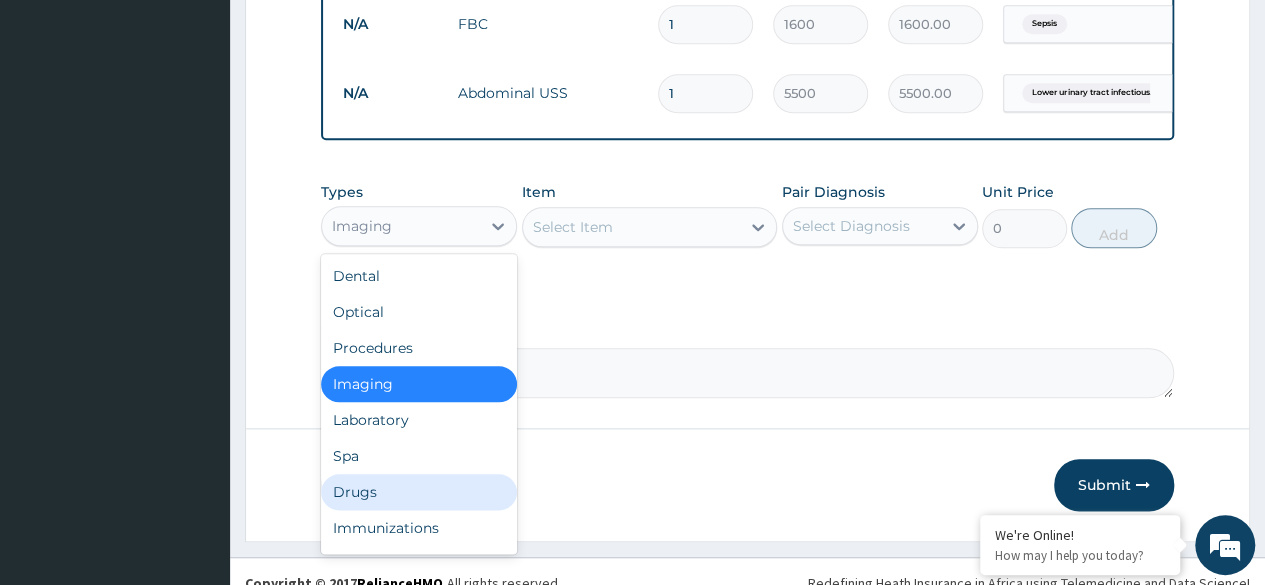 click on "Drugs" at bounding box center [419, 492] 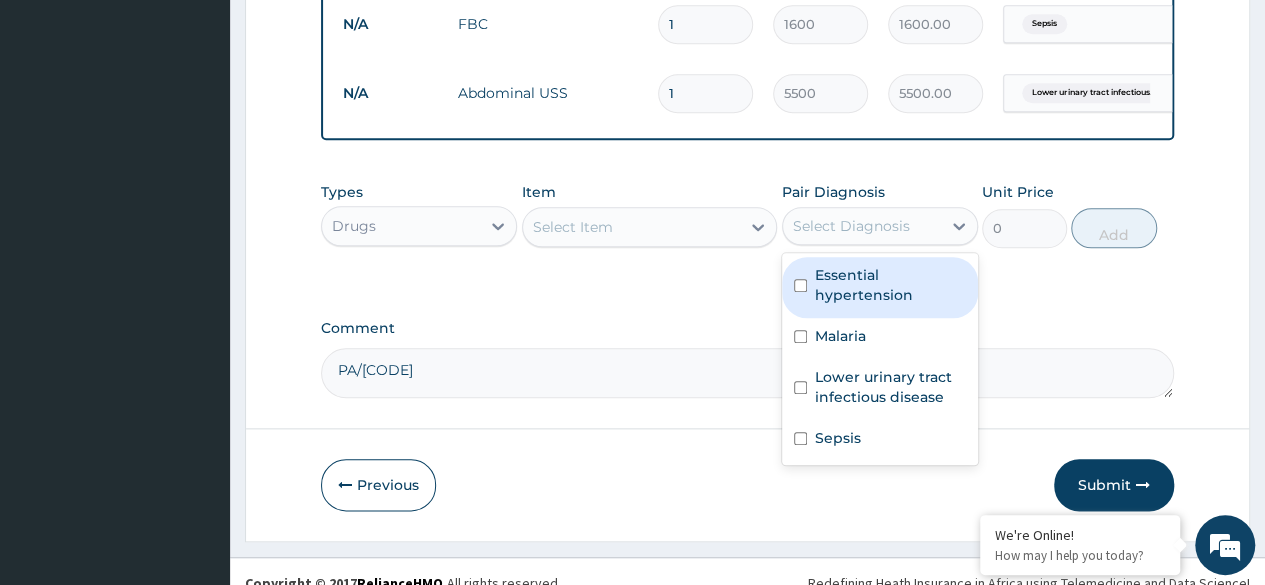 click on "Select Diagnosis" at bounding box center (851, 226) 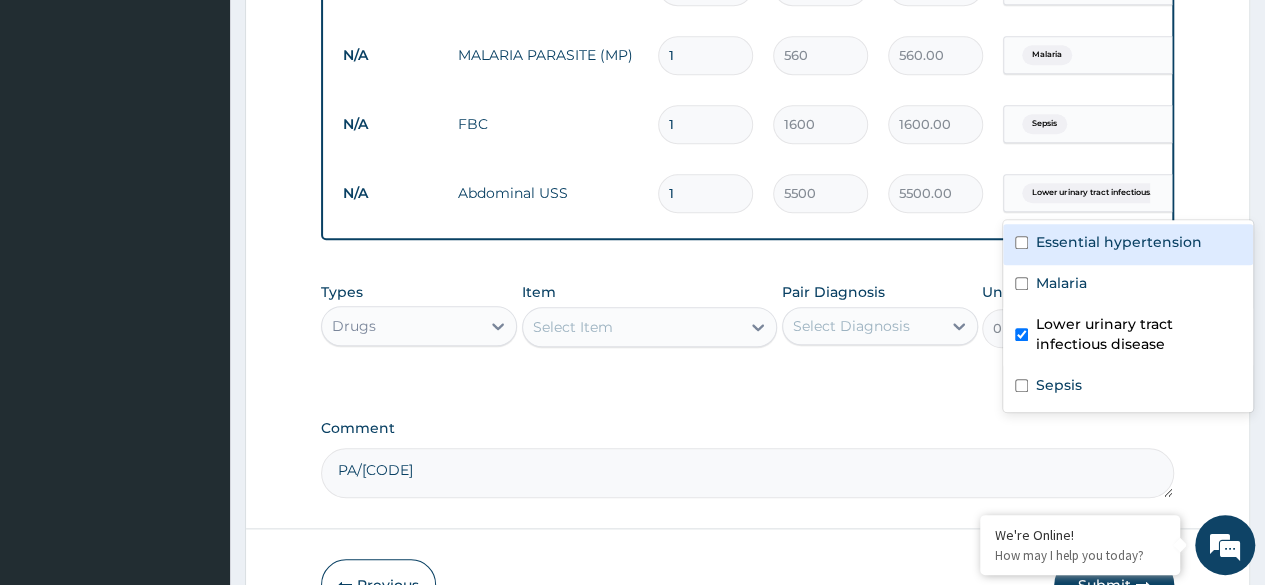 click on "Drugs tab. amlodipine 10mg 30 45 1350.00 Essential hypertension Delete N/A MALARIA PARASITE (MP) 1 560 560.00 Malaria Delete N/A FBC 1 1600 1600.00 Sepsis Delete N/A Abdominal USS 1 5500 5500.00 option Essential hypertension focused, 1 of 4. 4 results available. Use Up and Down to choose options, press Enter to select the currently focused option, press Escape to exit the menu, press Tab to select the option and exit the menu. Lower urinary tract infectious... Delete" at bounding box center [823, 89] 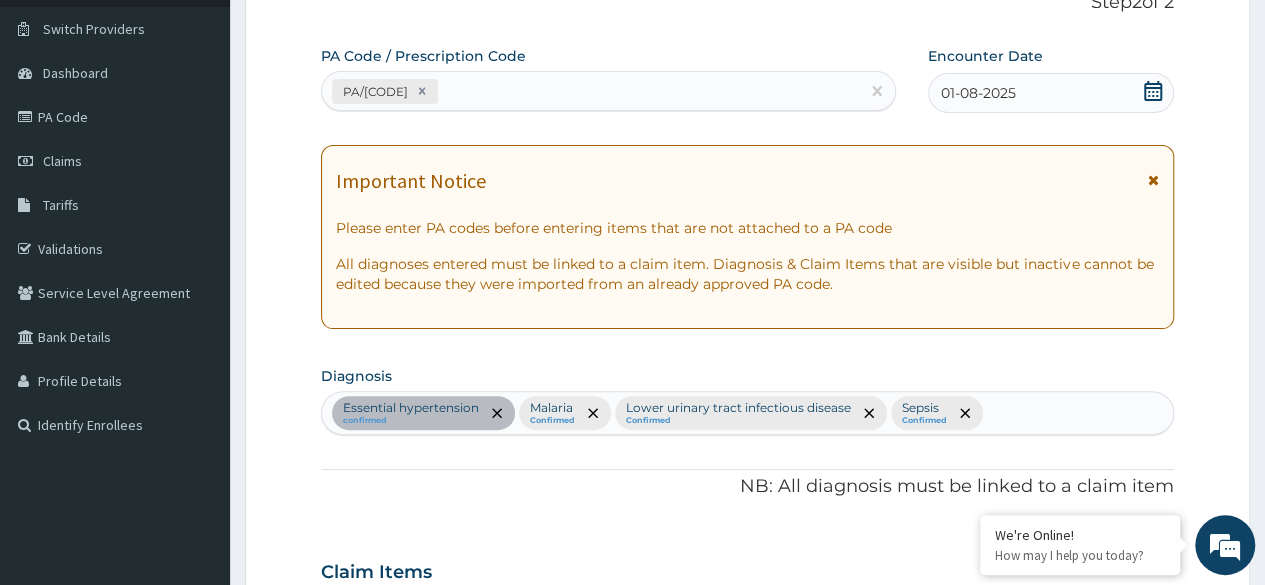 scroll, scrollTop: 146, scrollLeft: 0, axis: vertical 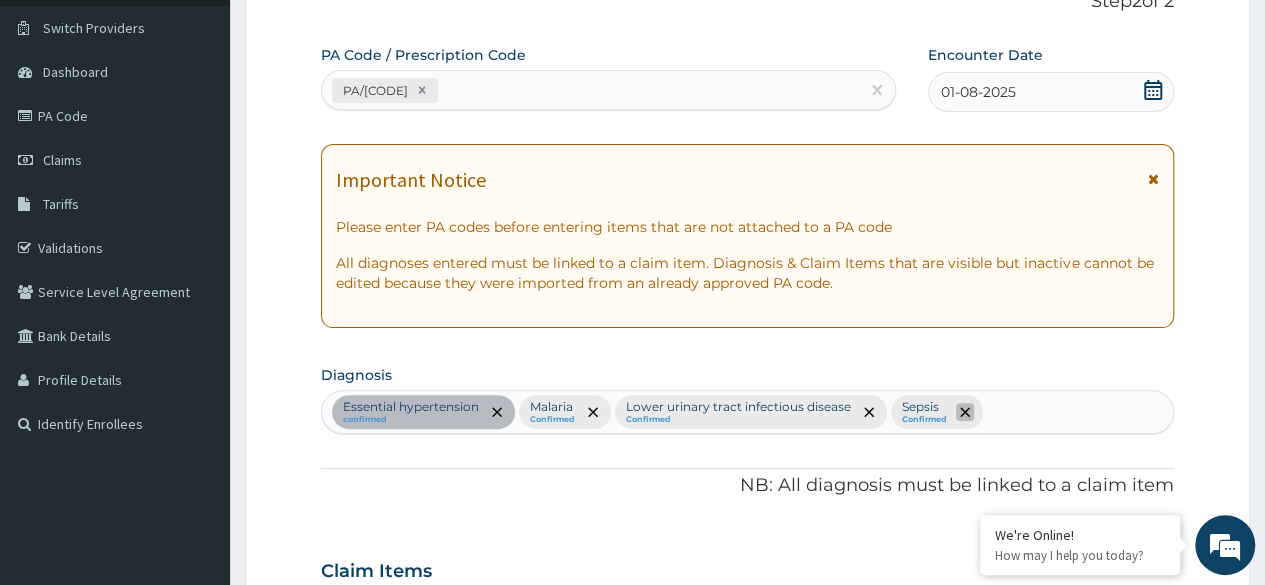 click 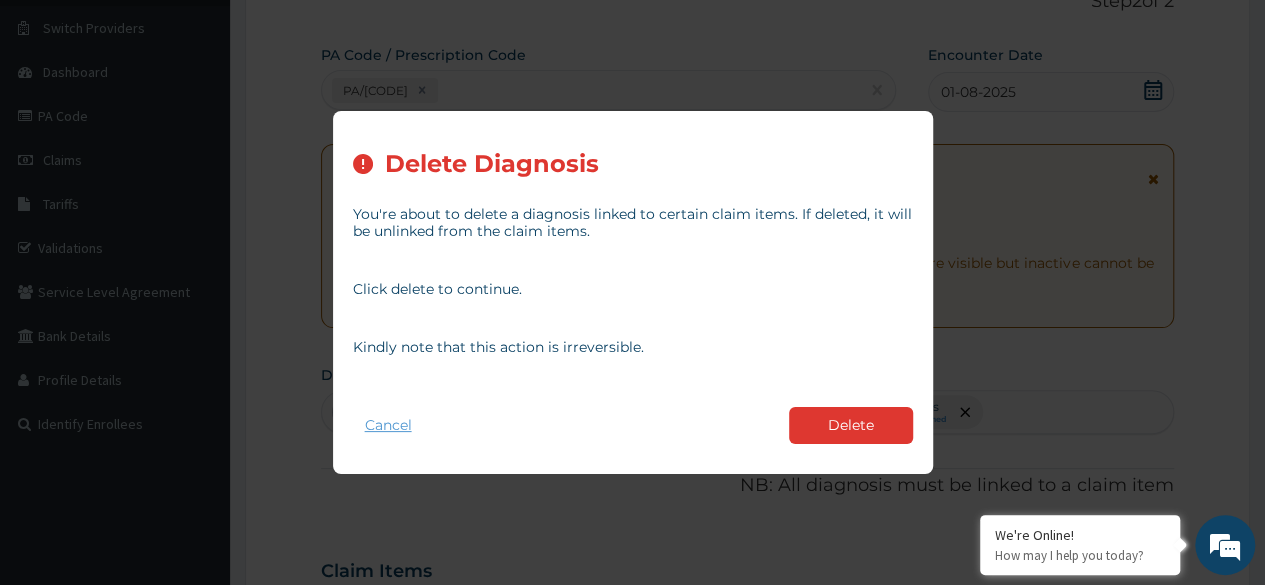 click on "Cancel" at bounding box center (388, 425) 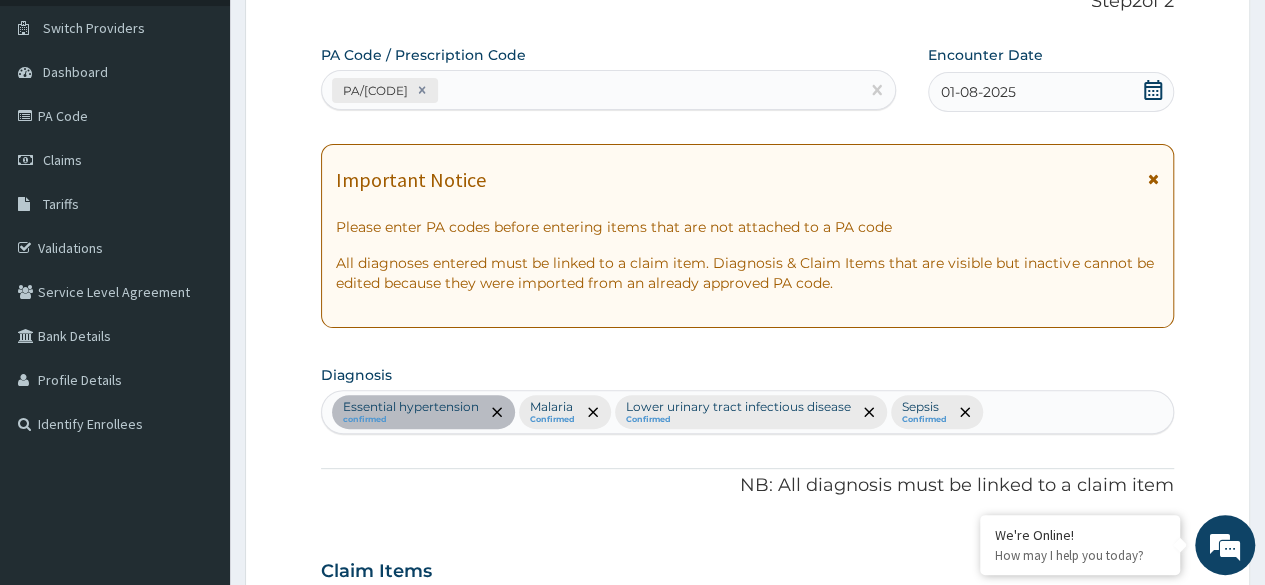 click on "Essential hypertension confirmed Malaria Confirmed Lower urinary tract infectious disease Confirmed Sepsis Confirmed" at bounding box center [747, 412] 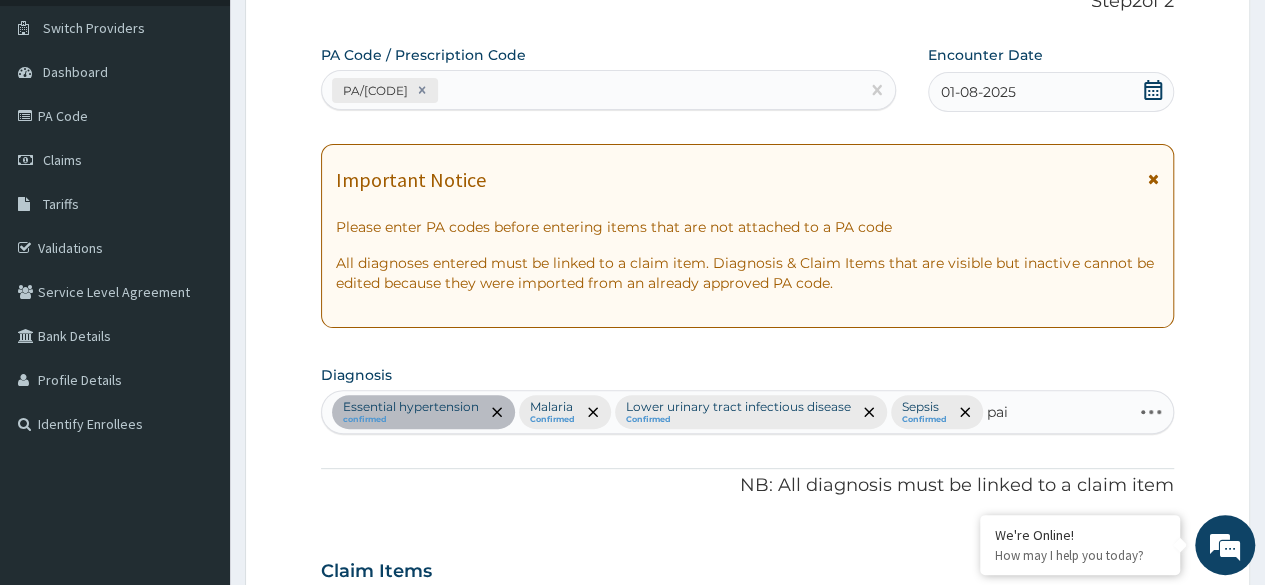 type on "pain" 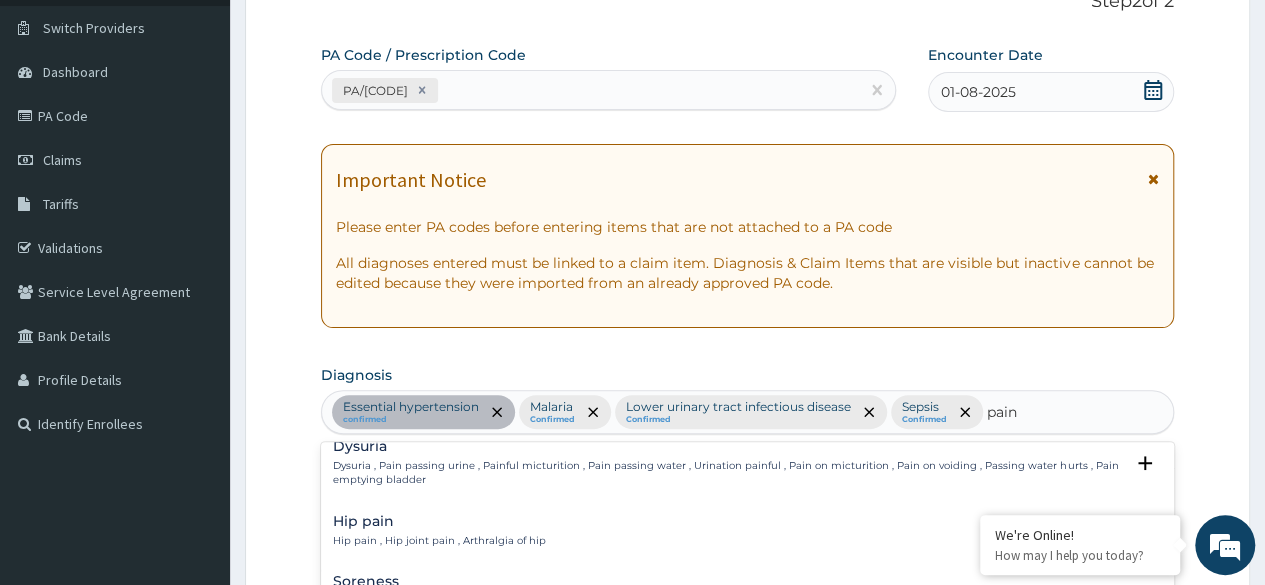 scroll, scrollTop: 0, scrollLeft: 0, axis: both 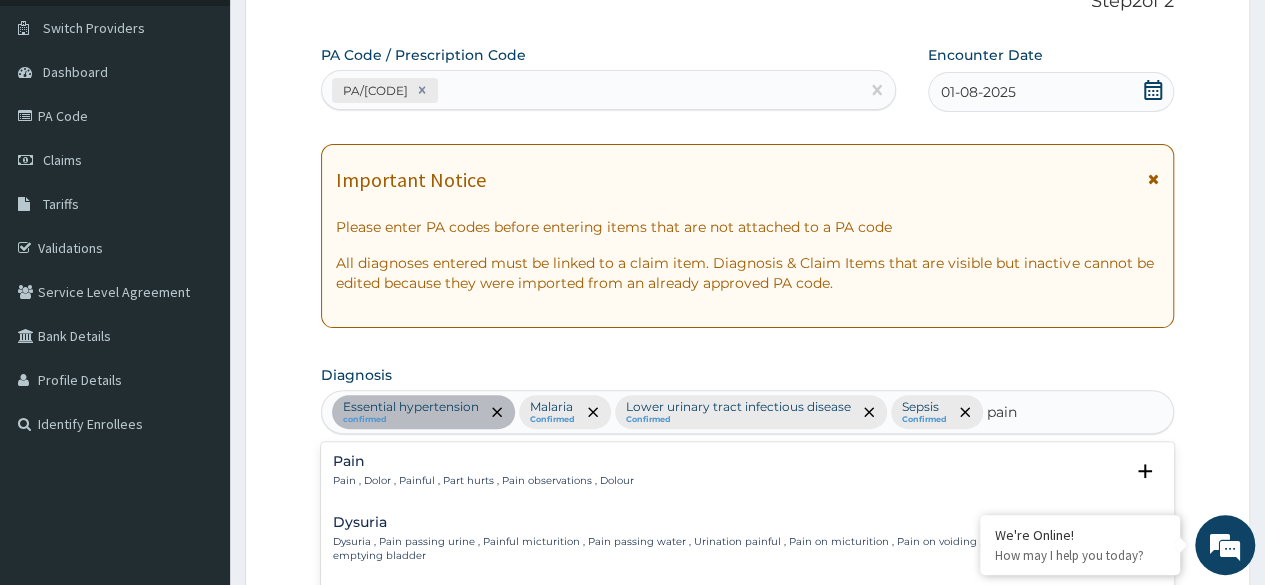 click on "Pain" at bounding box center (483, 461) 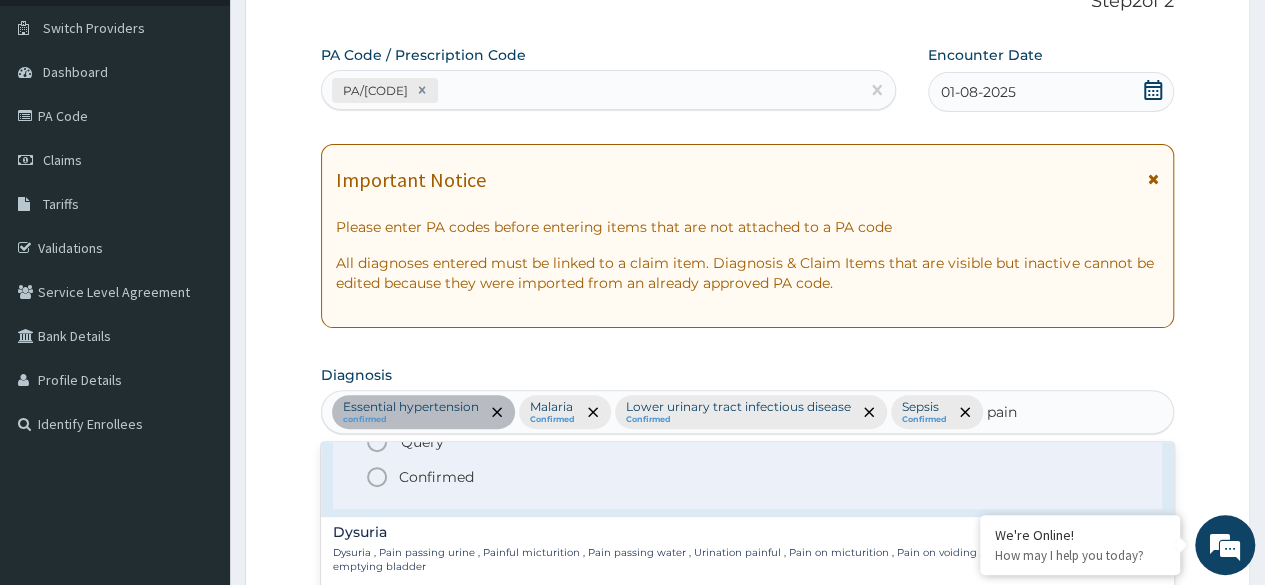 scroll, scrollTop: 100, scrollLeft: 0, axis: vertical 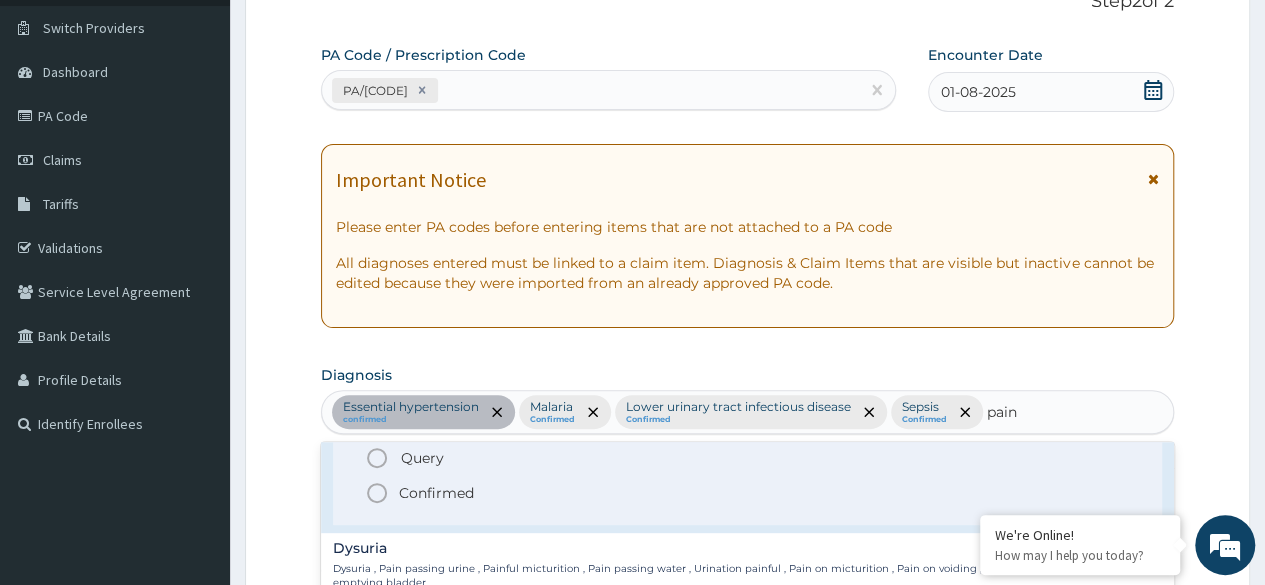 click 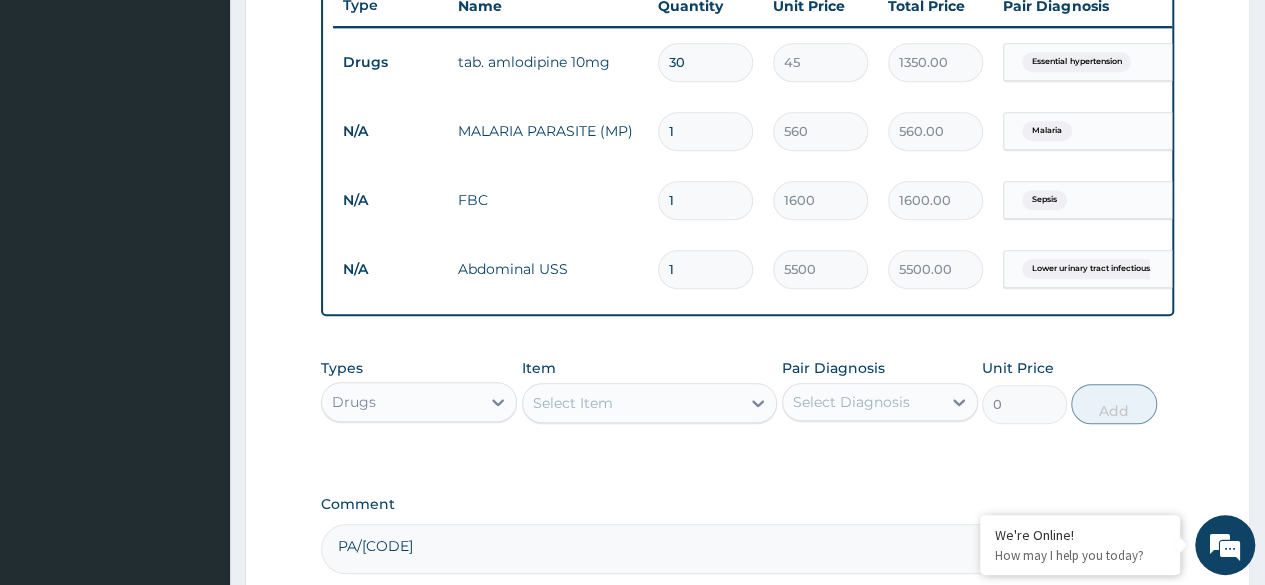scroll, scrollTop: 800, scrollLeft: 0, axis: vertical 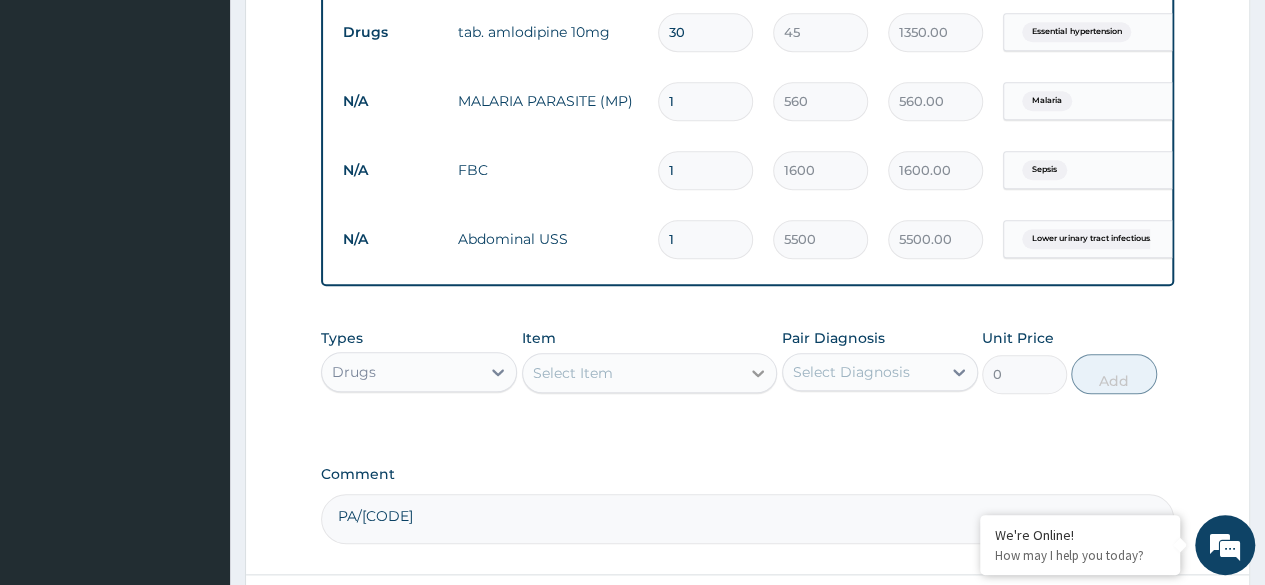 click 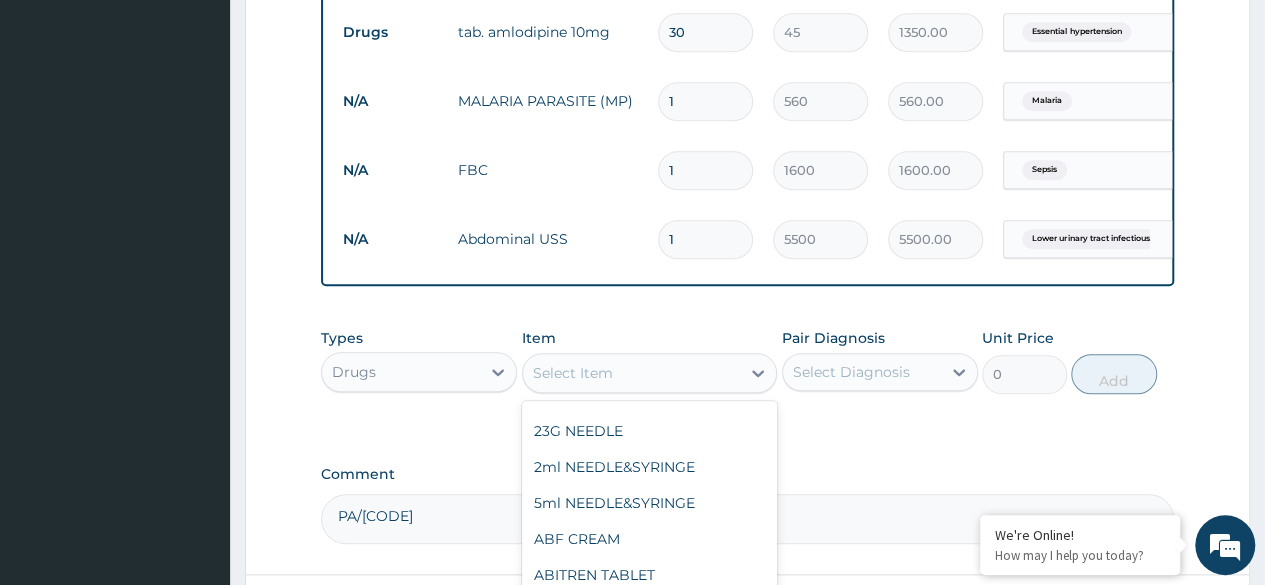 scroll, scrollTop: 0, scrollLeft: 0, axis: both 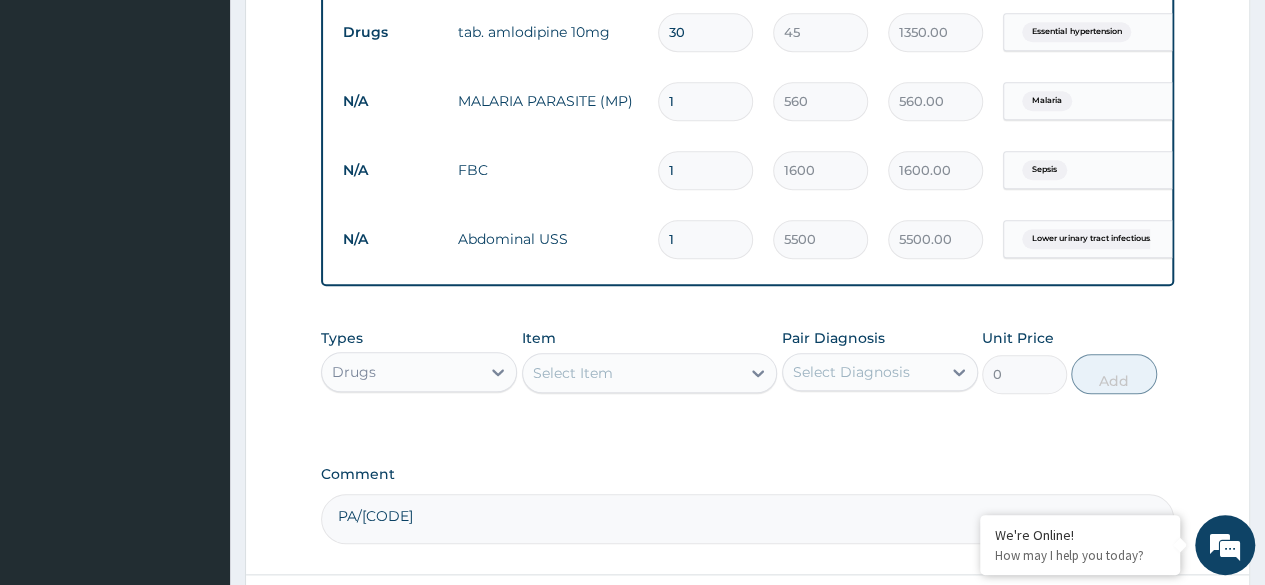 drag, startPoint x: 678, startPoint y: 369, endPoint x: 675, endPoint y: 379, distance: 10.440307 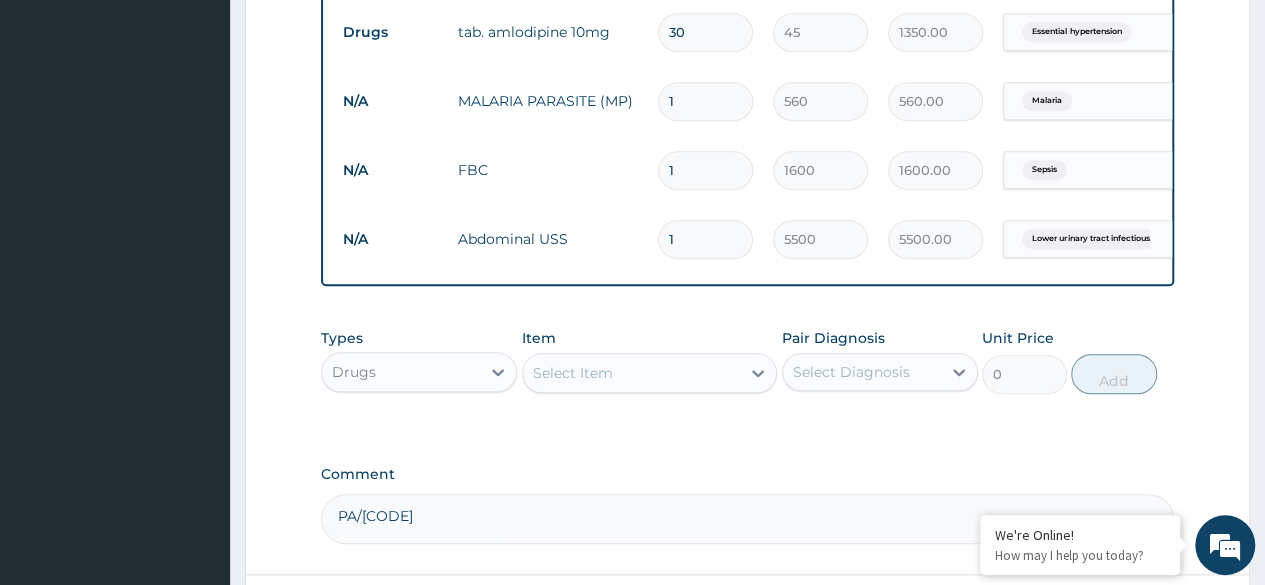 click on "Select Item" at bounding box center (650, 373) 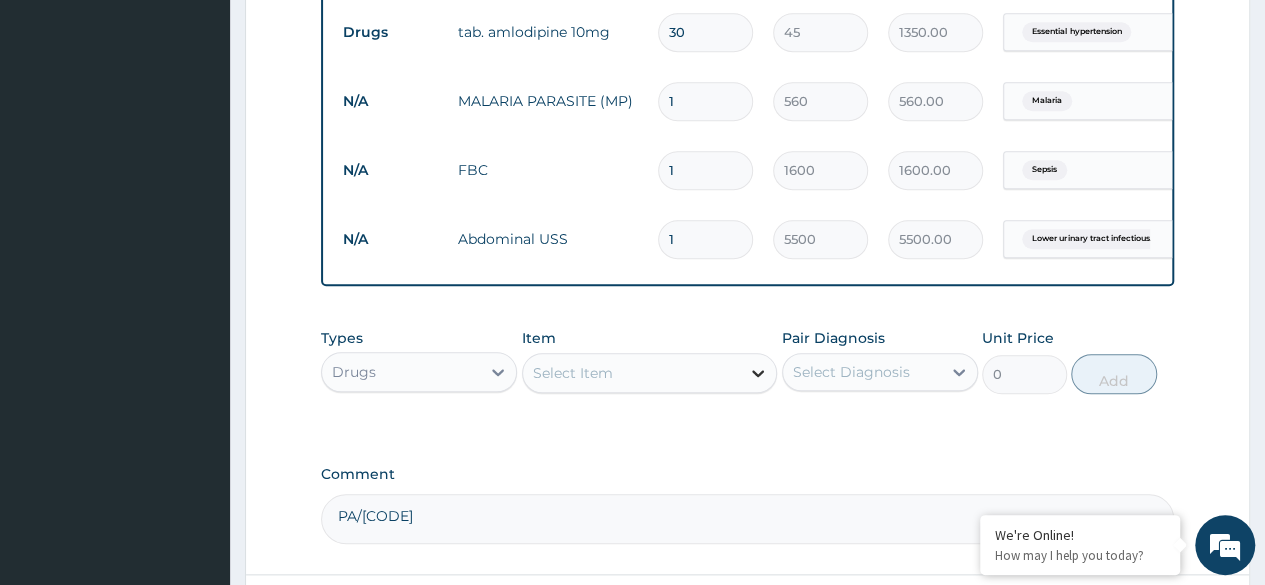 click 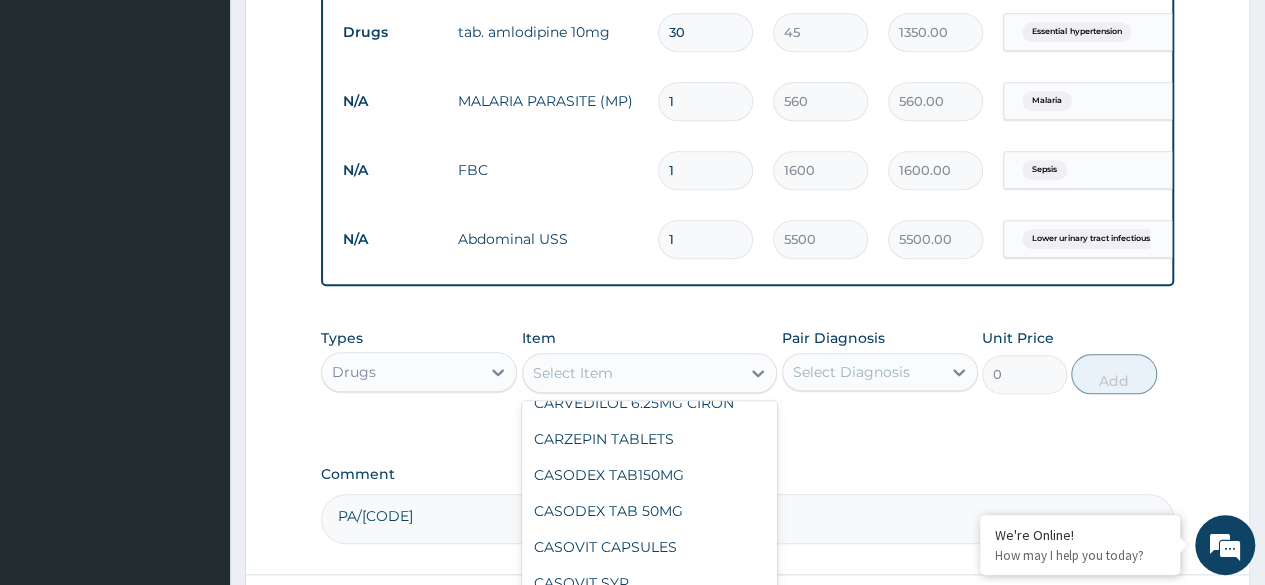 scroll, scrollTop: 15976, scrollLeft: 0, axis: vertical 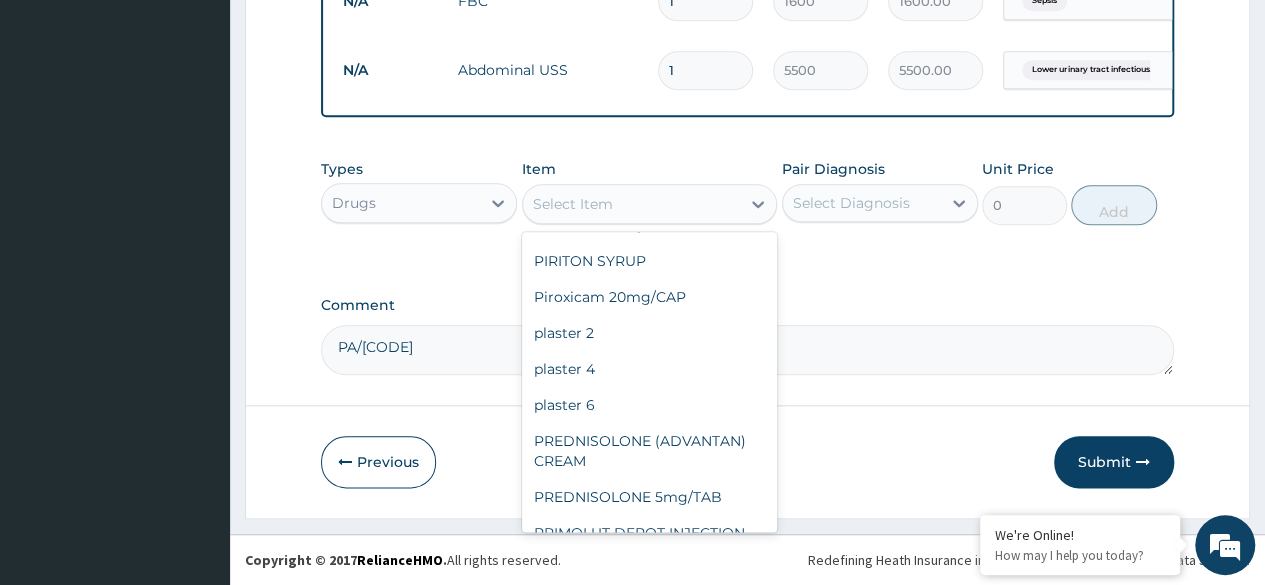 click on "PARACETAMOL 500mg/TAB" at bounding box center [650, -535] 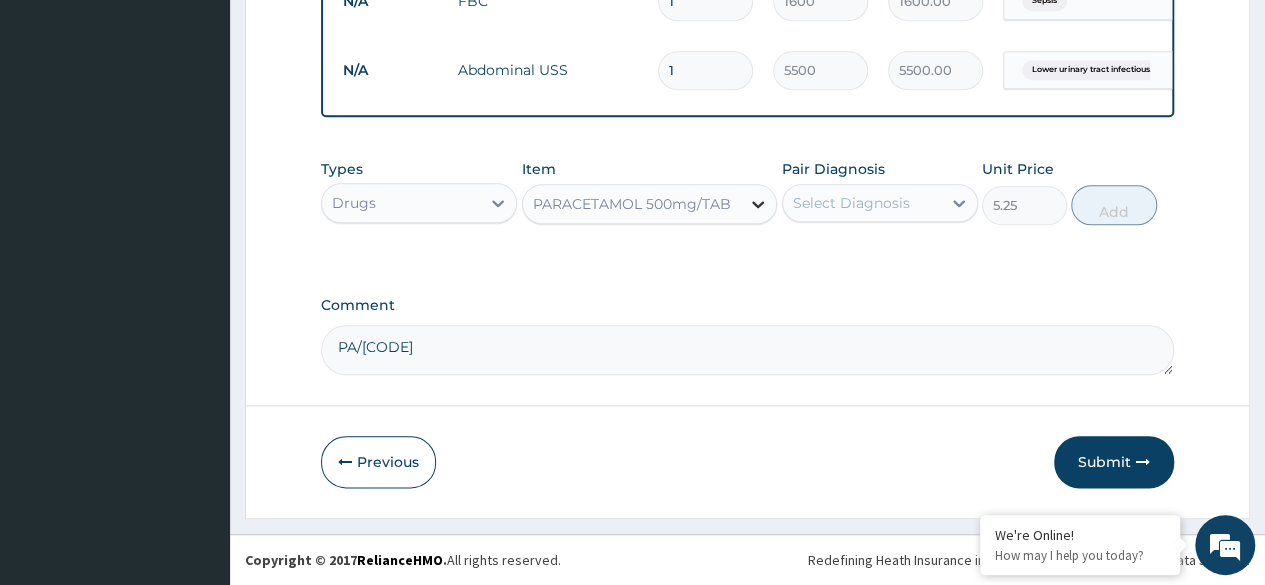 click 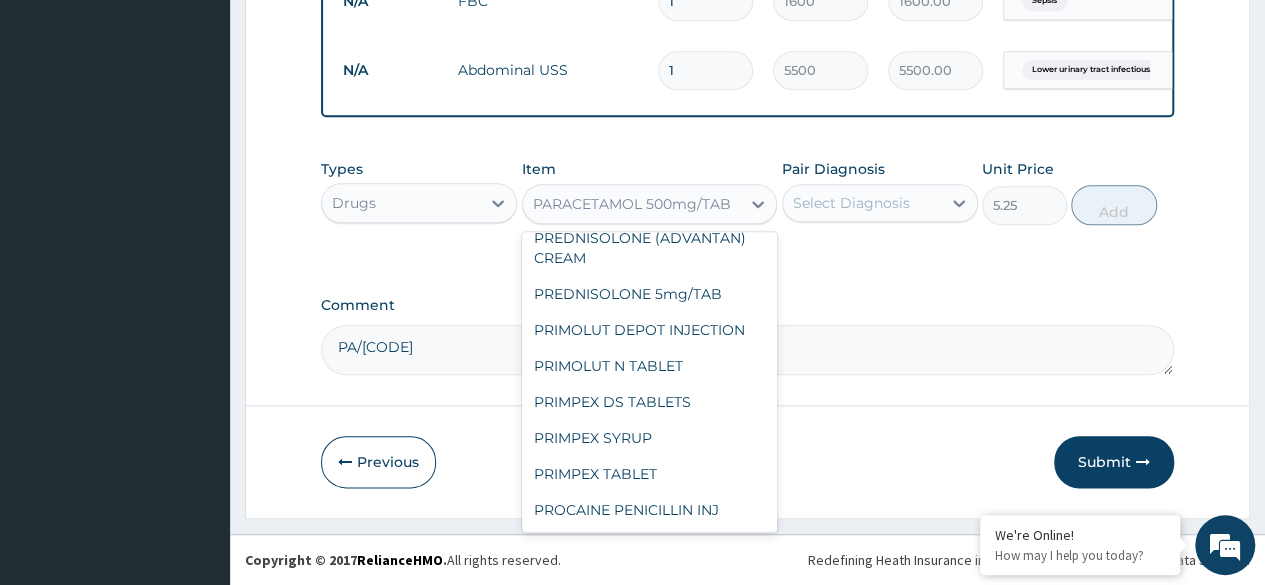 scroll, scrollTop: 35940, scrollLeft: 0, axis: vertical 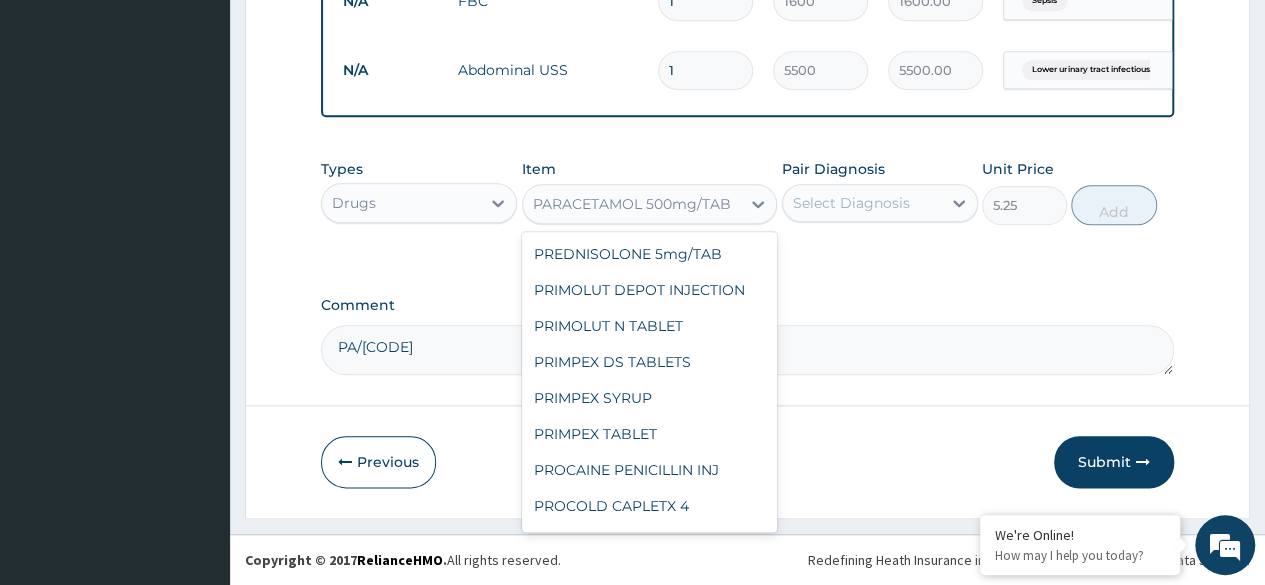 click on "PARACETAMOL TABLET" at bounding box center [650, -598] 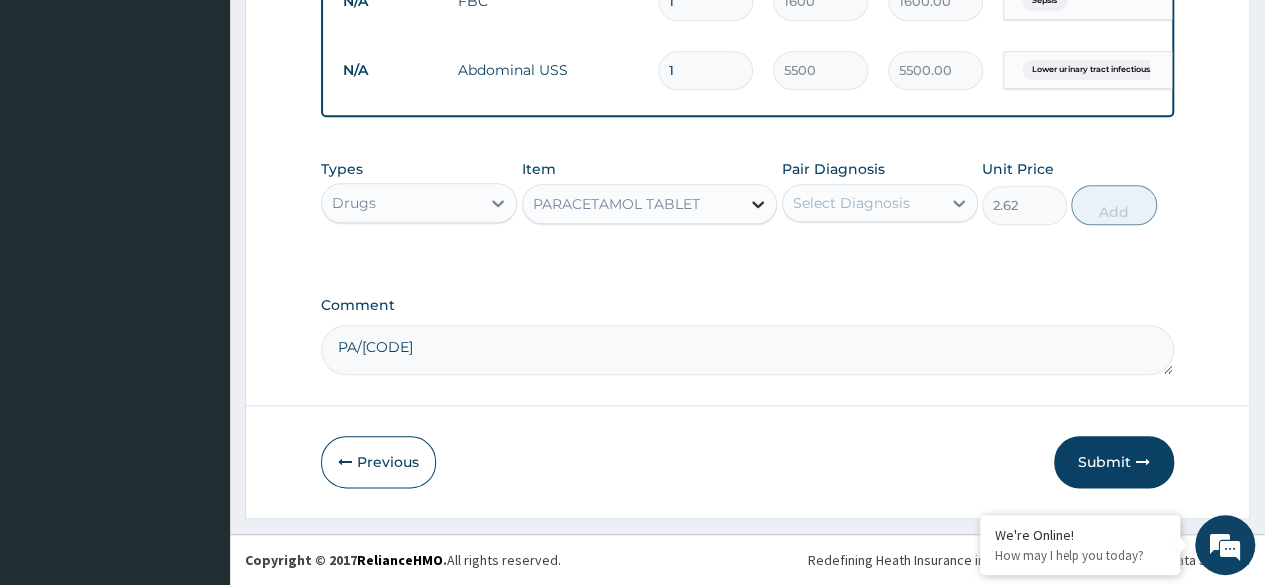 click 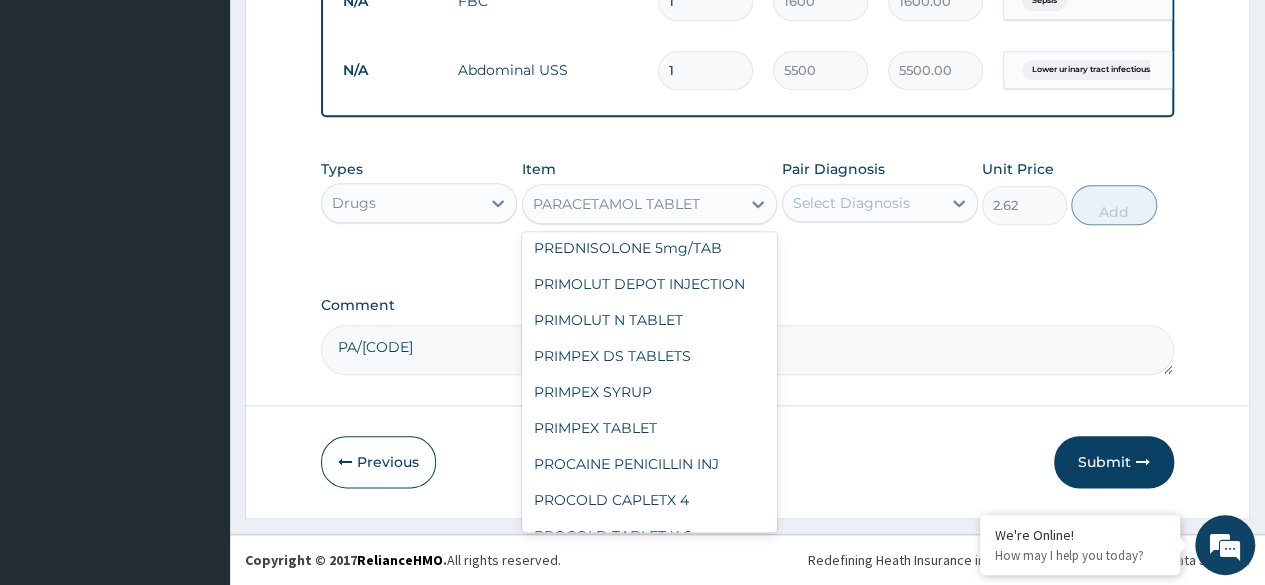 scroll, scrollTop: 35906, scrollLeft: 0, axis: vertical 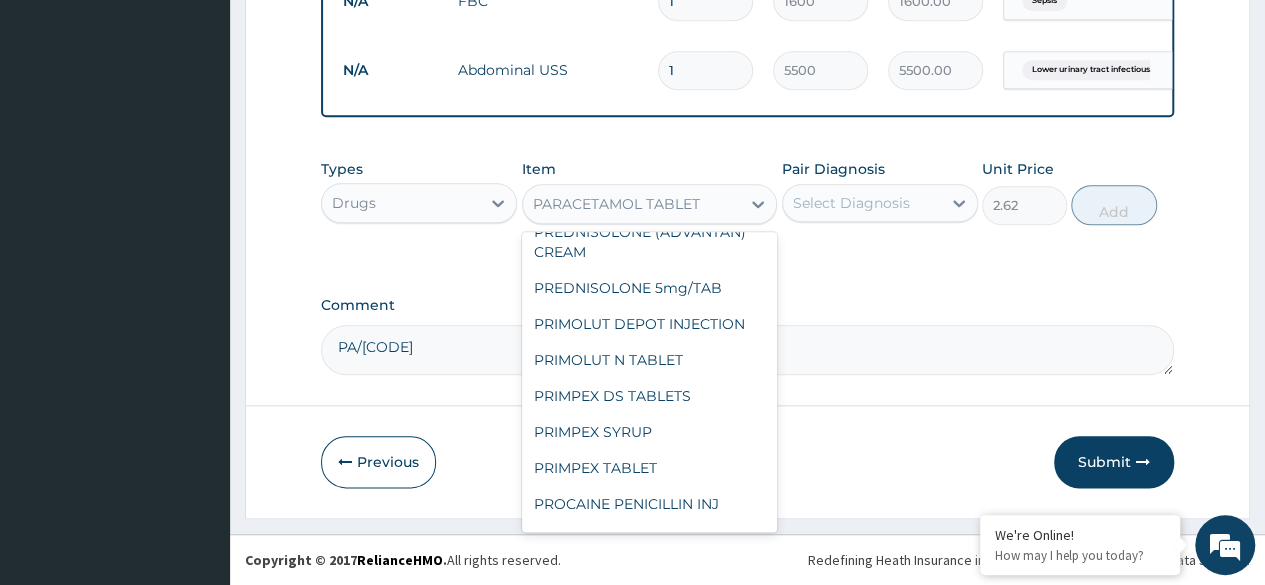 click on "PARACETAMOL 500mg/TAB" at bounding box center [650, -744] 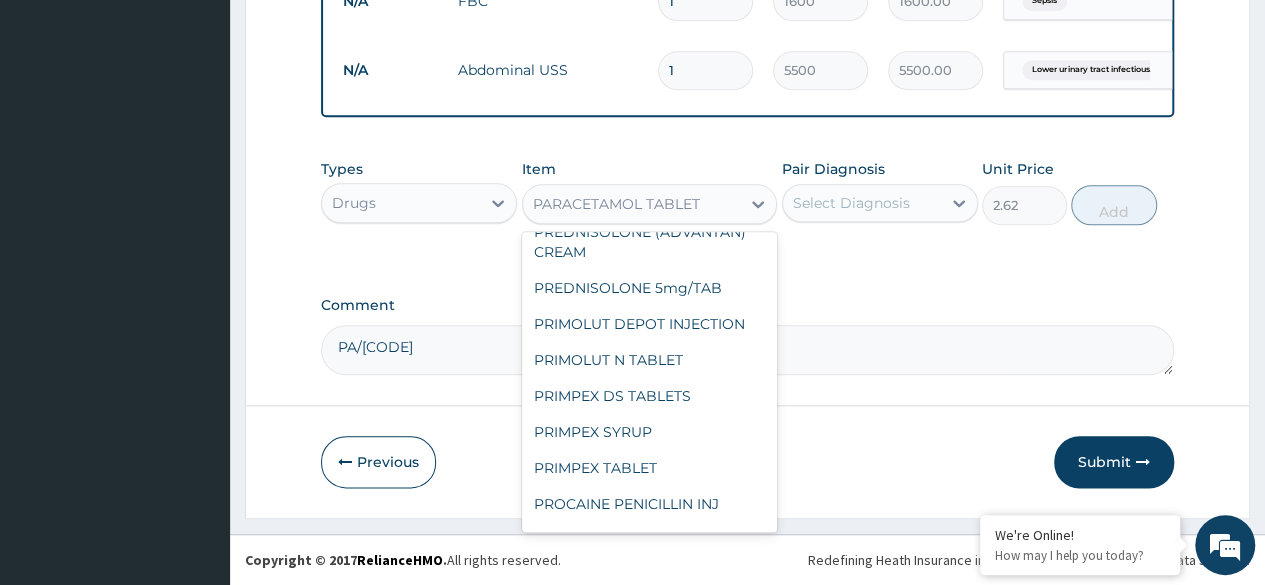 type on "5.25" 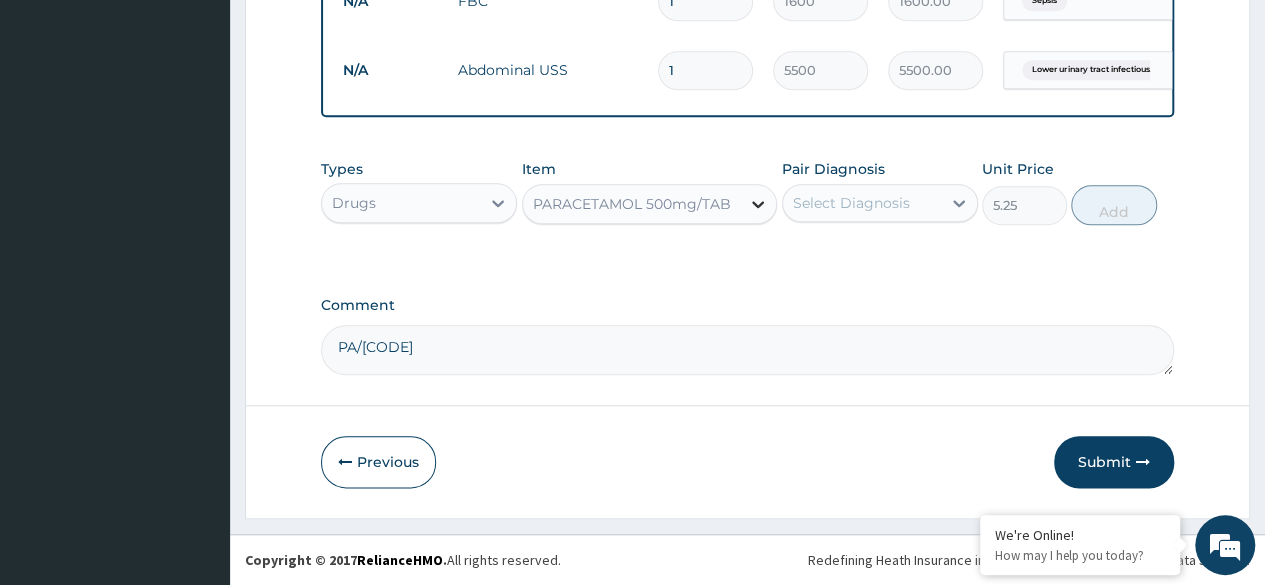 click 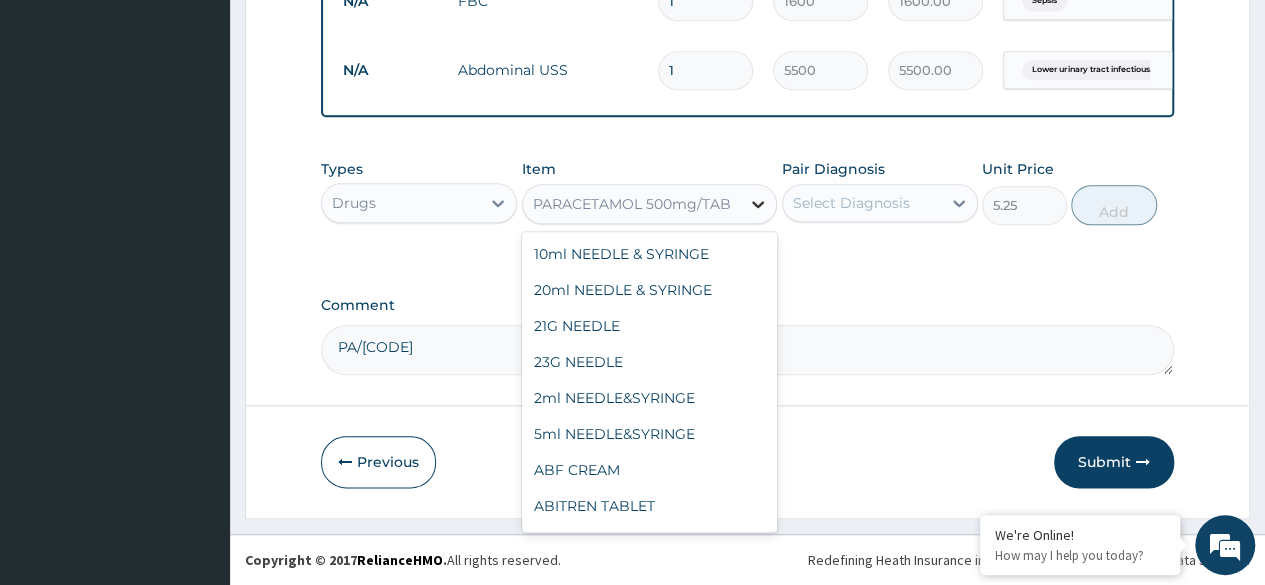 scroll, scrollTop: 35660, scrollLeft: 0, axis: vertical 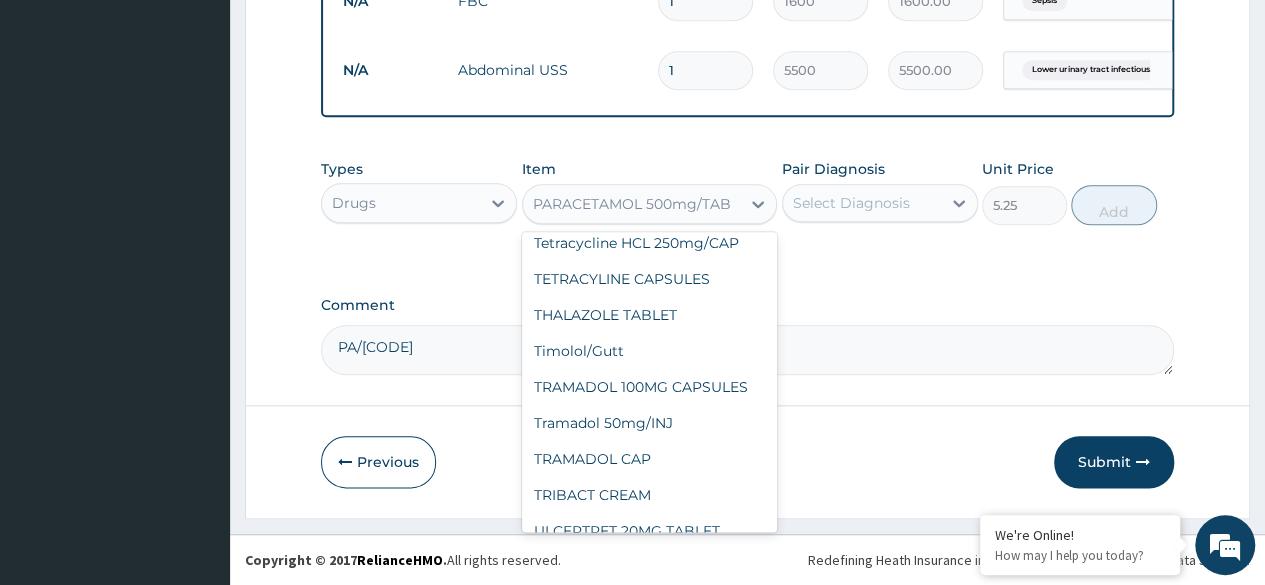 click on "PARACETAMOL 500mg/TAB" at bounding box center [632, 204] 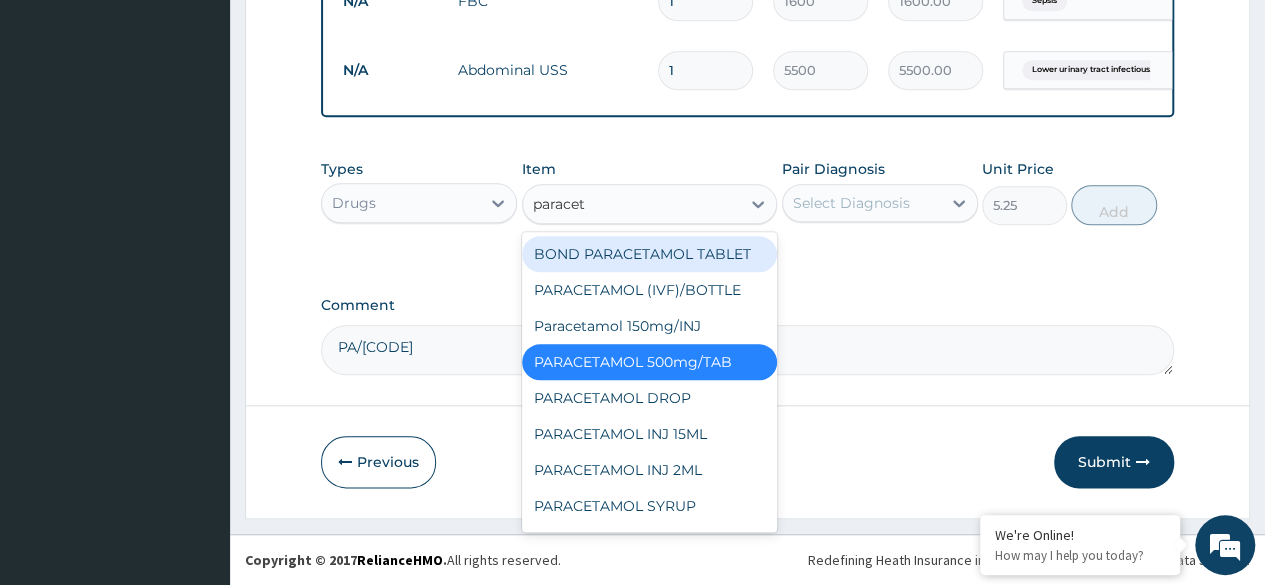 type on "paraceta" 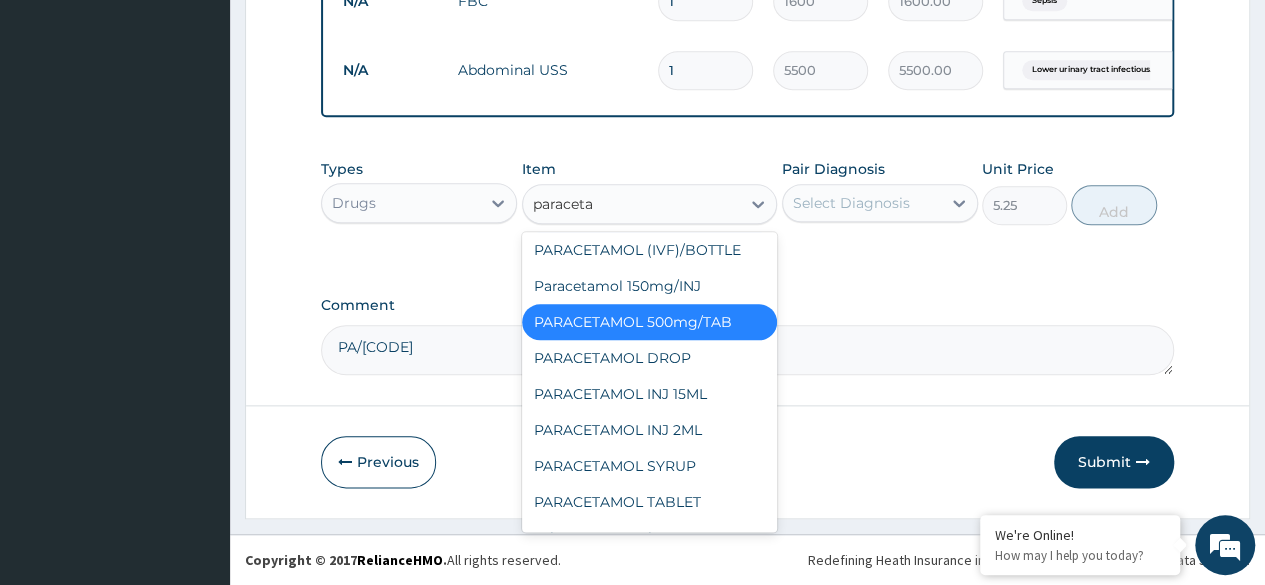 scroll, scrollTop: 68, scrollLeft: 0, axis: vertical 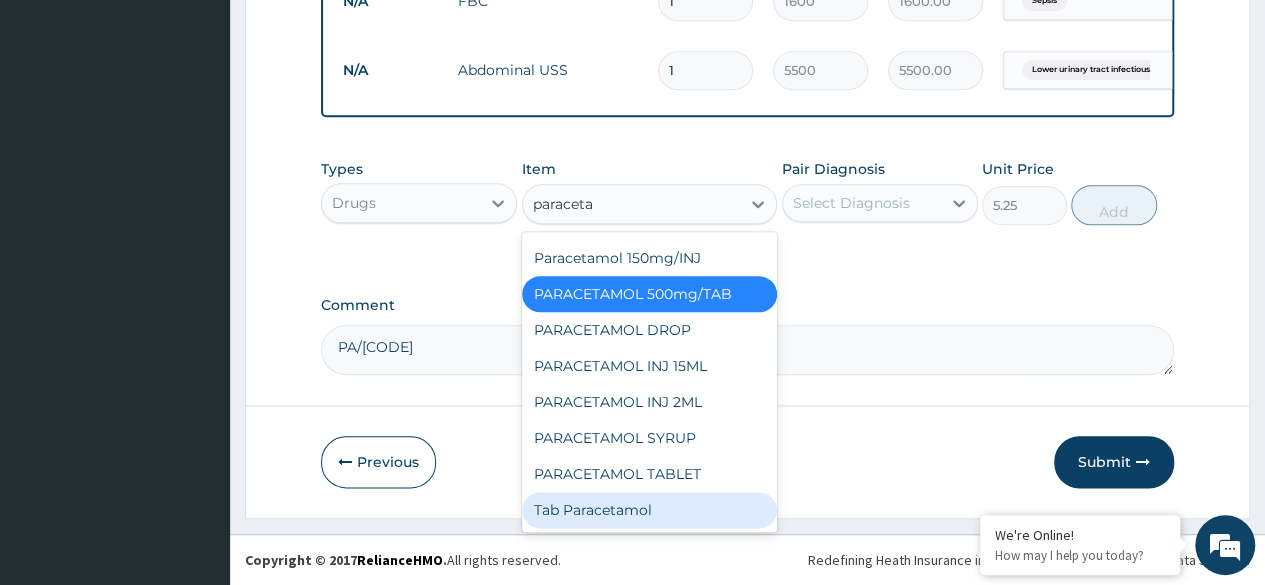 click on "Tab Paracetamol" at bounding box center [650, 510] 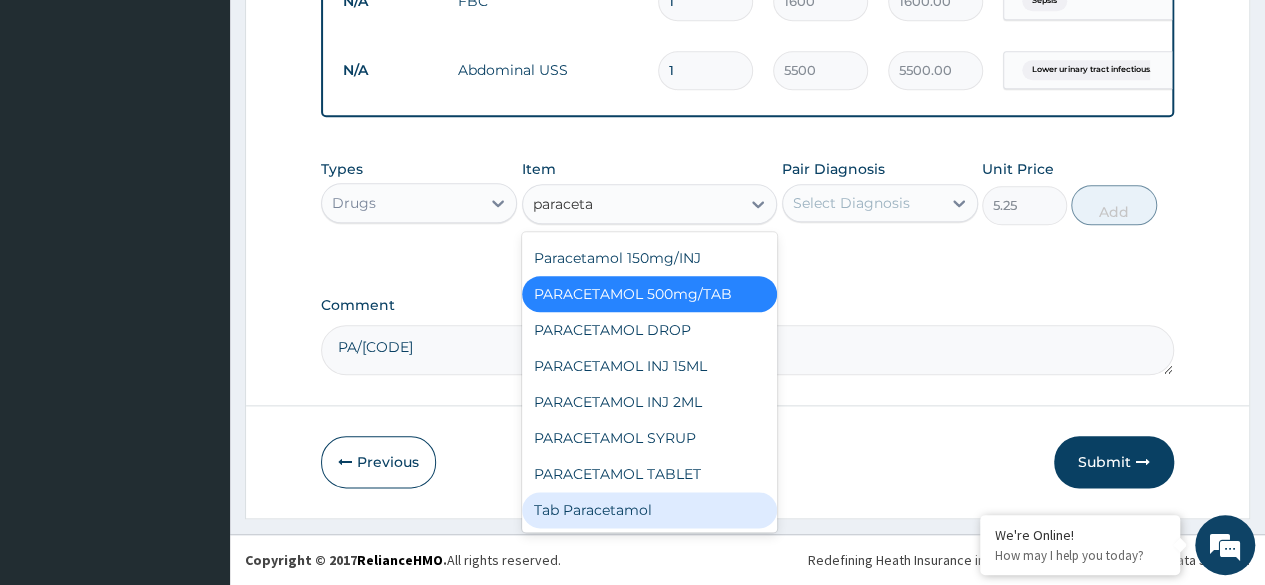 type 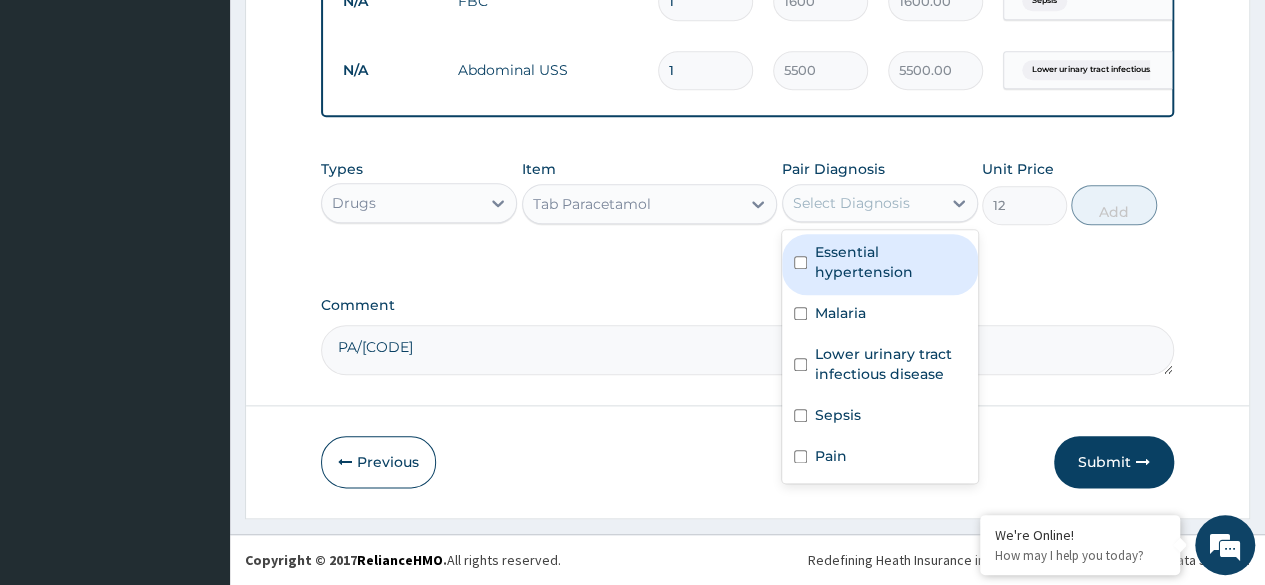 click on "Select Diagnosis" at bounding box center (851, 203) 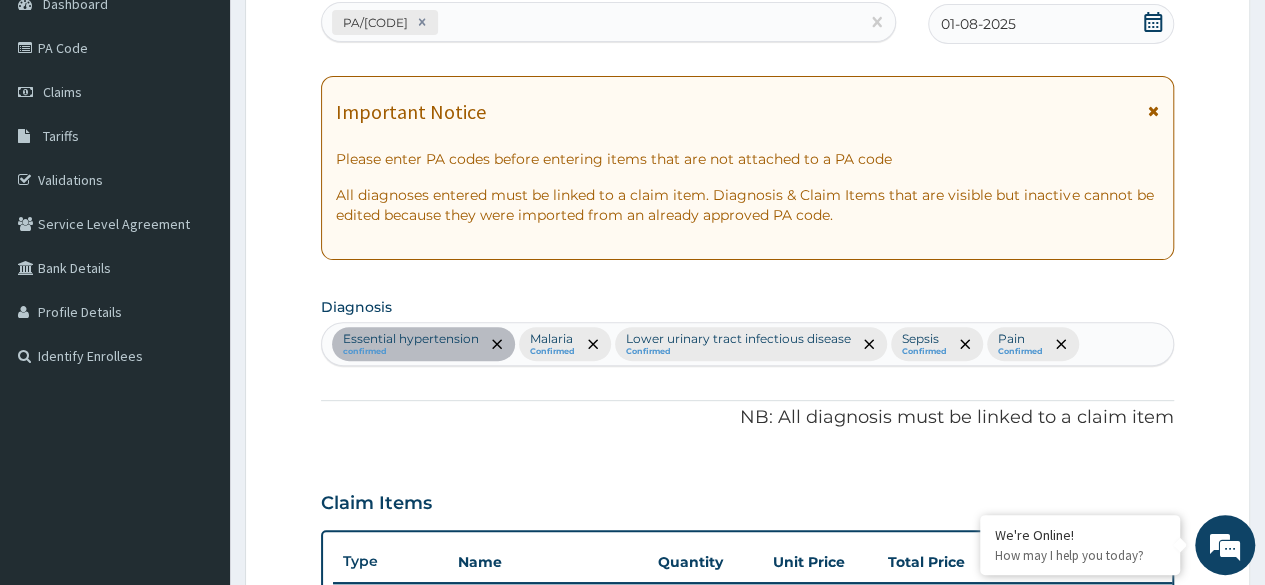 scroll, scrollTop: 240, scrollLeft: 0, axis: vertical 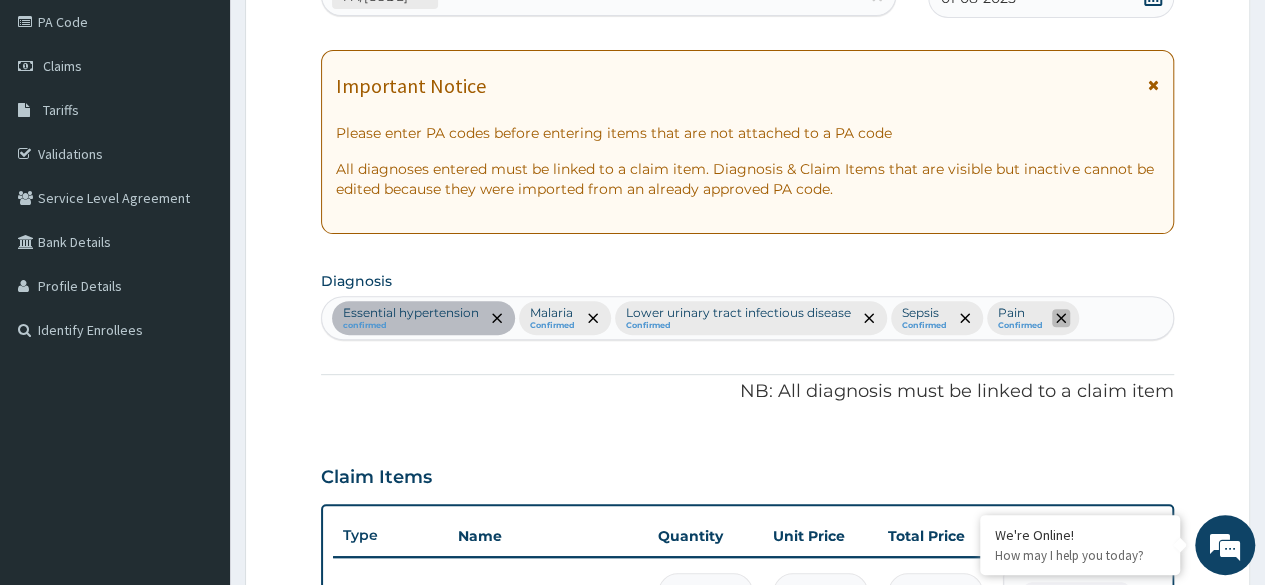 click 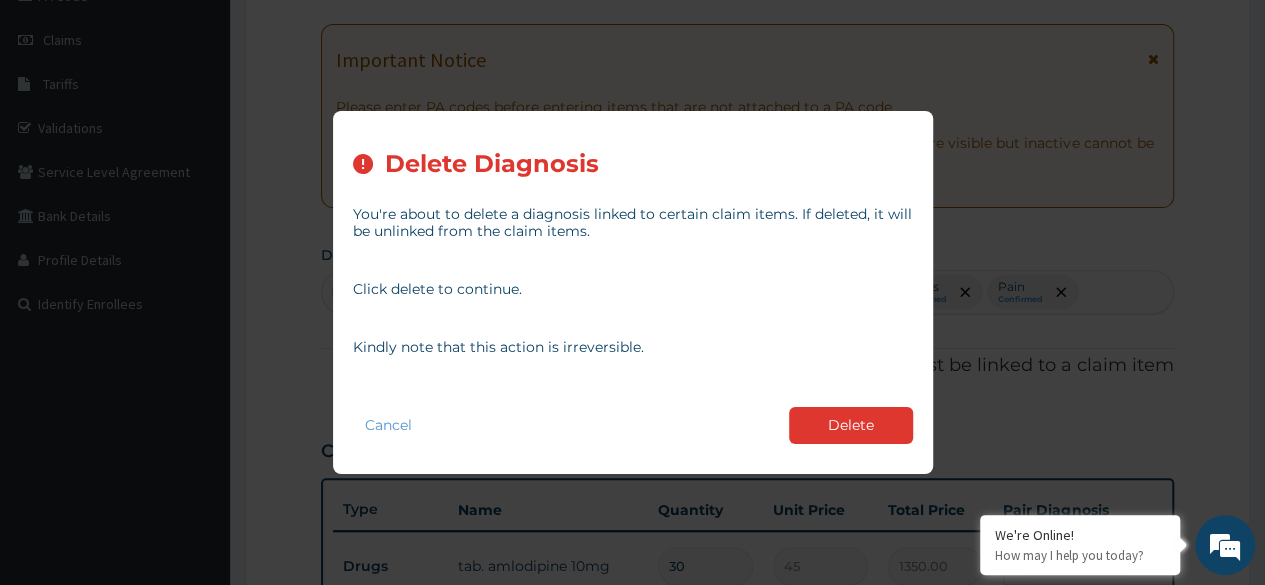 scroll, scrollTop: 280, scrollLeft: 0, axis: vertical 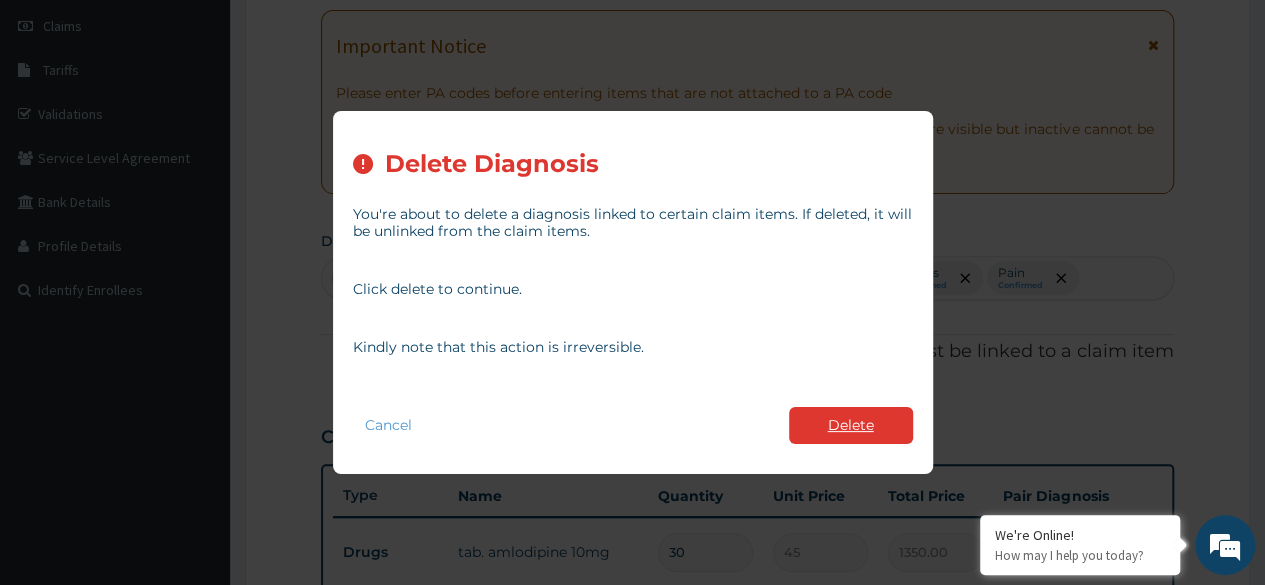 click on "Delete" at bounding box center (851, 425) 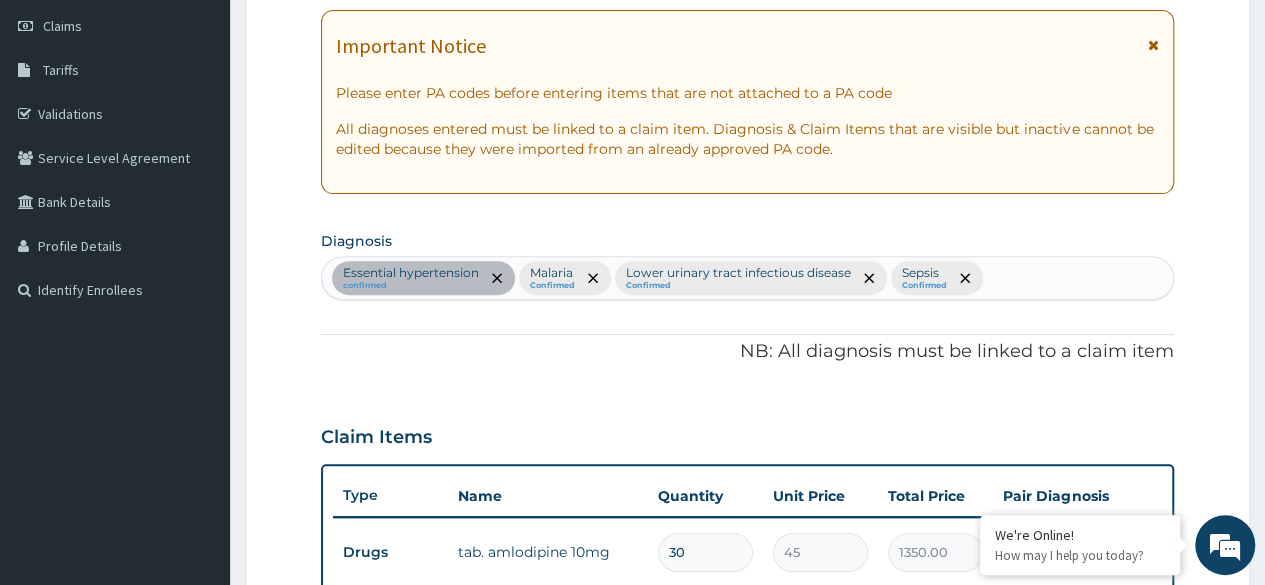 click on "Essential hypertension confirmed Malaria Confirmed Lower urinary tract infectious disease Confirmed Sepsis Confirmed" at bounding box center [747, 278] 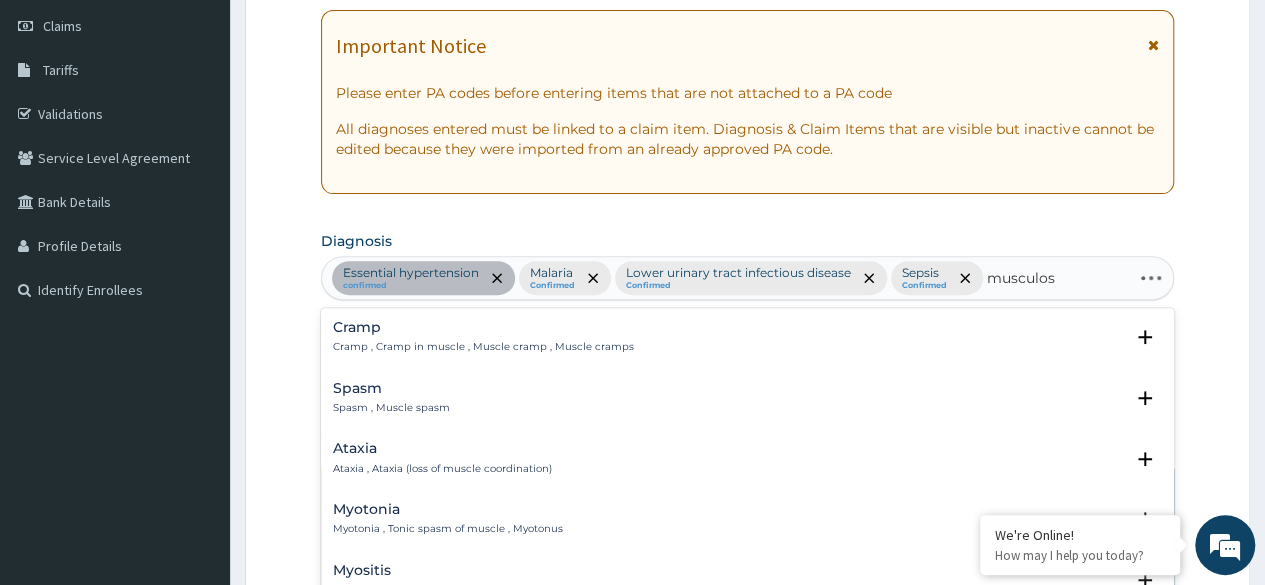 type on "musculosk" 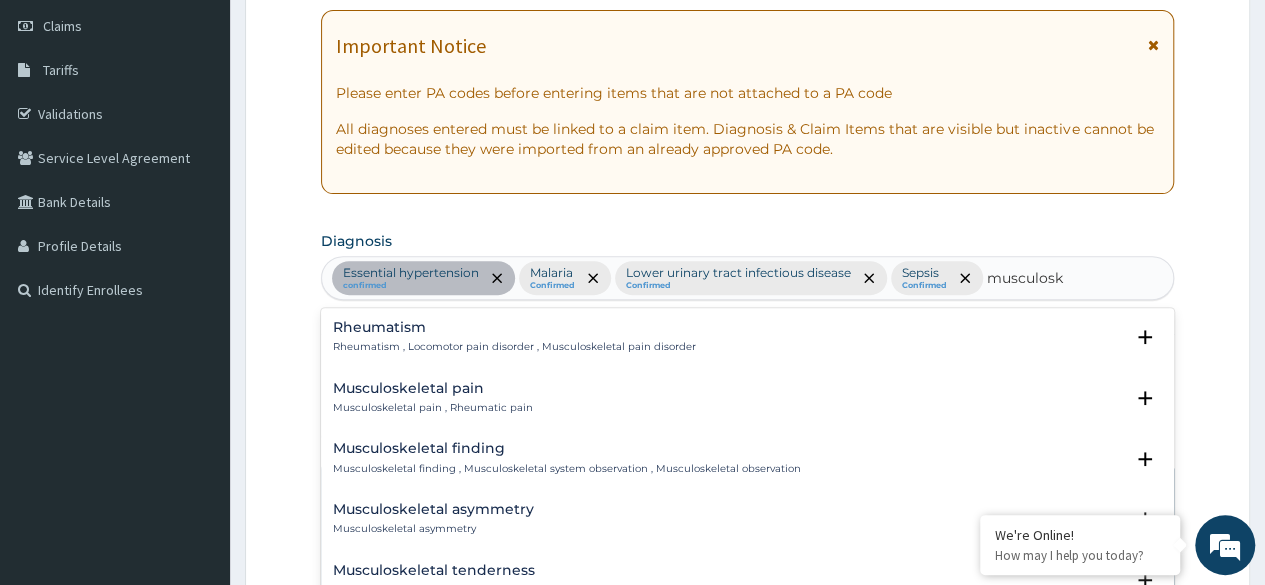click on "Musculoskeletal pain" at bounding box center (433, 388) 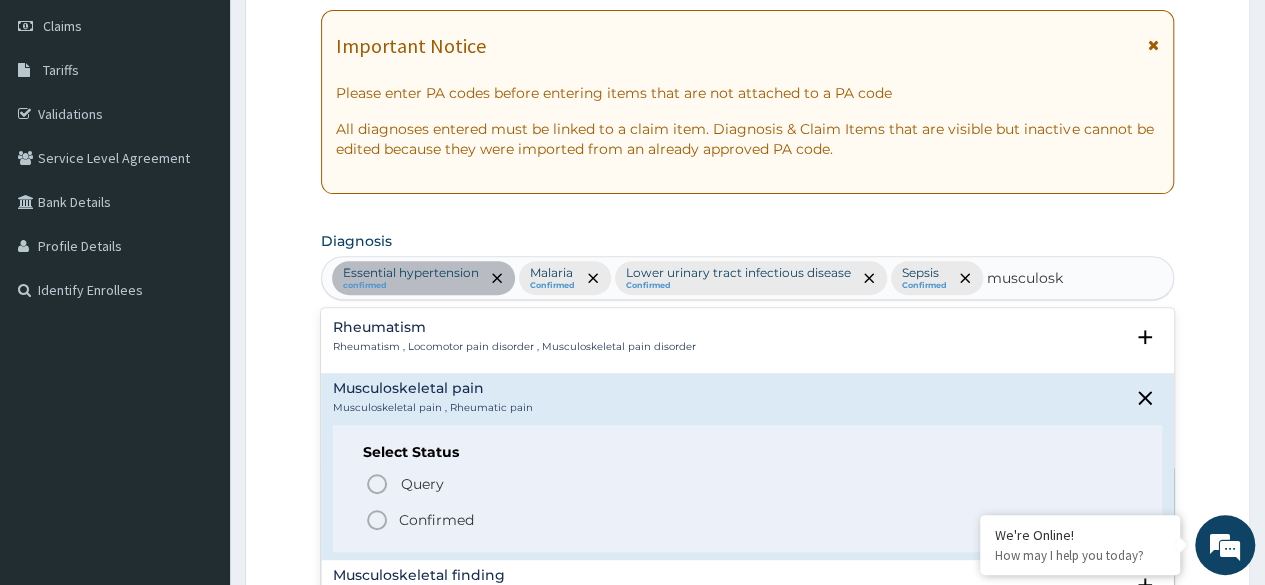 click 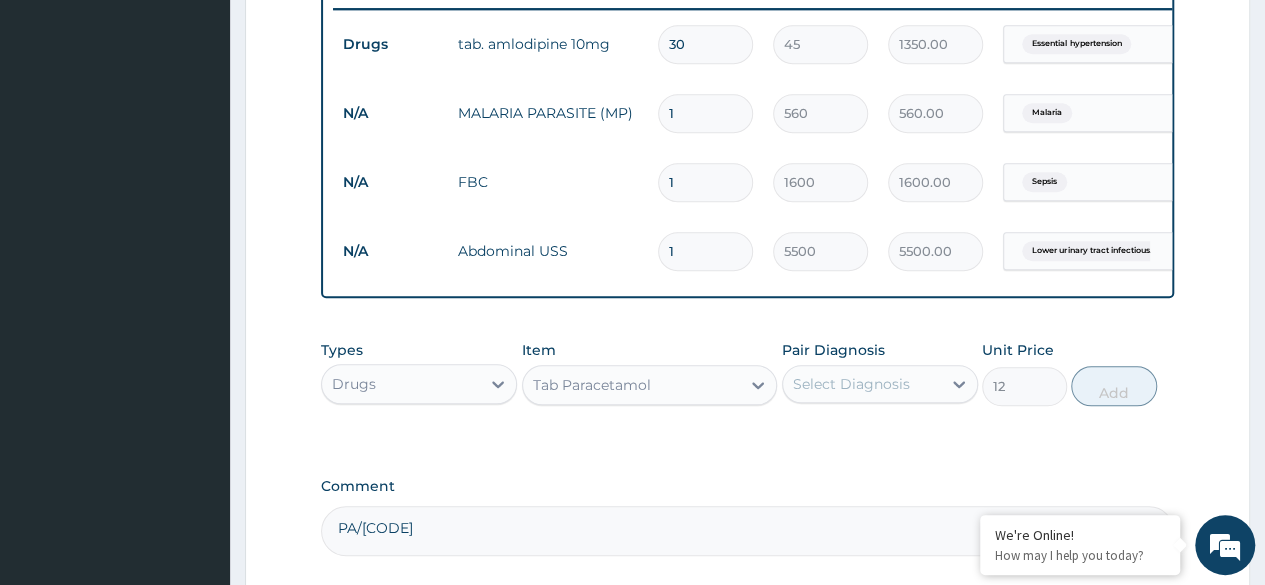scroll, scrollTop: 840, scrollLeft: 0, axis: vertical 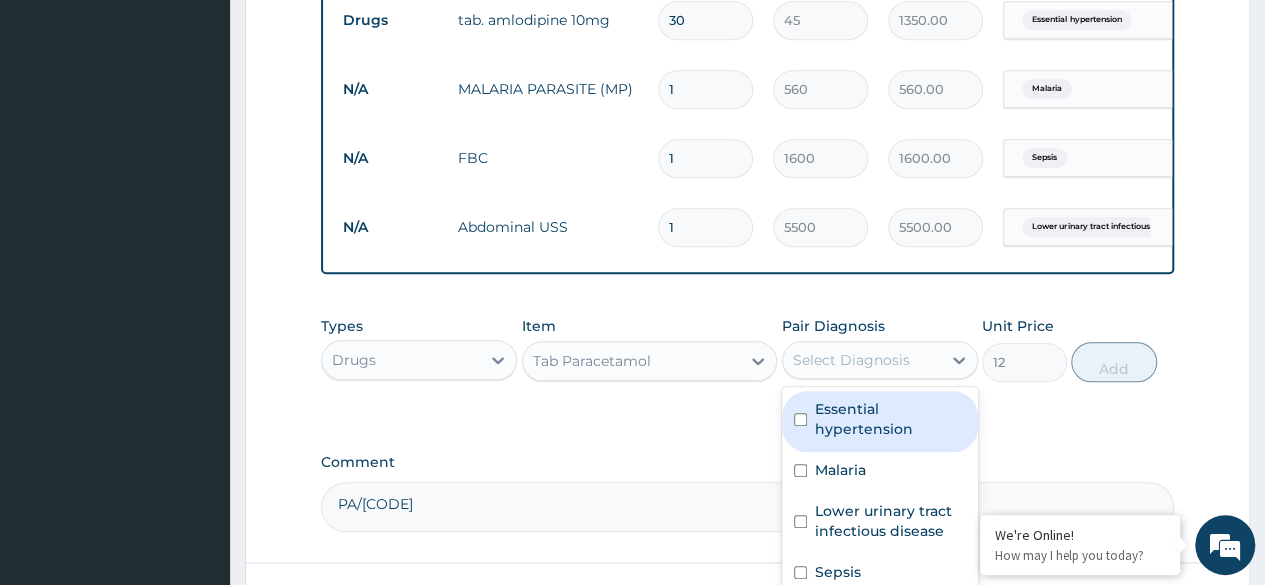 click on "Select Diagnosis" at bounding box center (851, 360) 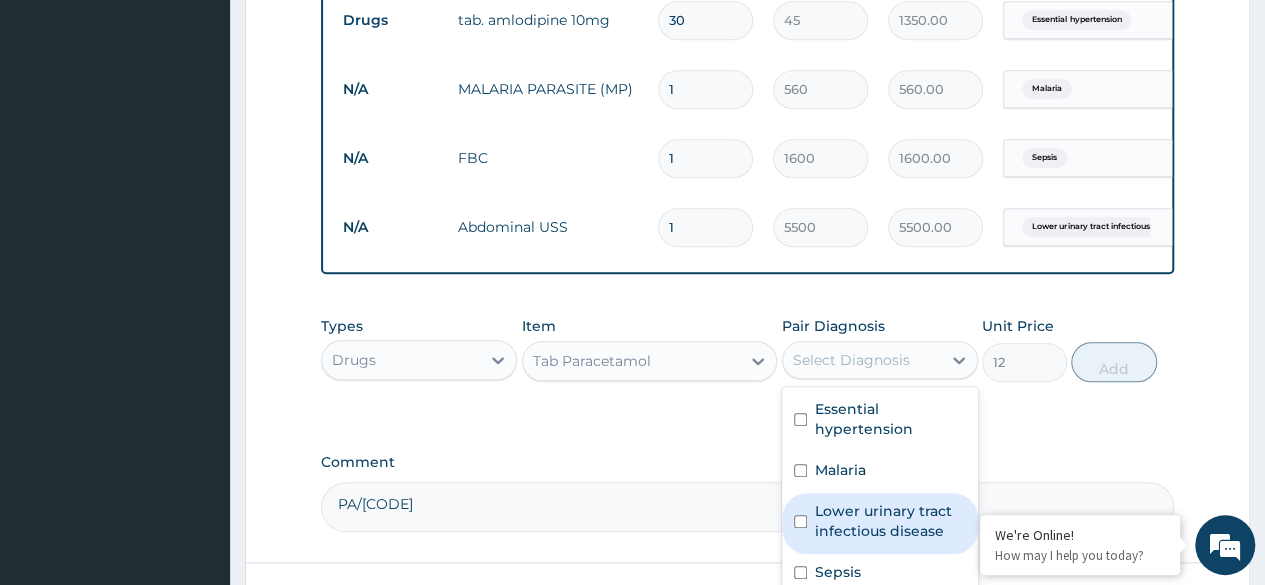scroll, scrollTop: 982, scrollLeft: 0, axis: vertical 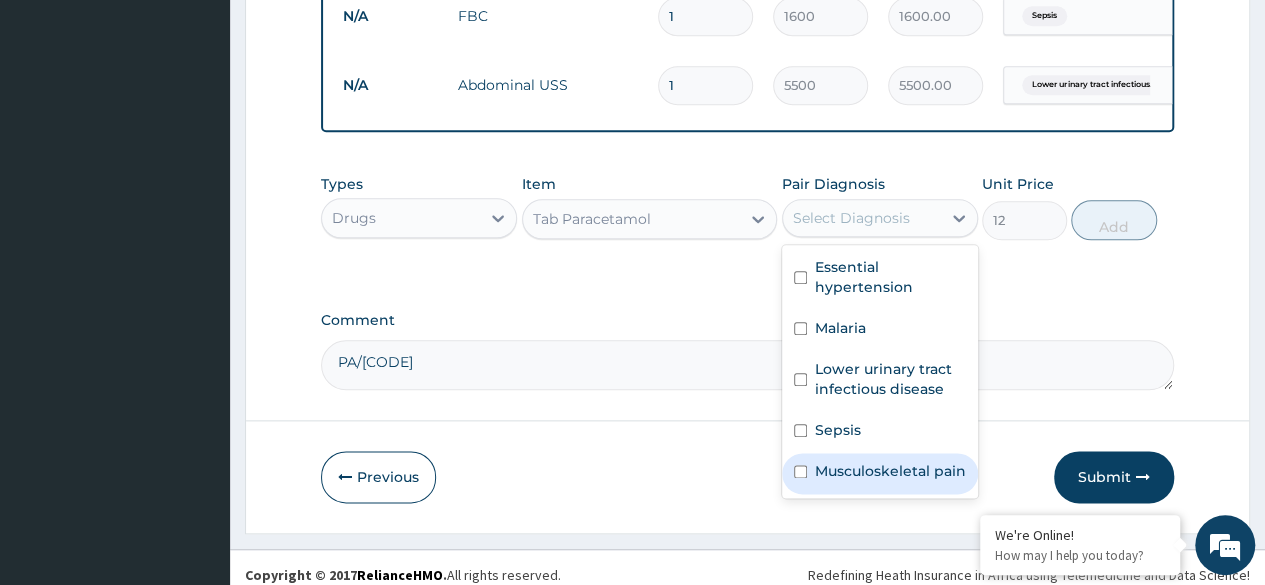 click on "Musculoskeletal pain" at bounding box center (890, 471) 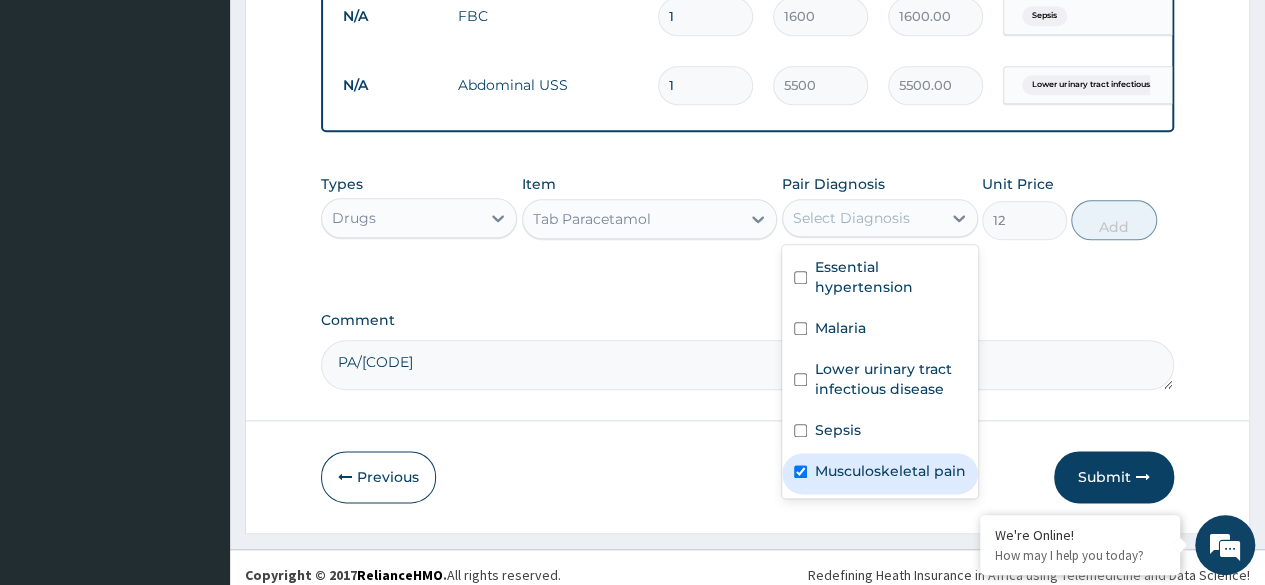 checkbox on "true" 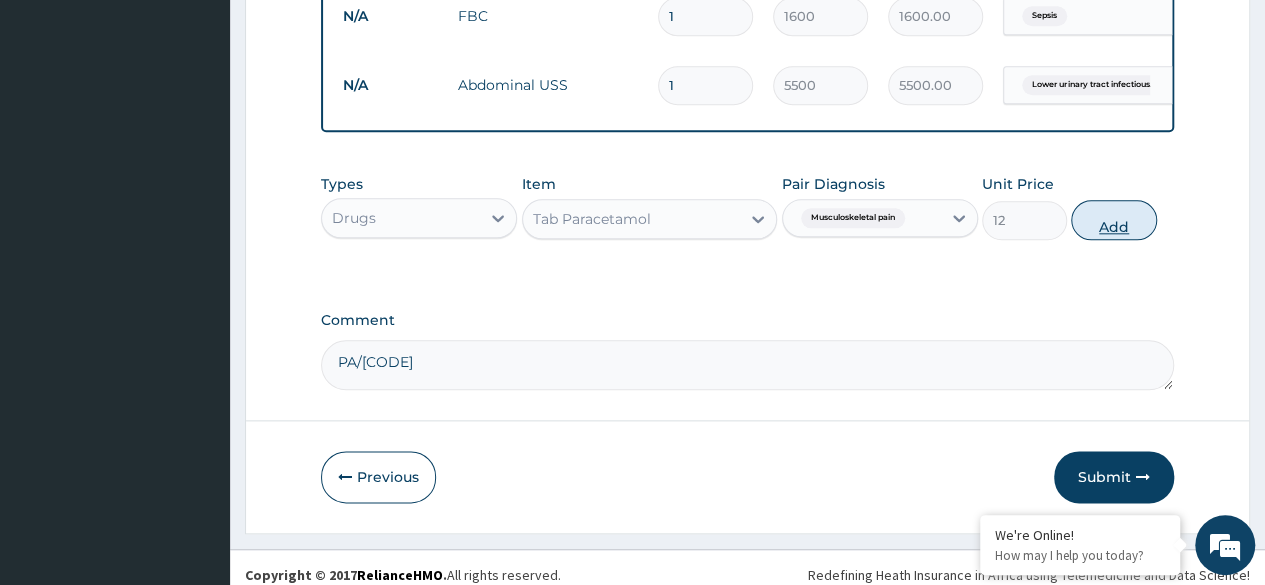 click on "Add" at bounding box center [1113, 220] 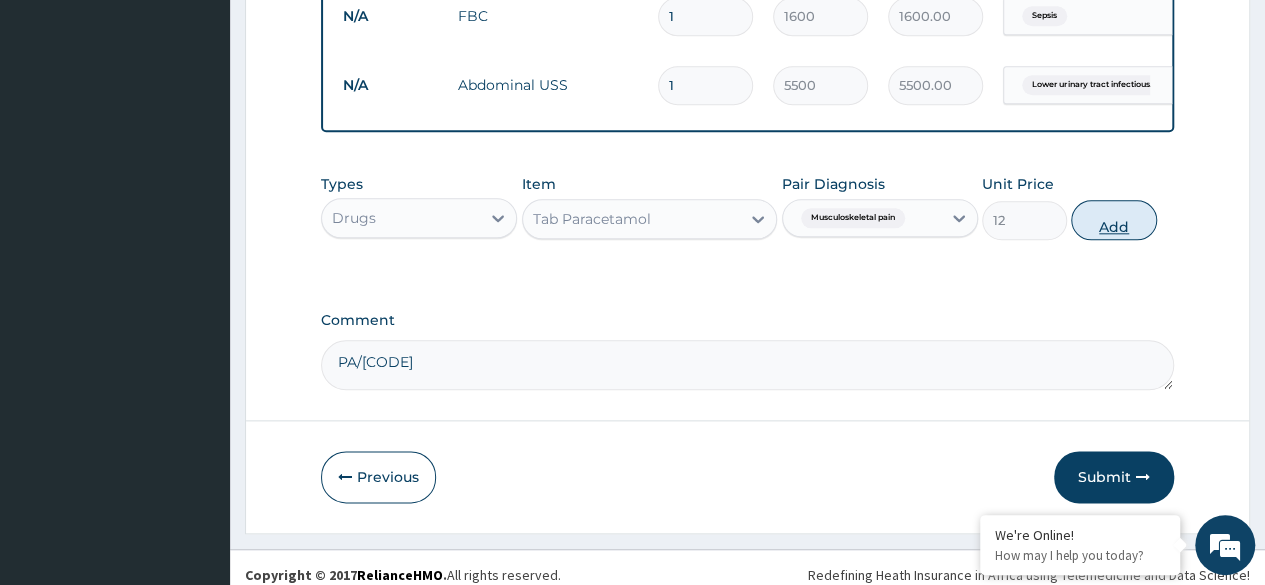 type on "0" 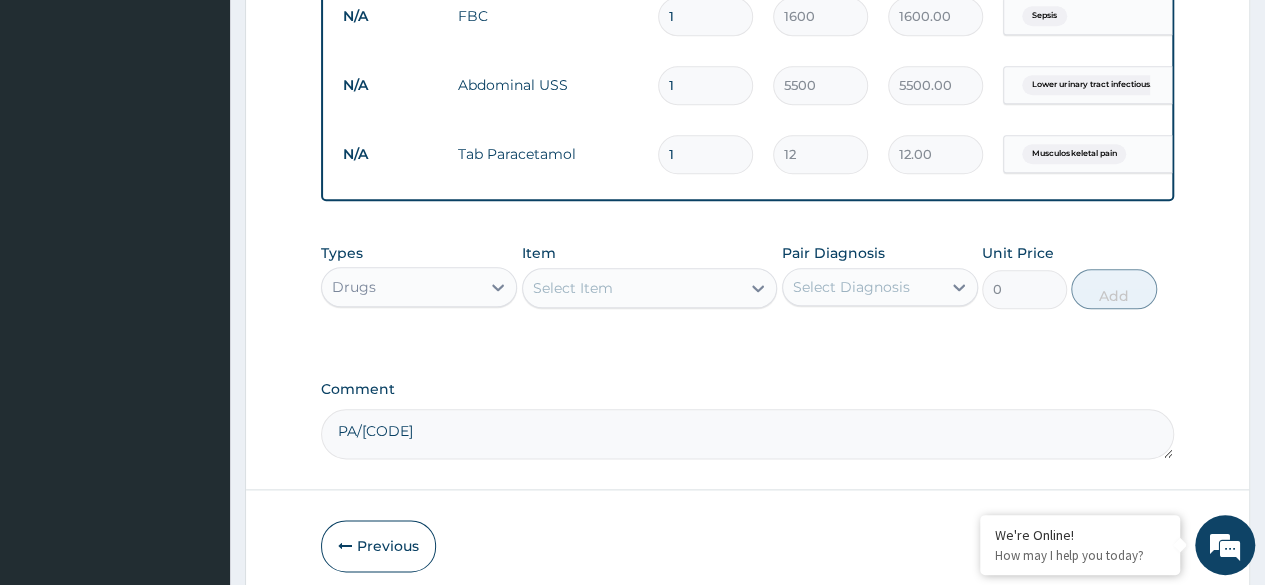 type on "18" 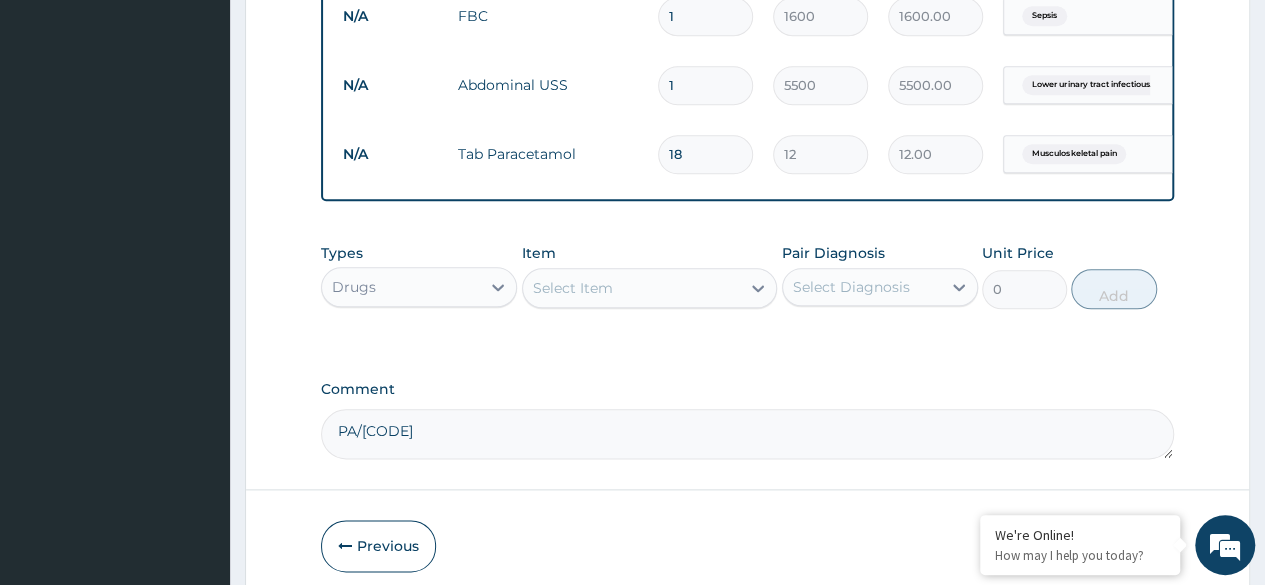 type on "216.00" 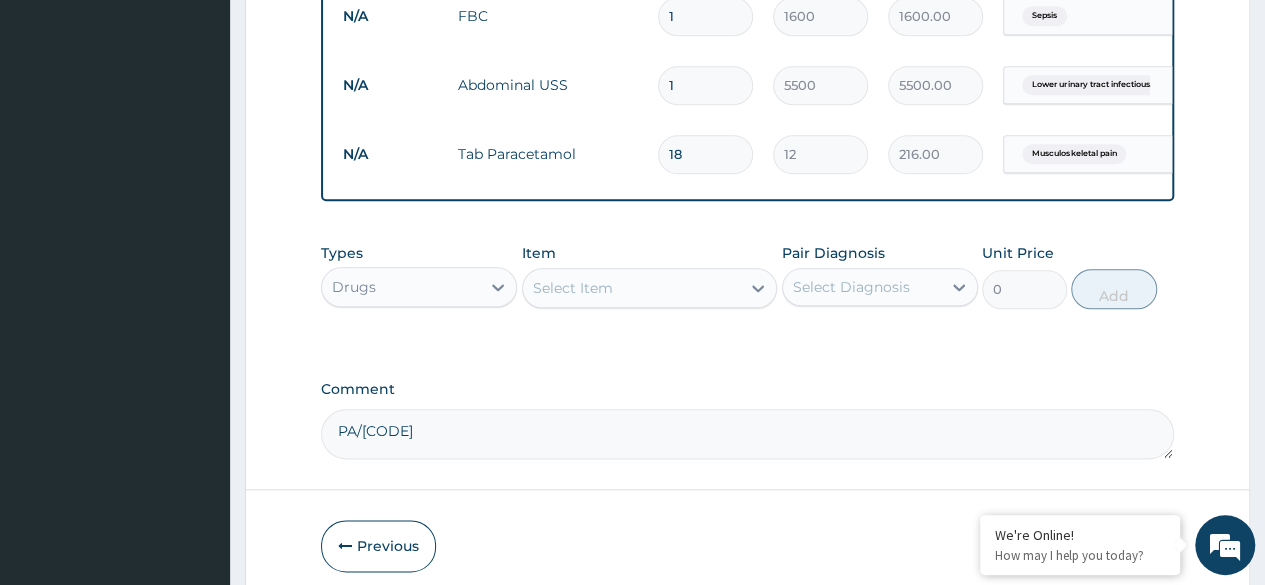 type on "18" 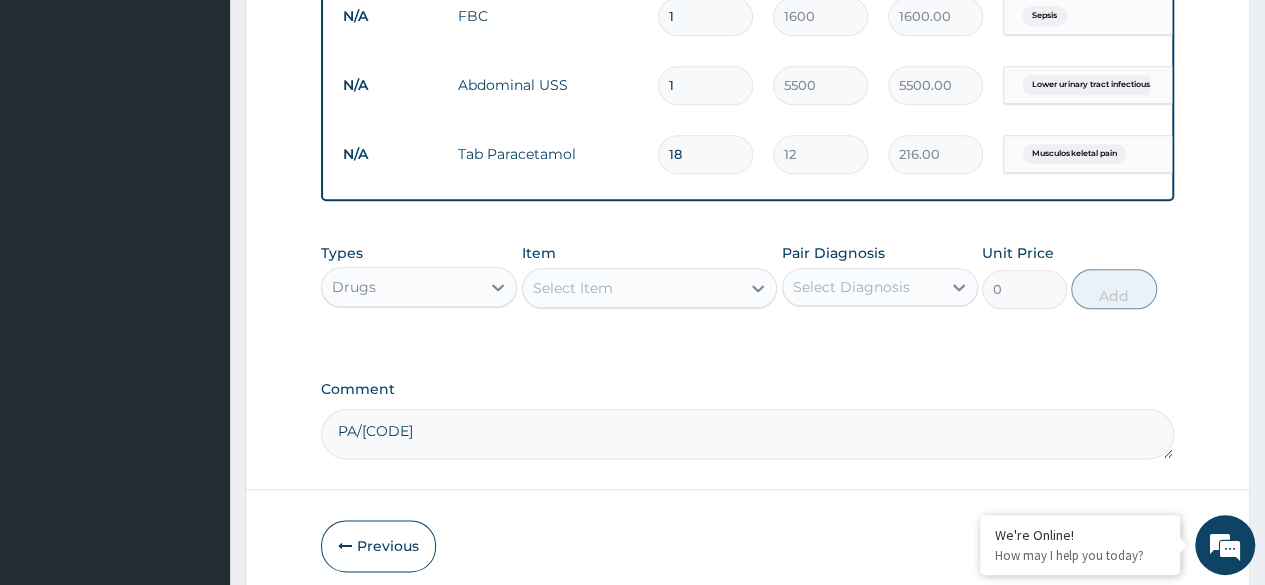 click on "Select Item" at bounding box center [573, 288] 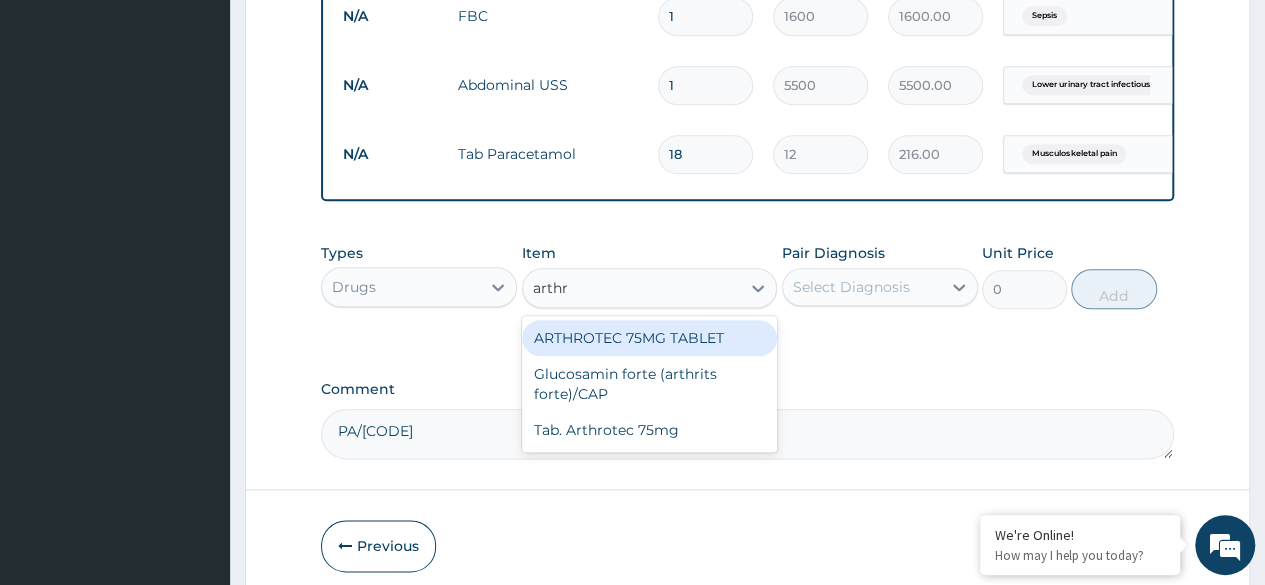 type on "arthro" 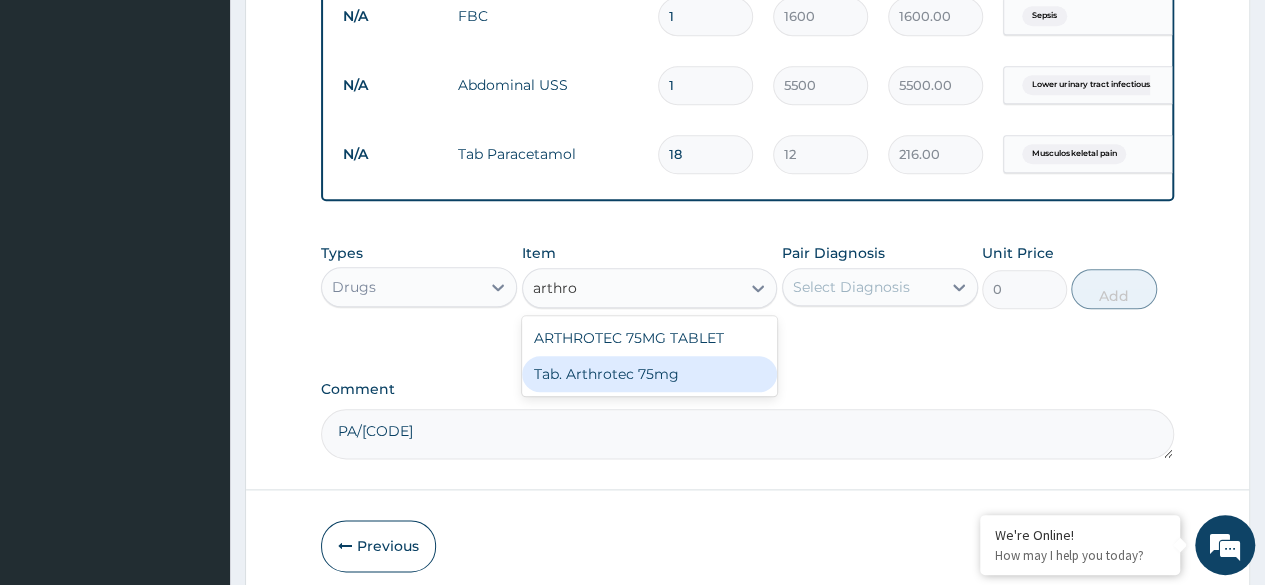 click on "Tab. Arthrotec 75mg" at bounding box center (650, 374) 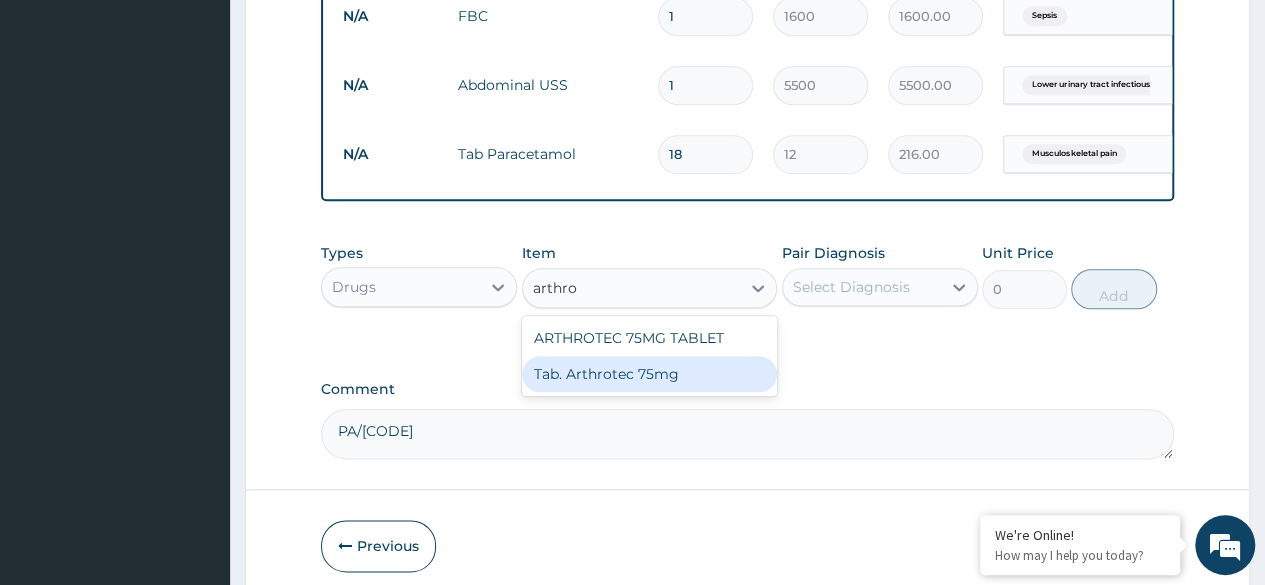 type 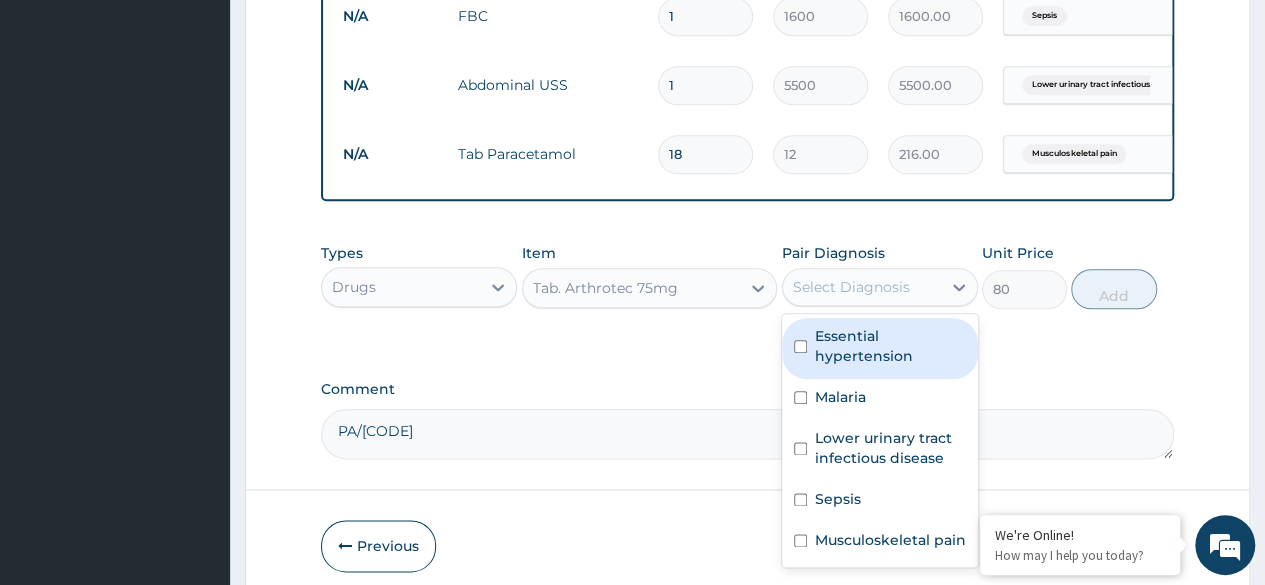 click on "Select Diagnosis" at bounding box center (862, 287) 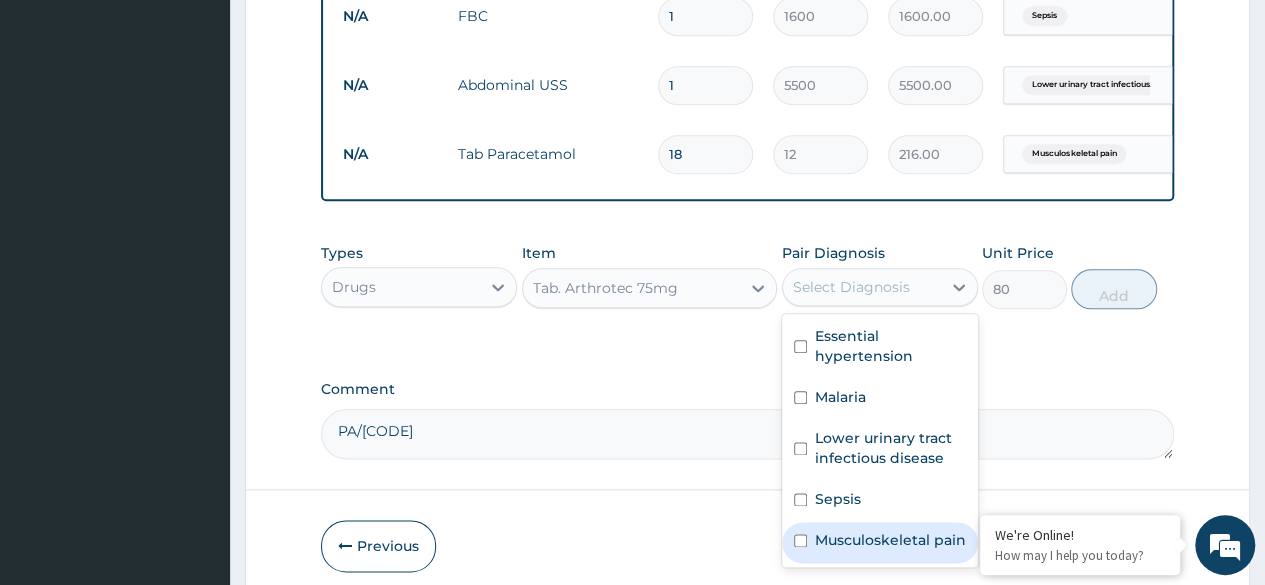 click on "Musculoskeletal pain" at bounding box center (890, 540) 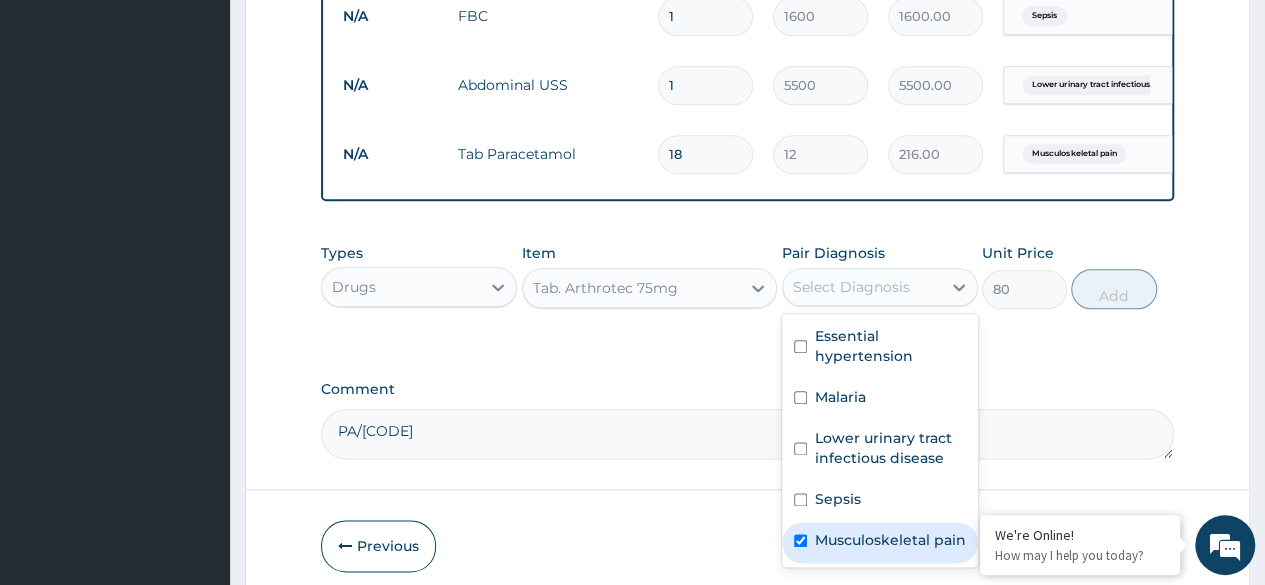 checkbox on "true" 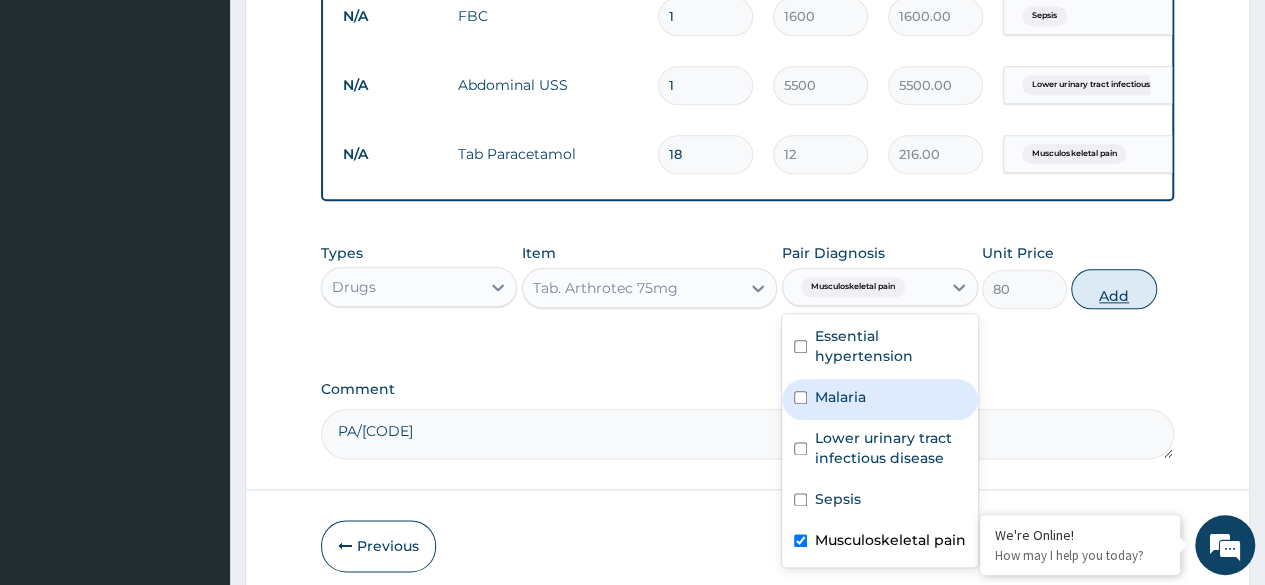 click on "Add" at bounding box center [1113, 289] 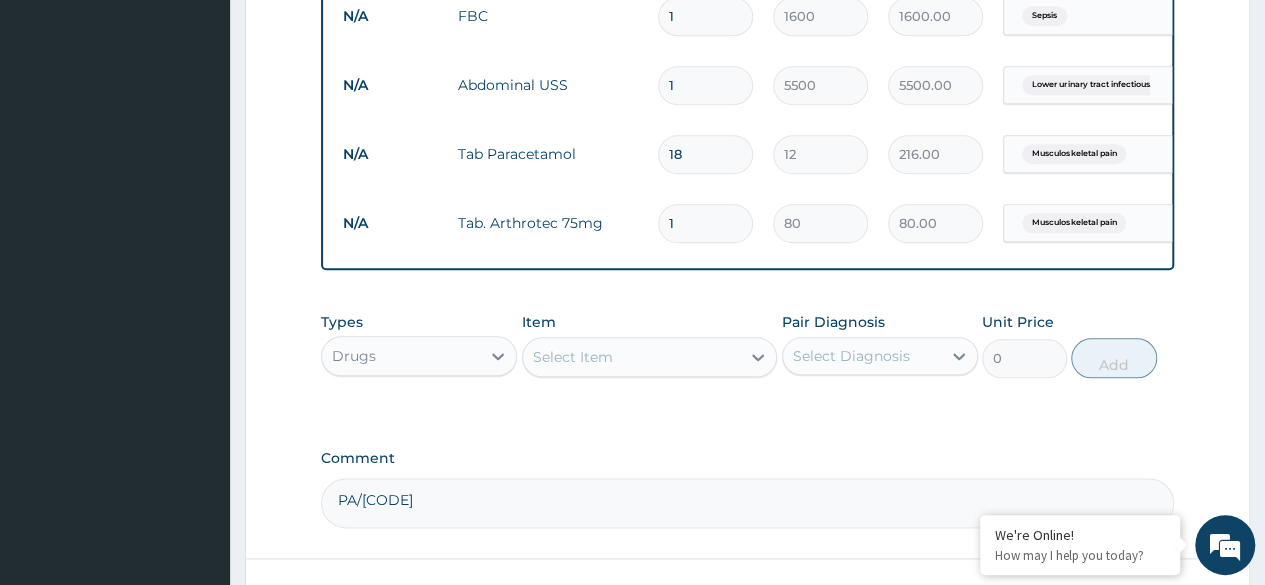 type on "10" 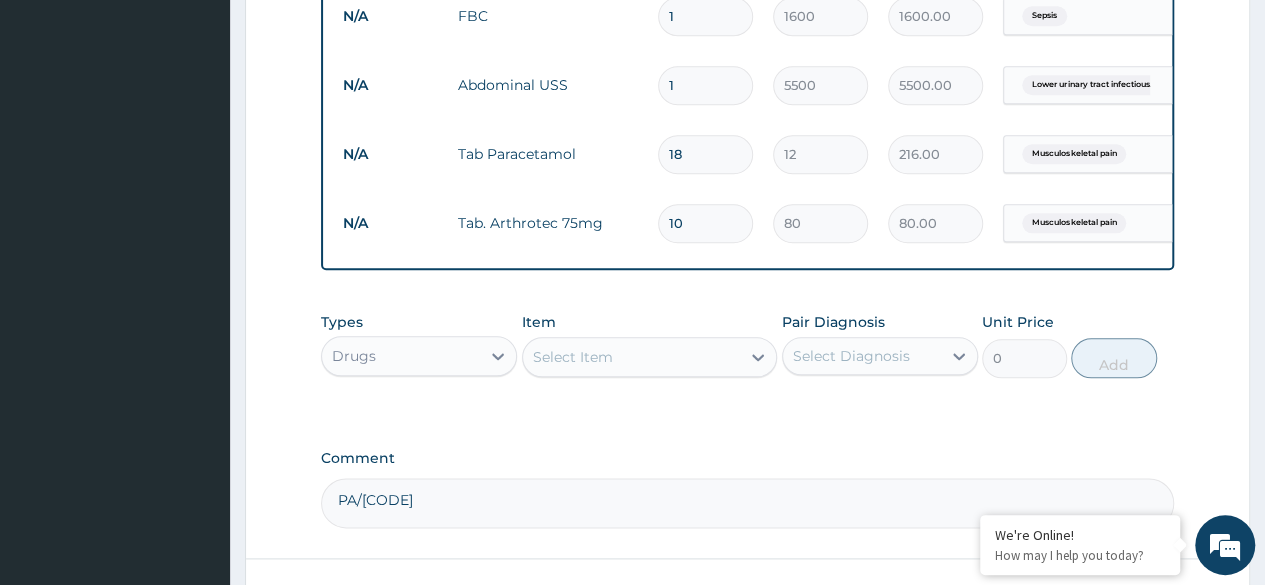 type on "800.00" 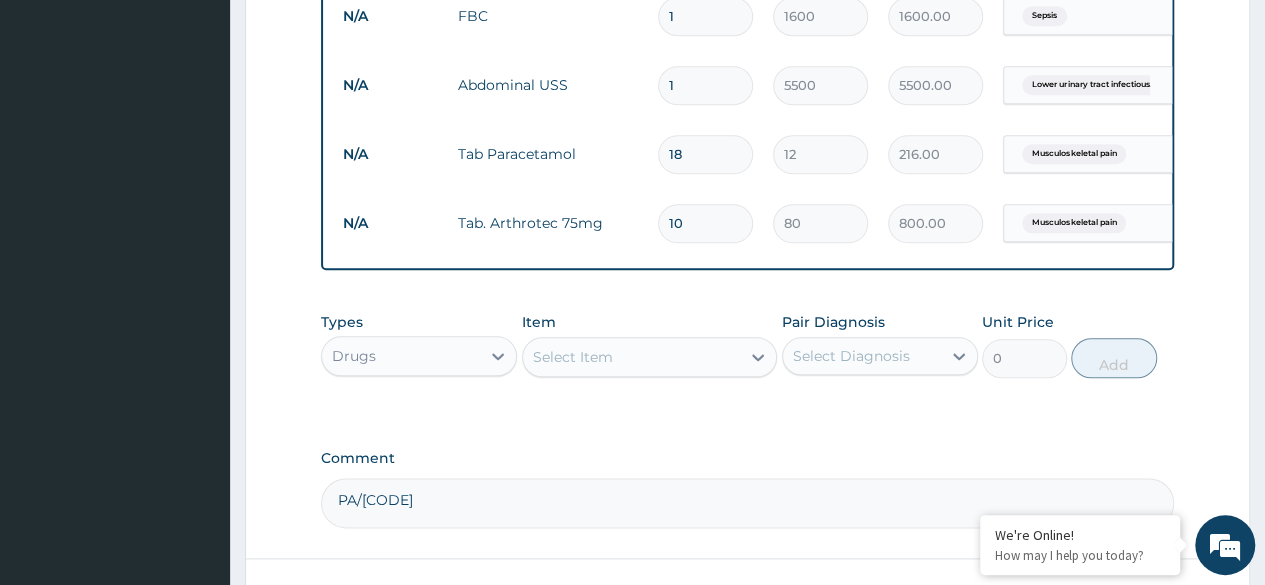 type on "10" 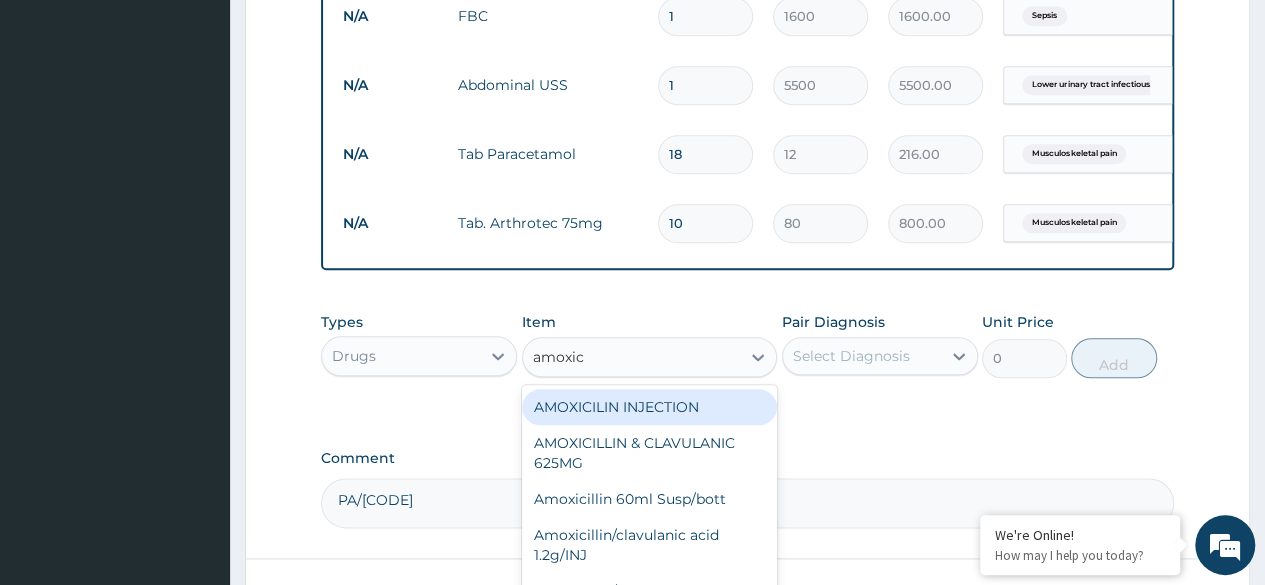 type on "amoxicl" 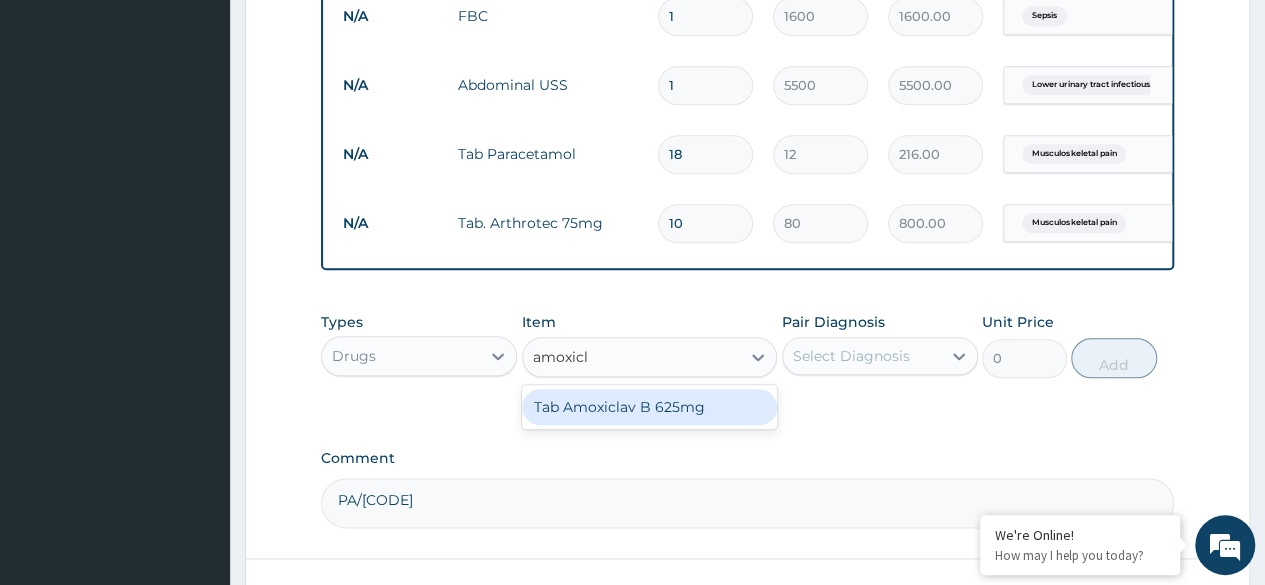 click on "Tab Amoxiclav B 625mg" at bounding box center (650, 407) 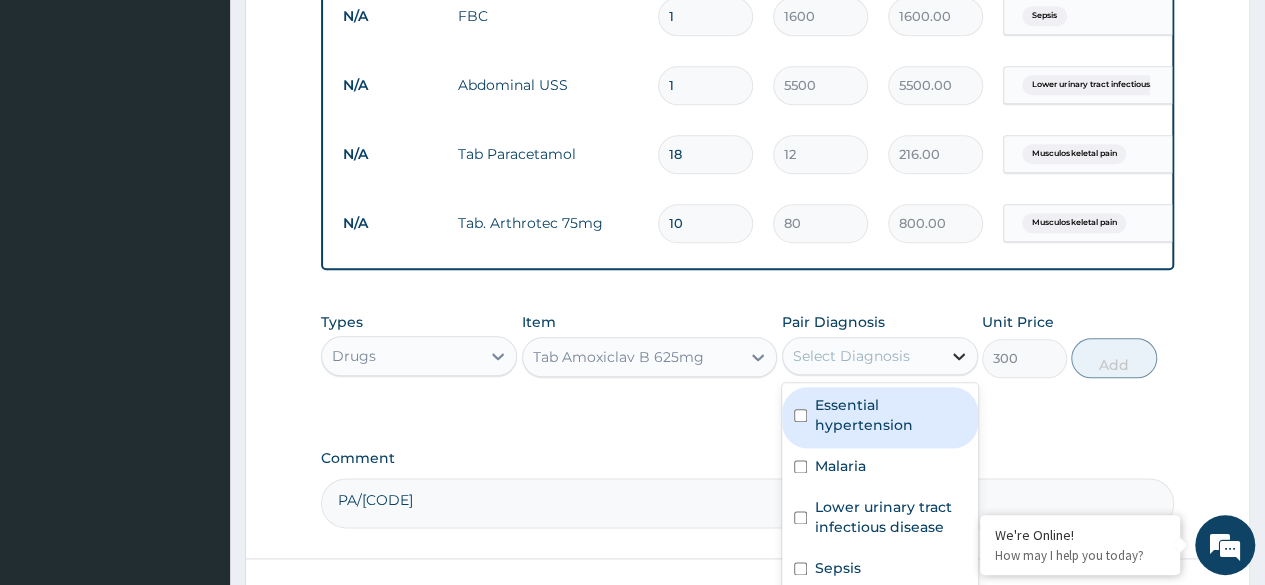 click 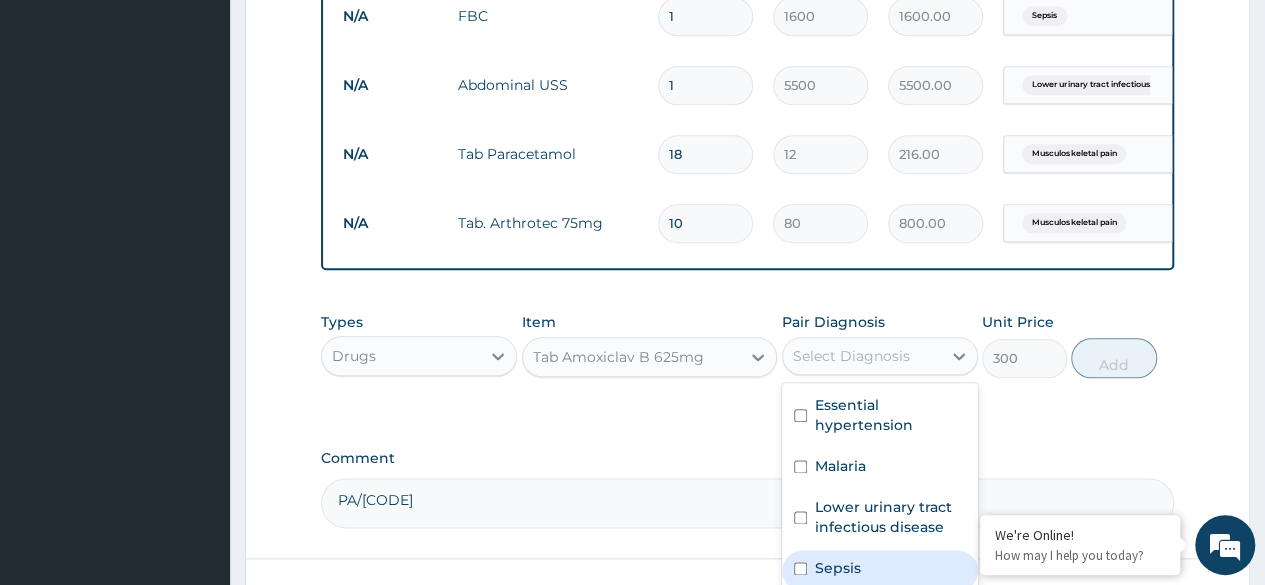 click at bounding box center [800, 568] 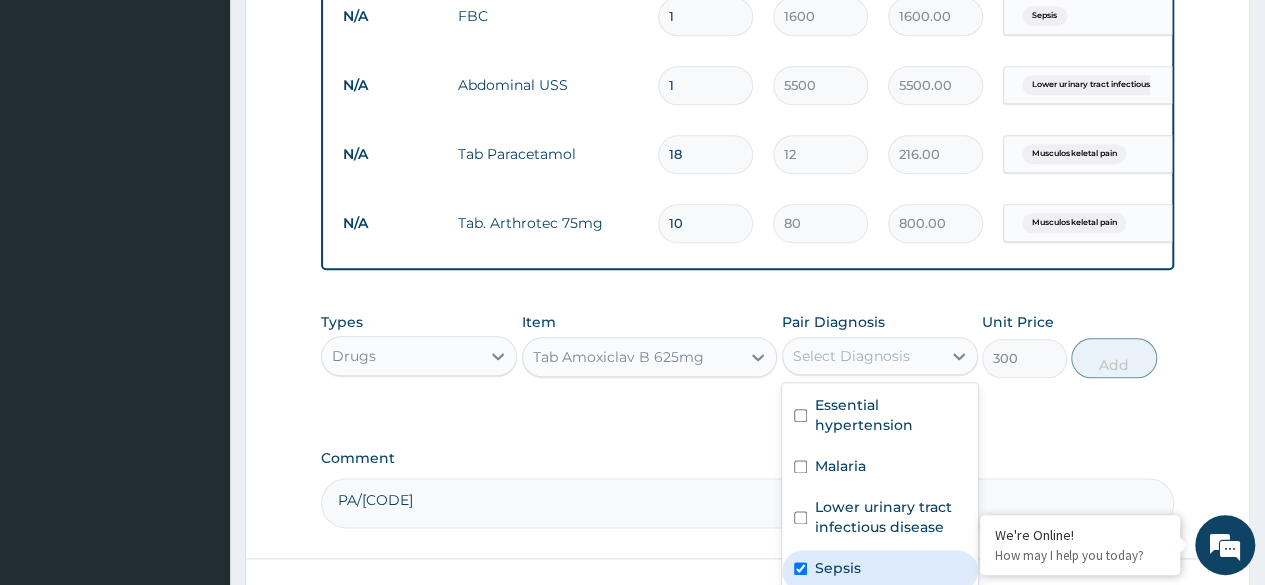 checkbox on "true" 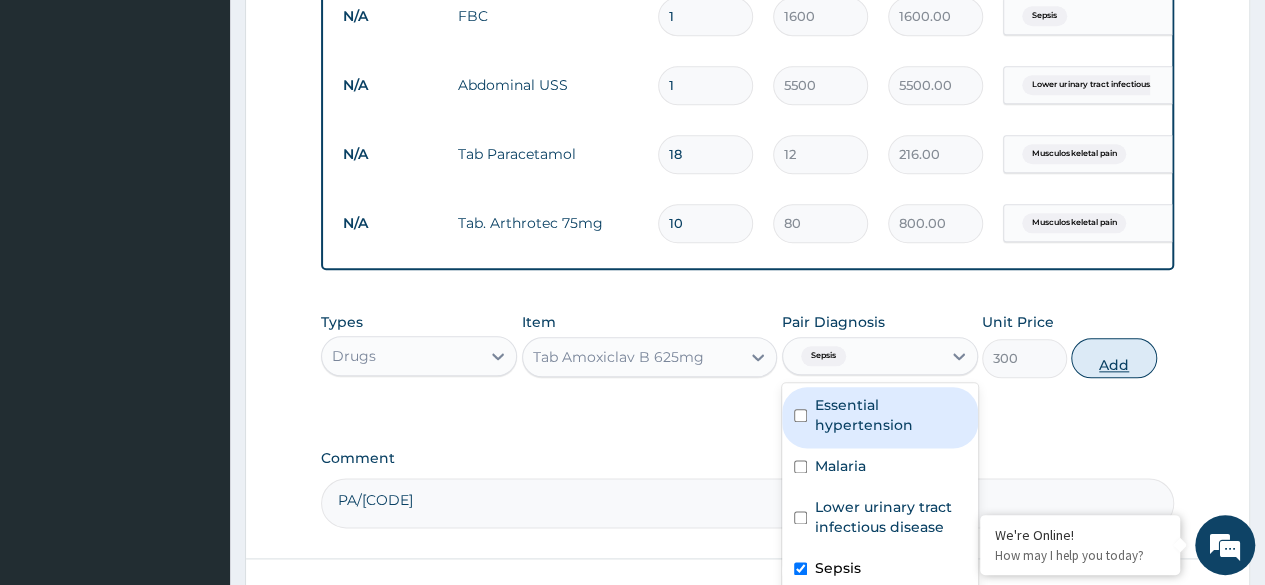 click on "Add" at bounding box center (1113, 358) 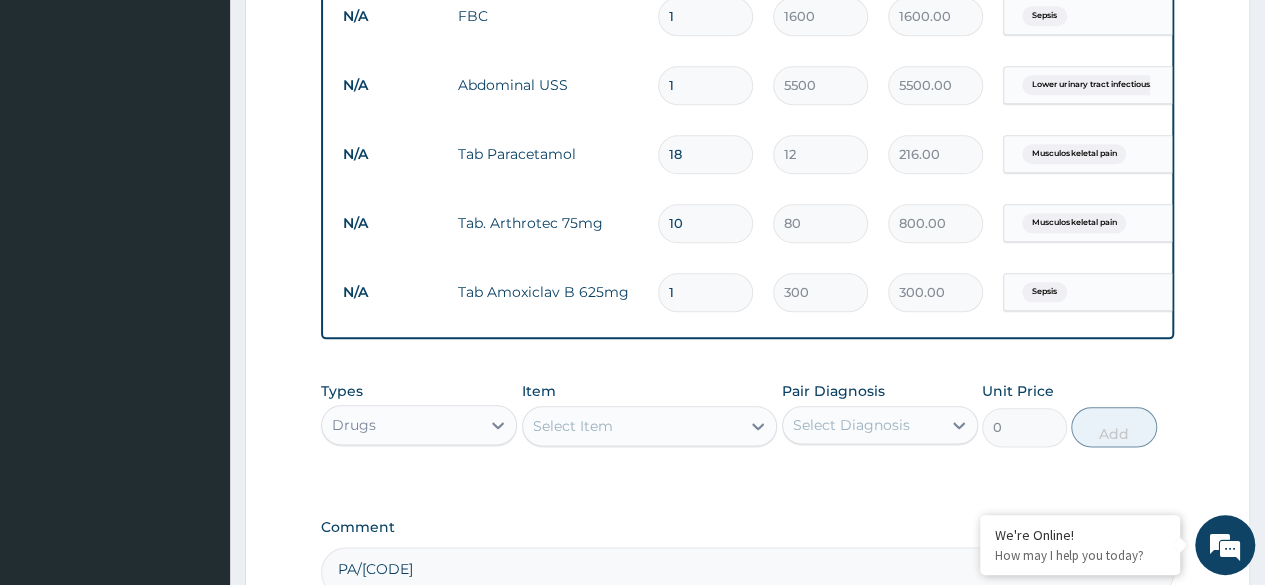 type on "14" 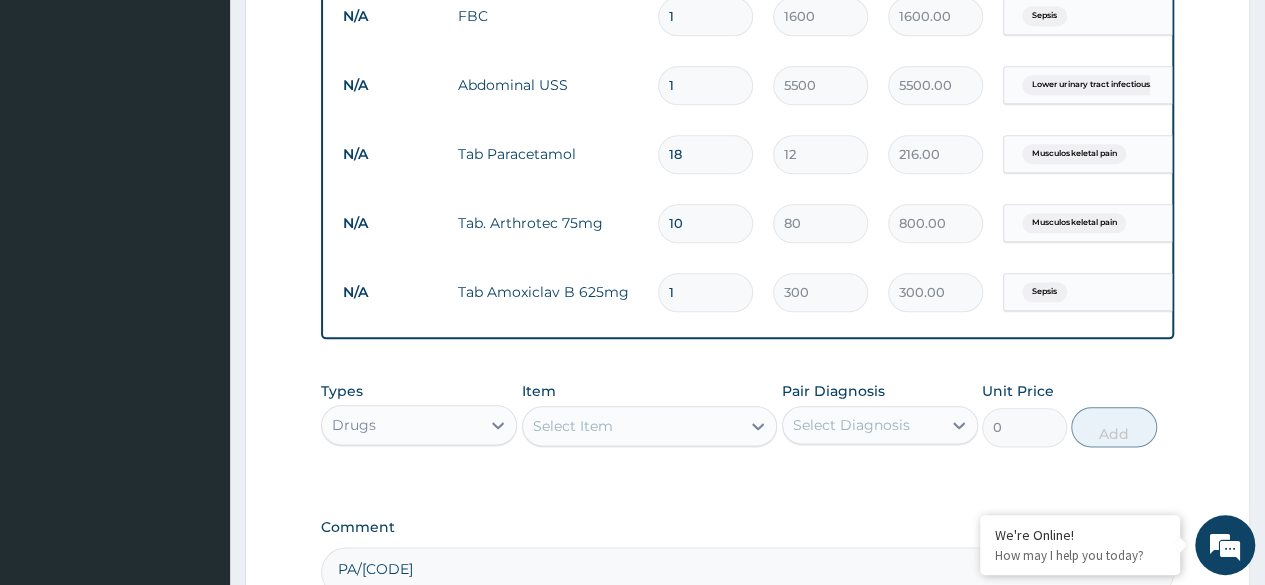 type on "4200.00" 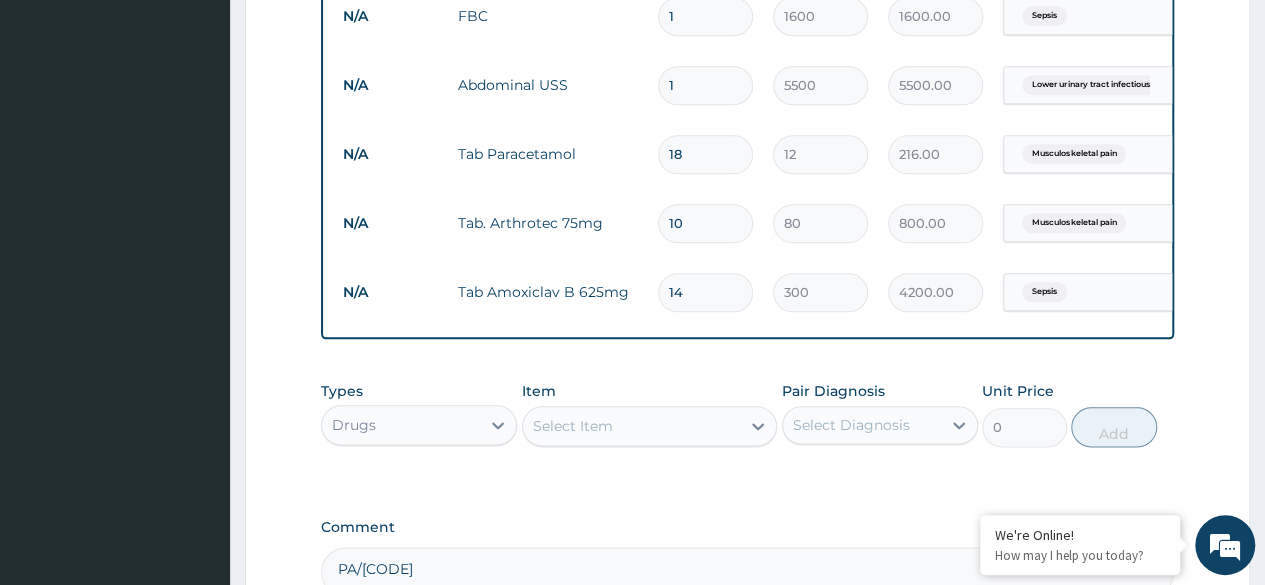 type on "14" 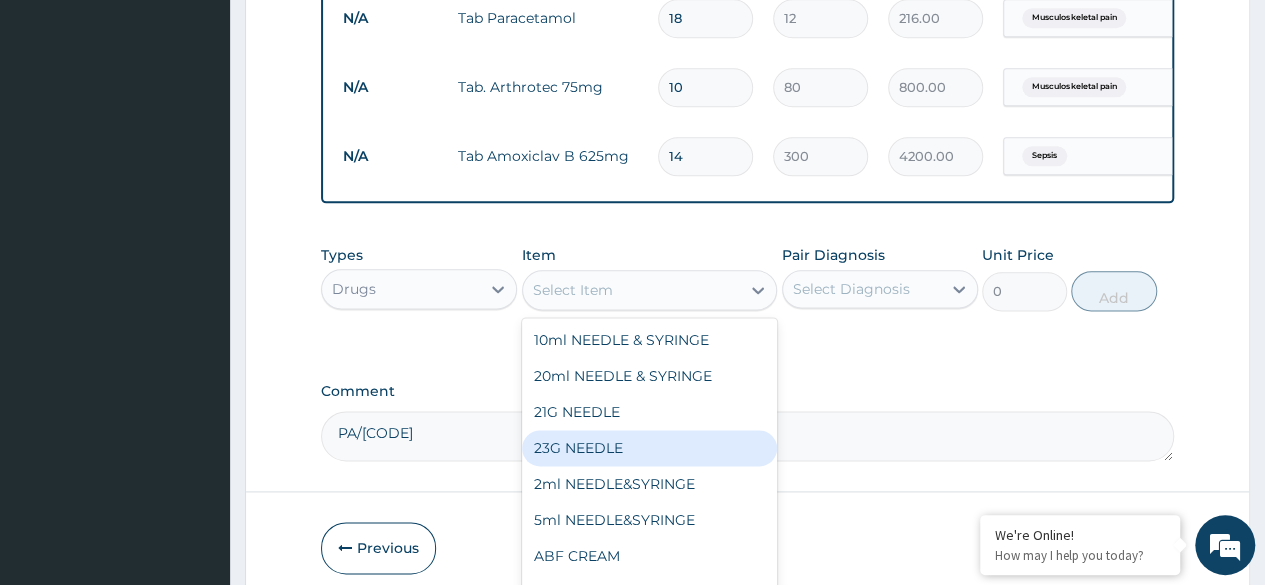 scroll, scrollTop: 1190, scrollLeft: 0, axis: vertical 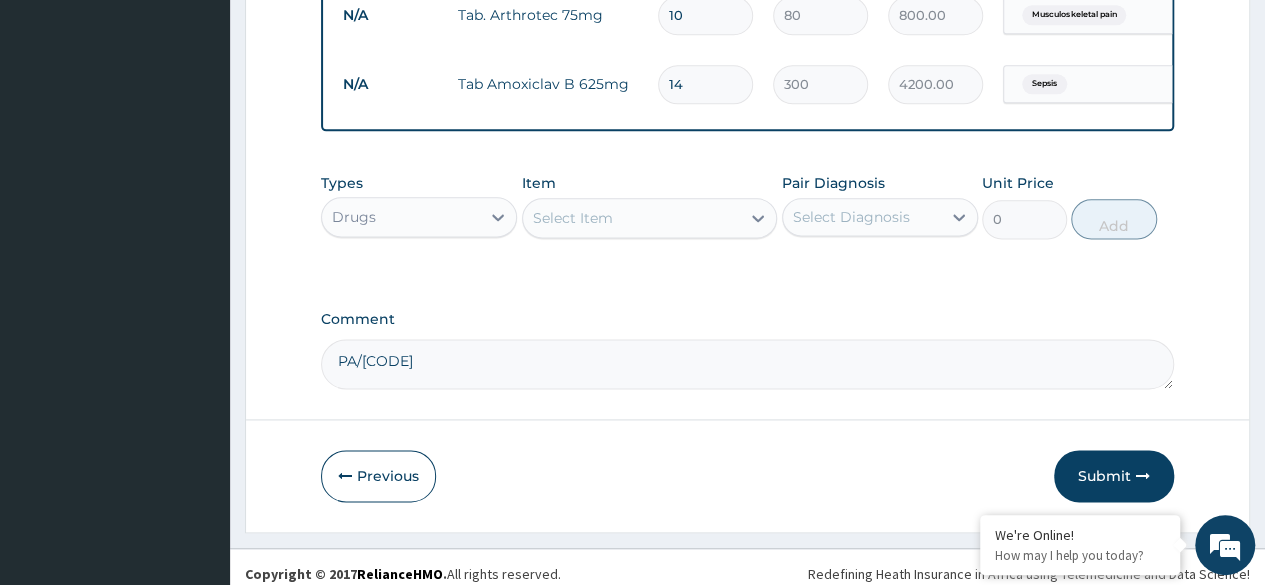 click on "Submit" at bounding box center [1114, 476] 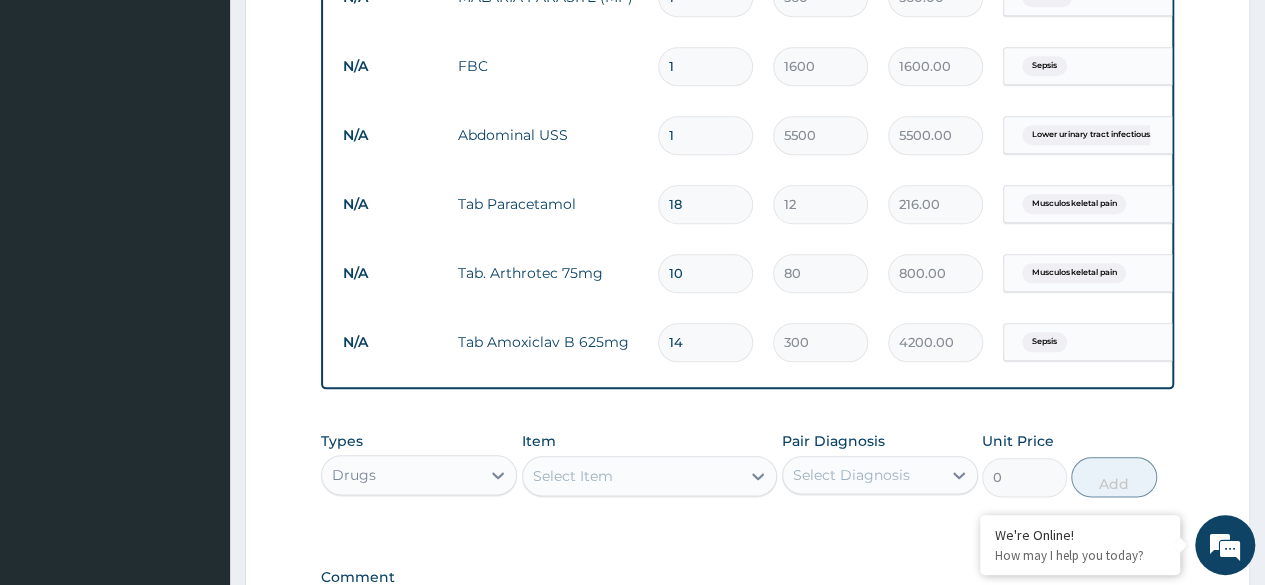 scroll, scrollTop: 890, scrollLeft: 0, axis: vertical 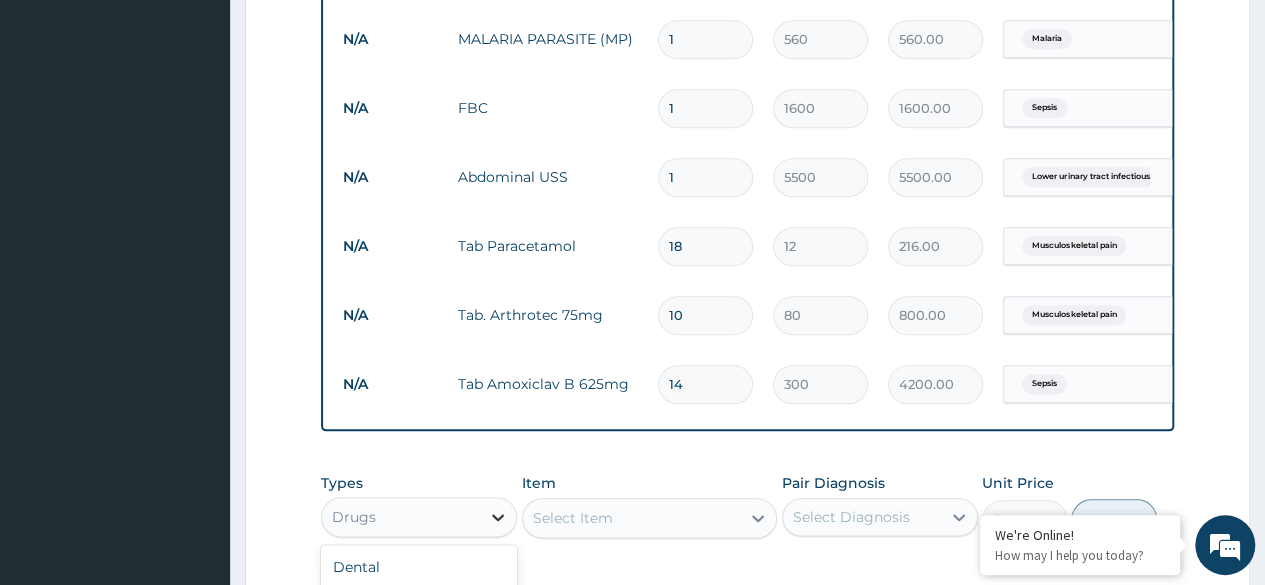 click 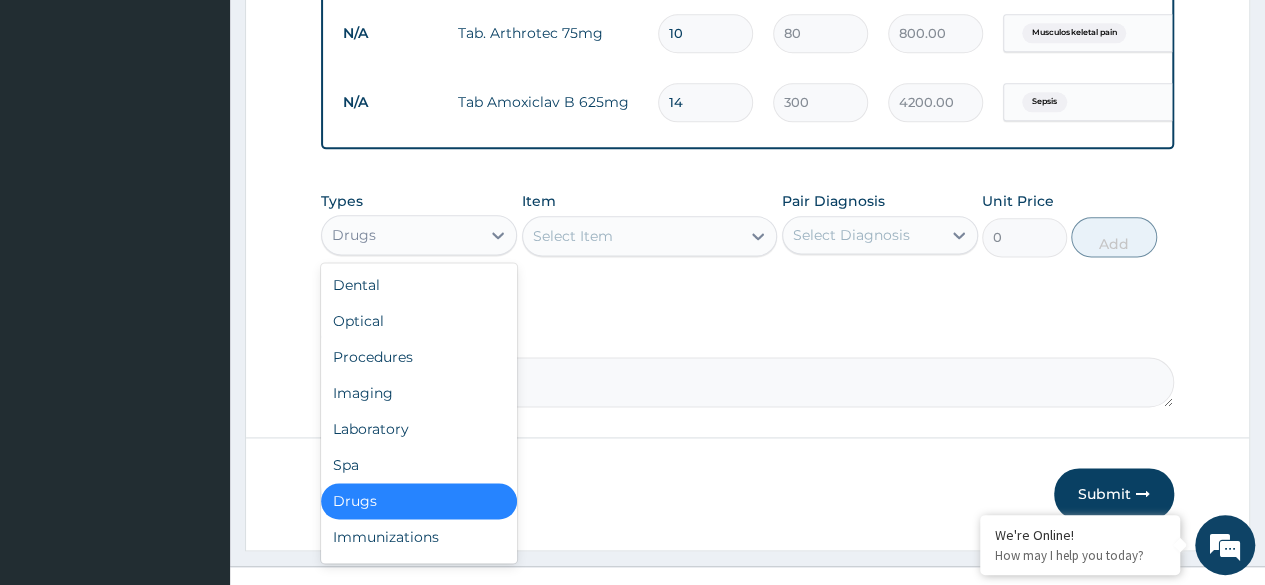 scroll, scrollTop: 1190, scrollLeft: 0, axis: vertical 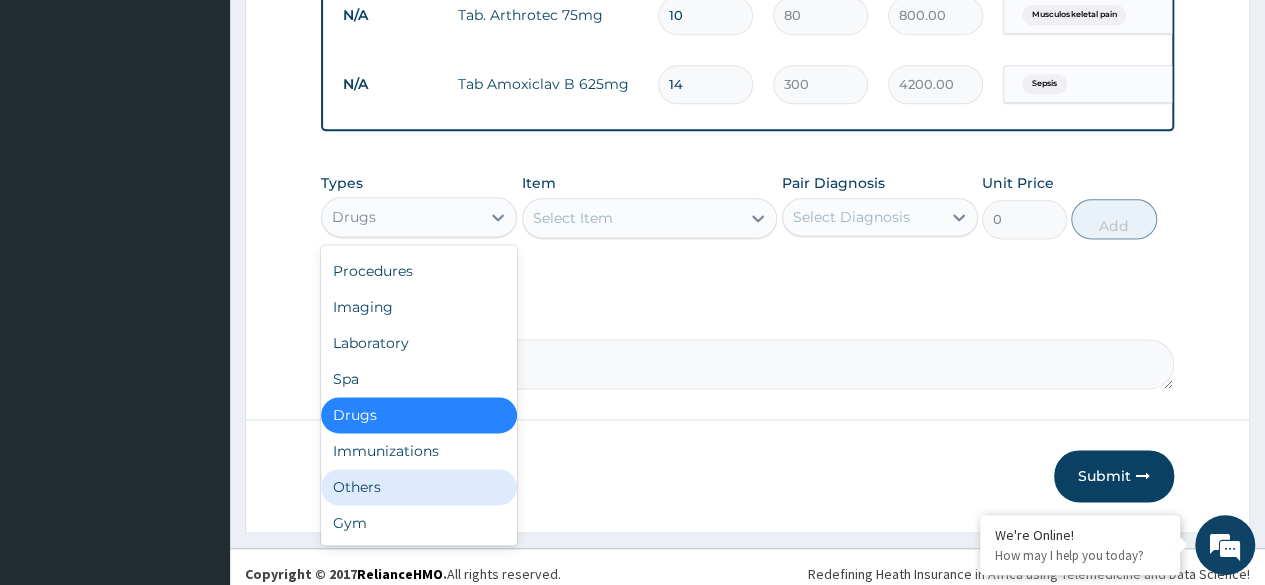 click on "Others" at bounding box center (419, 487) 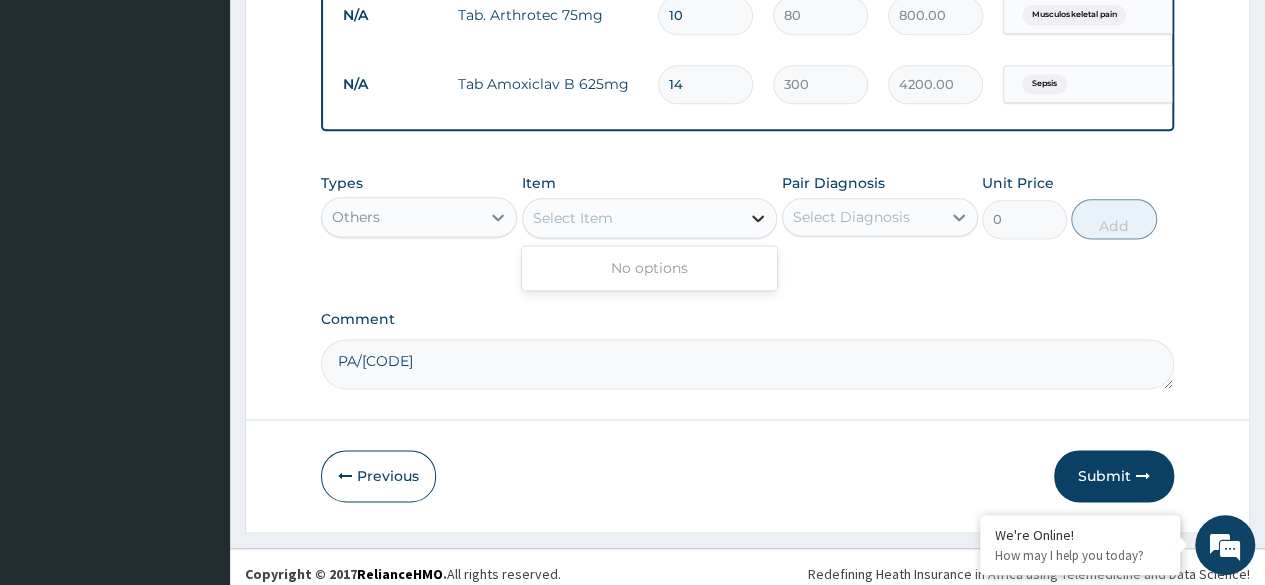 click 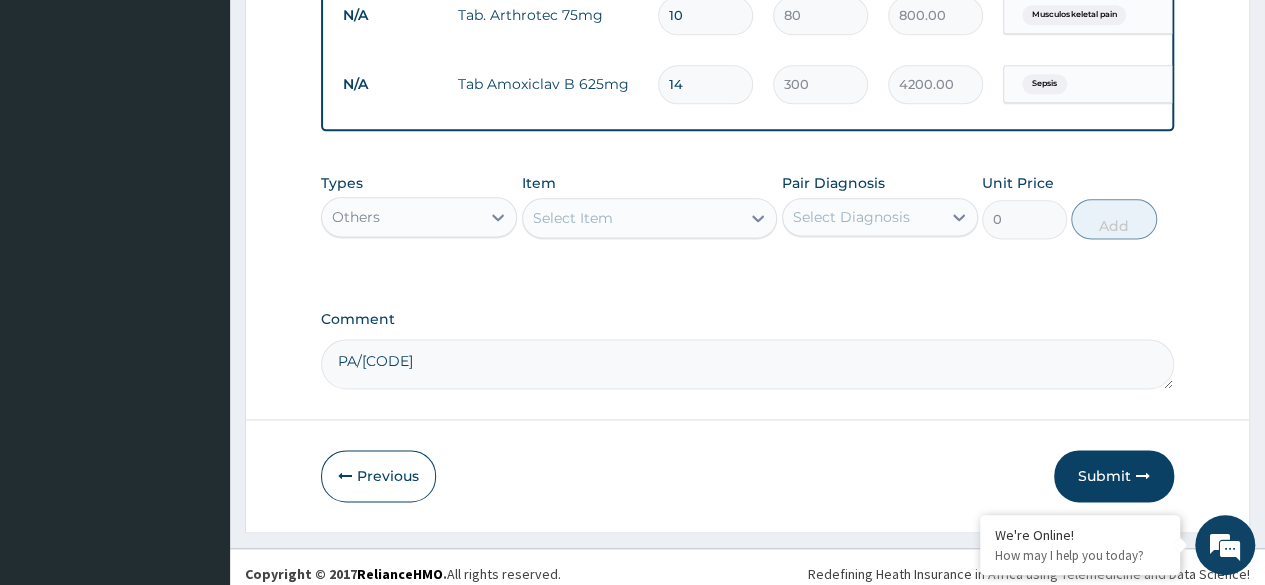 click on "Select Item" at bounding box center [632, 218] 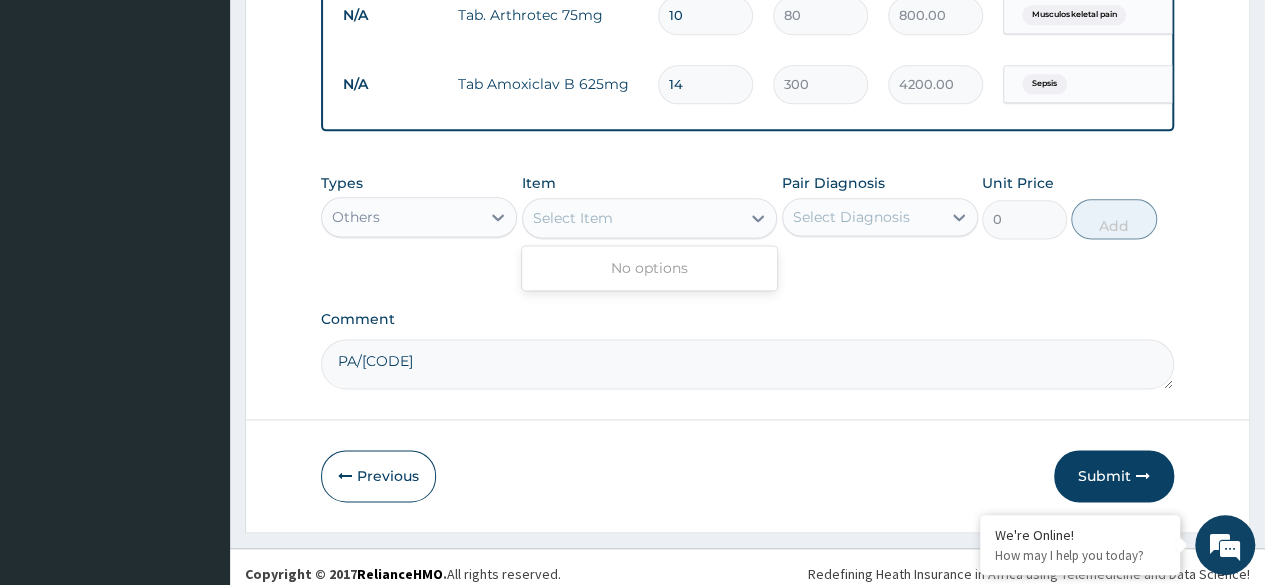 click on "Select Item" at bounding box center (632, 218) 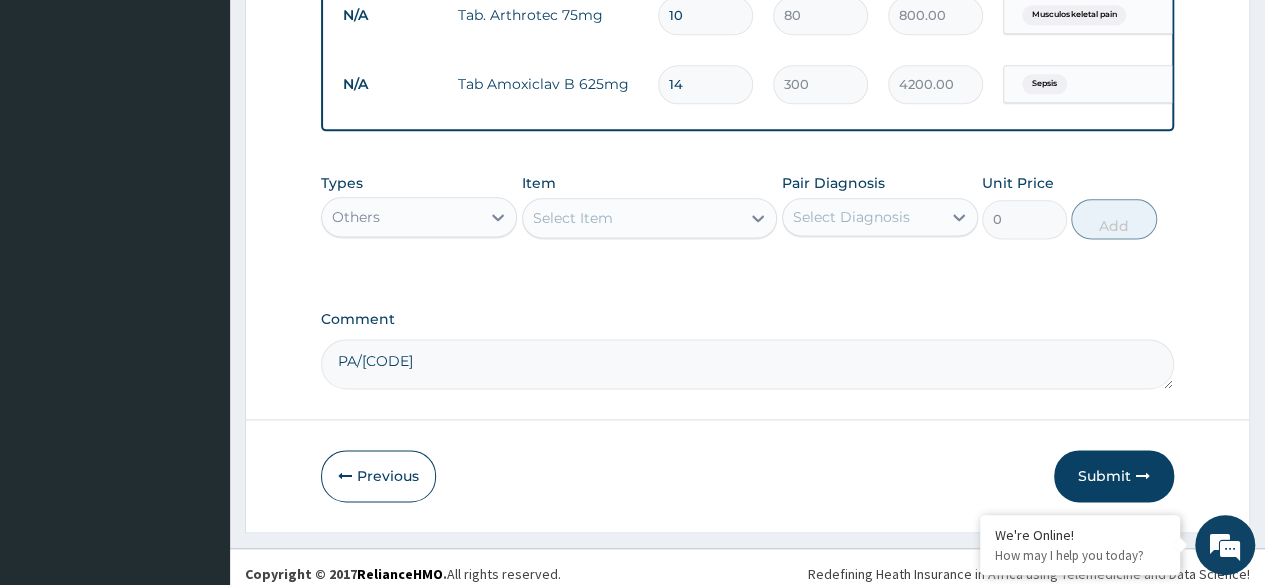 click on "Select Item" at bounding box center (632, 218) 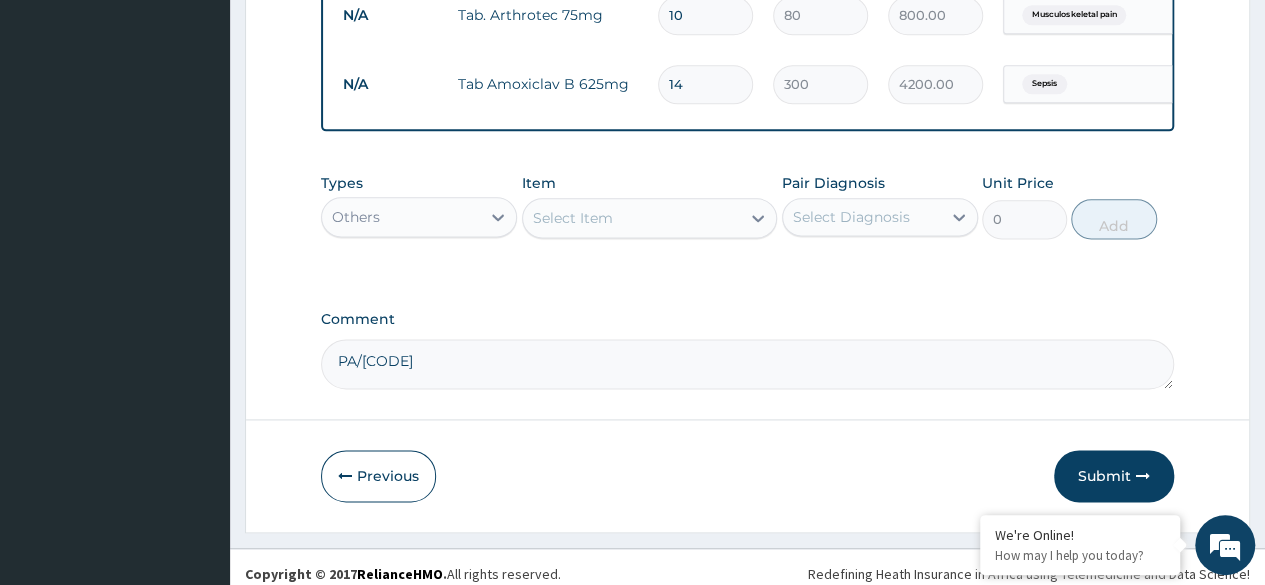 click on "Select Item" at bounding box center (632, 218) 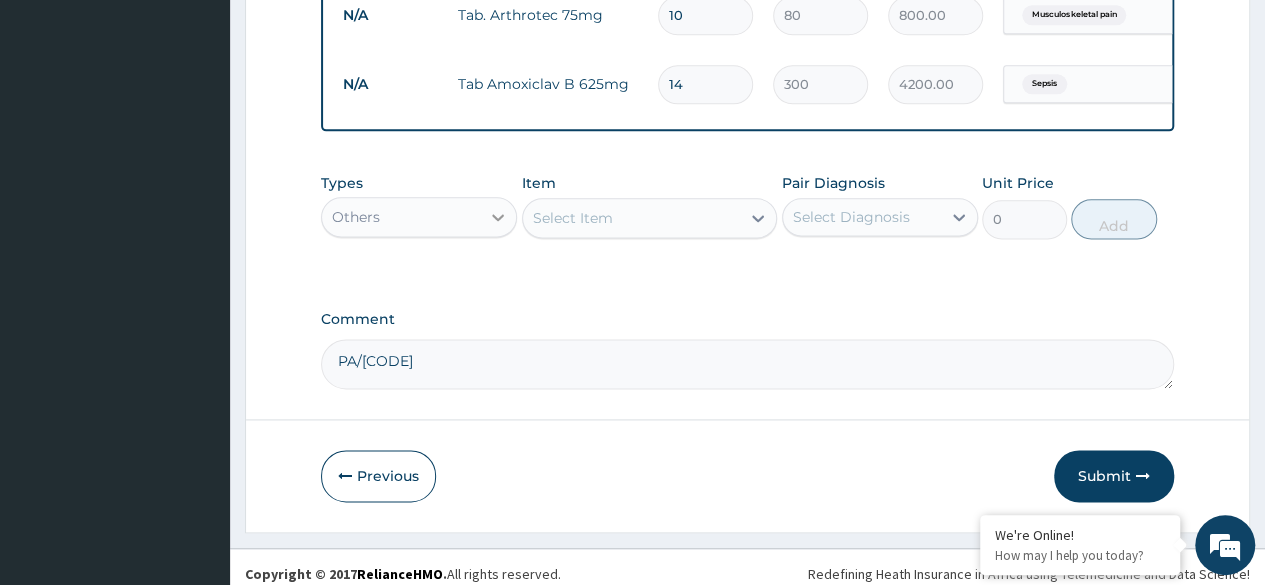 click 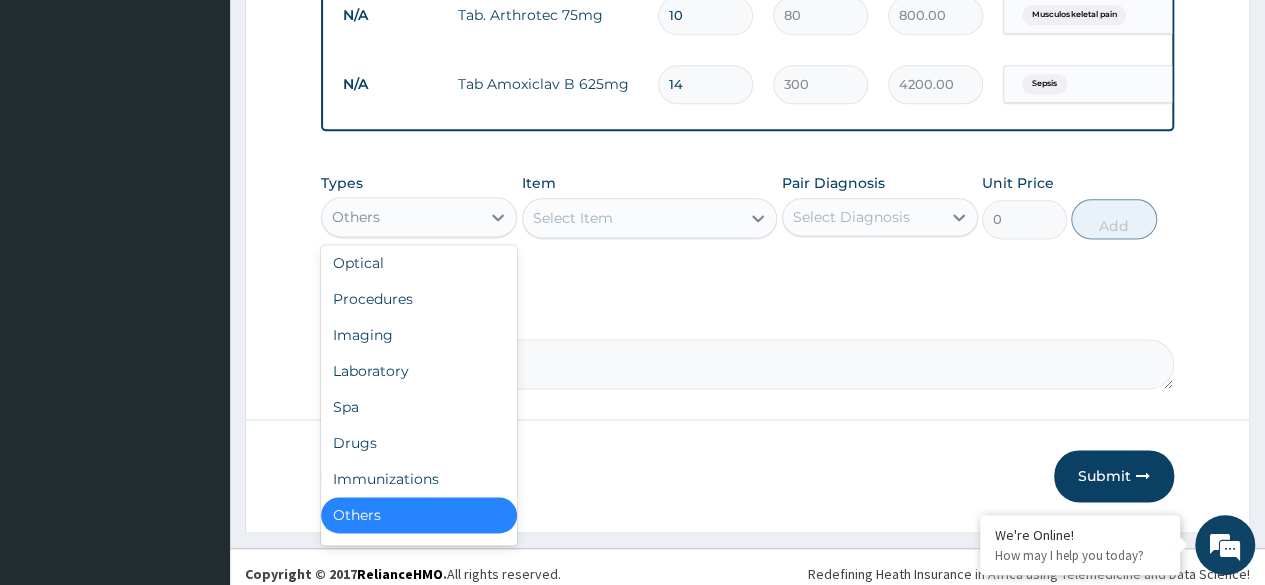 scroll, scrollTop: 0, scrollLeft: 0, axis: both 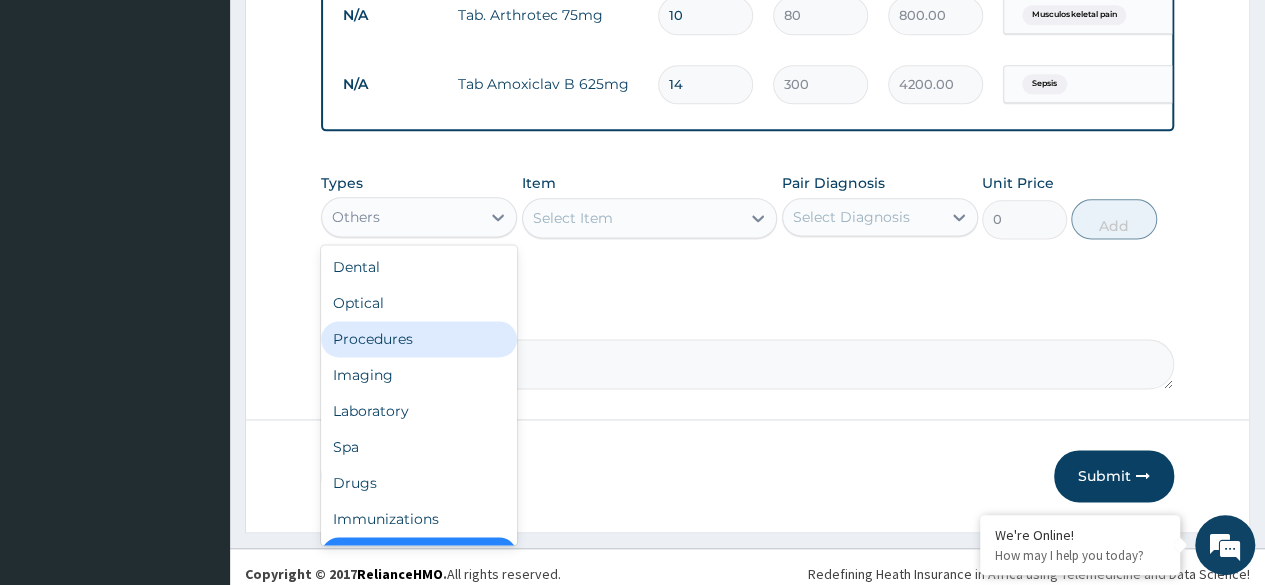 click on "Procedures" at bounding box center [419, 339] 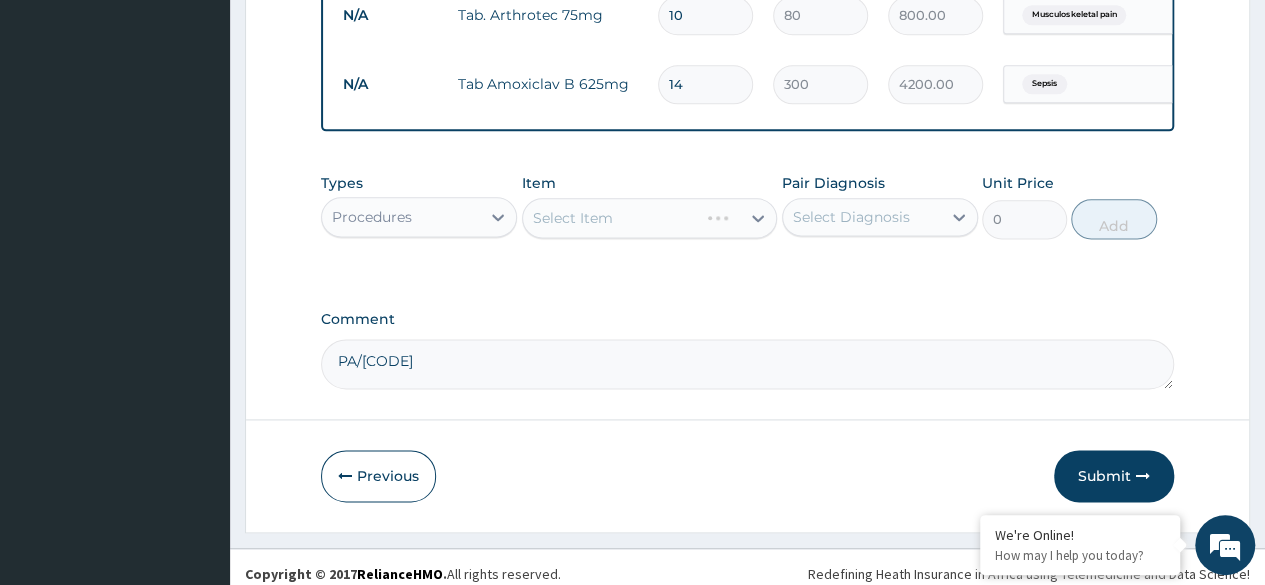 click on "Select Item" at bounding box center (650, 218) 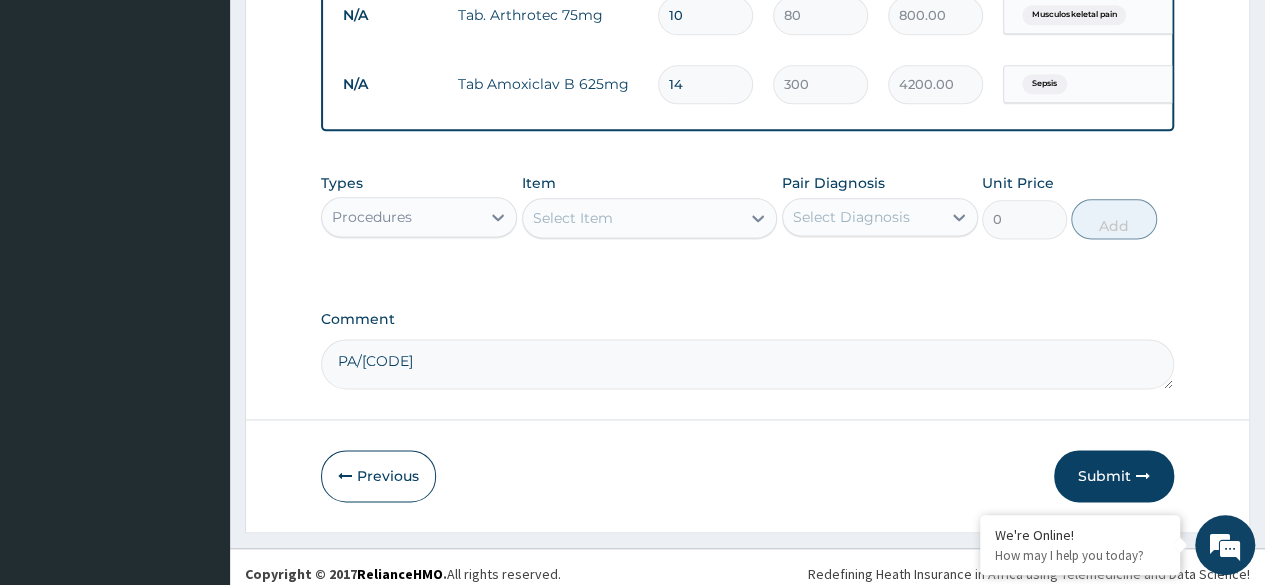 click on "Select Item" at bounding box center (650, 218) 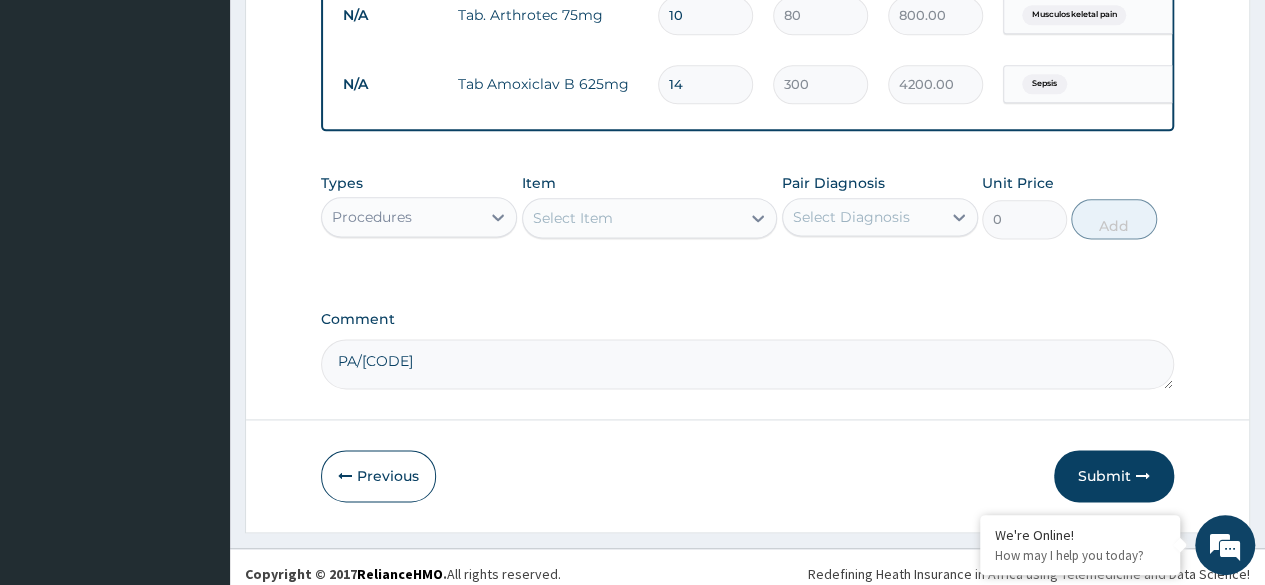 drag, startPoint x: 760, startPoint y: 208, endPoint x: 740, endPoint y: 209, distance: 20.024984 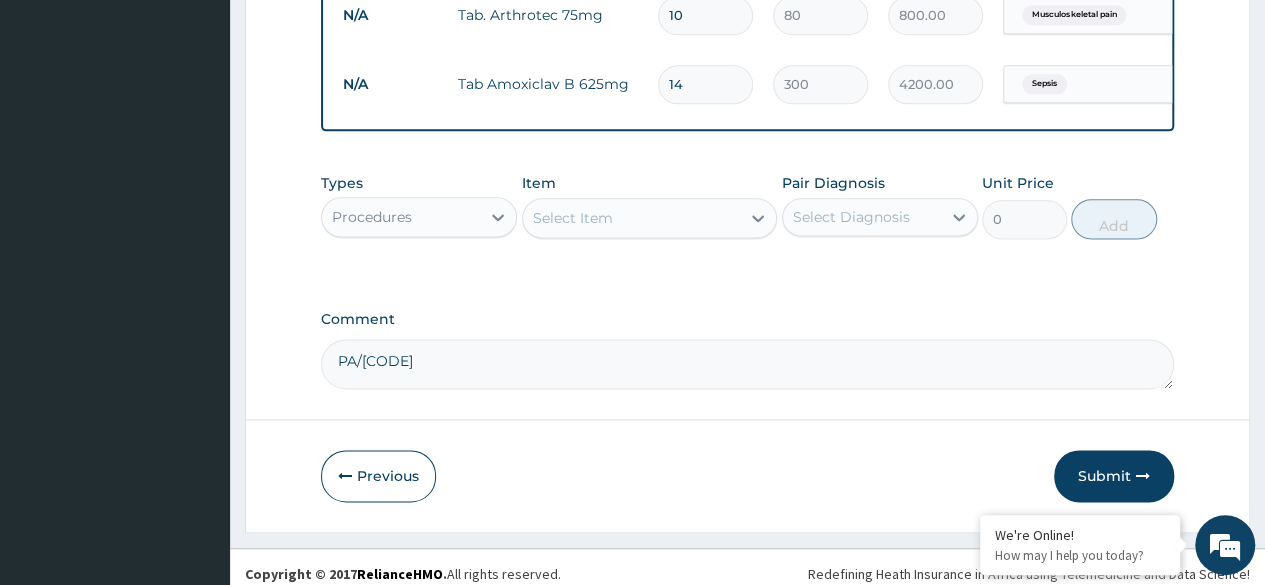 click 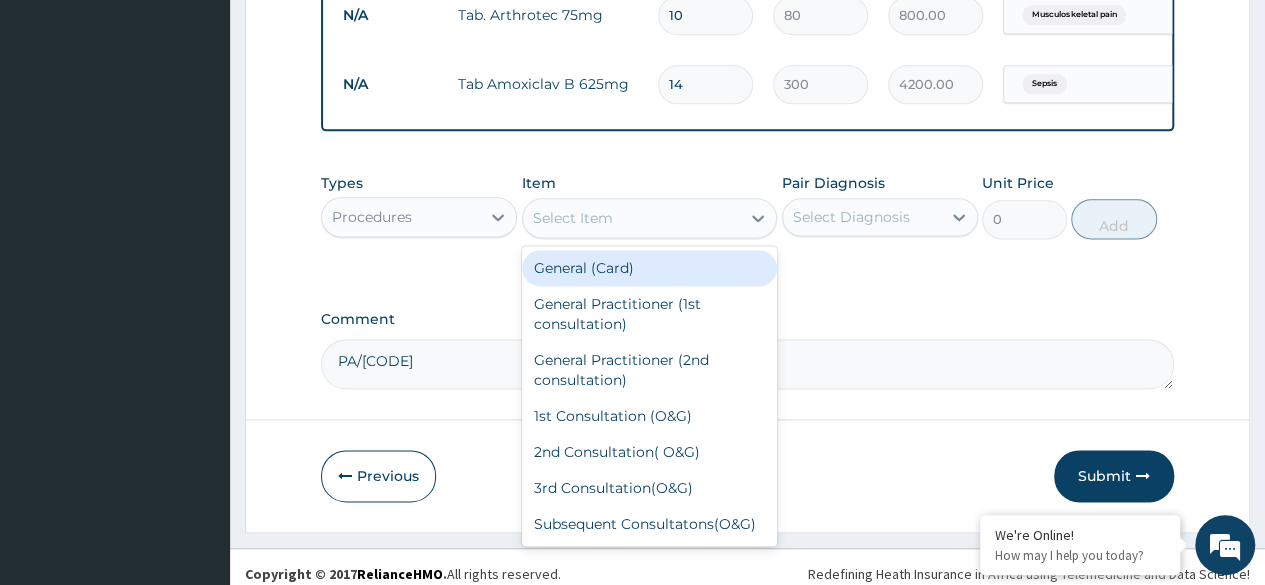 click on "General (Card)" at bounding box center (650, 268) 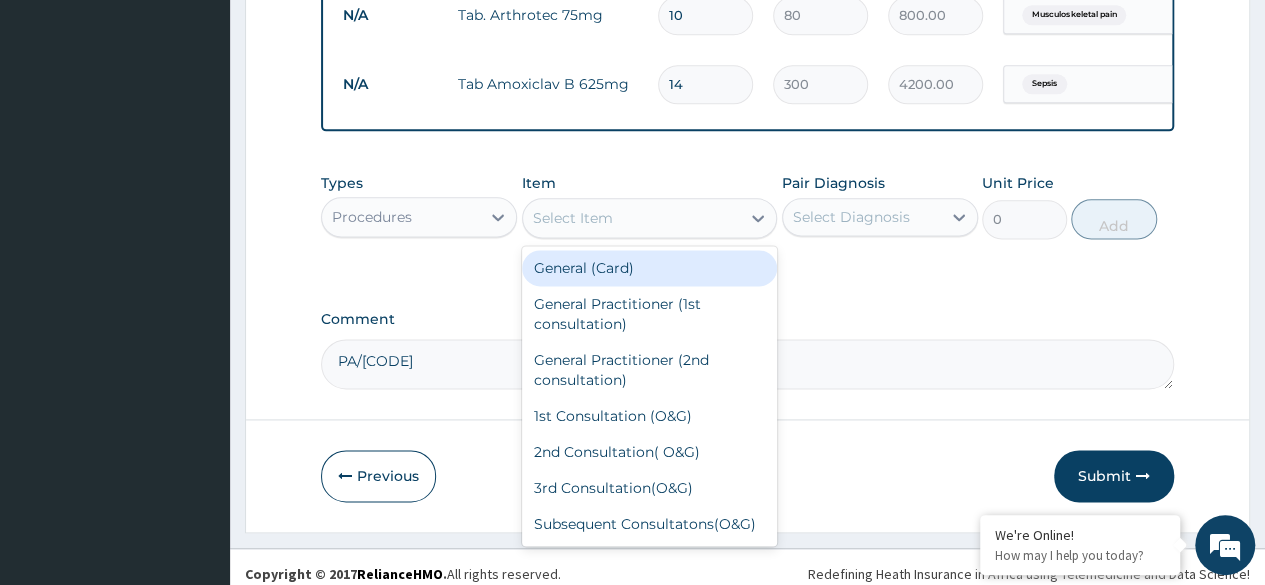 type on "500" 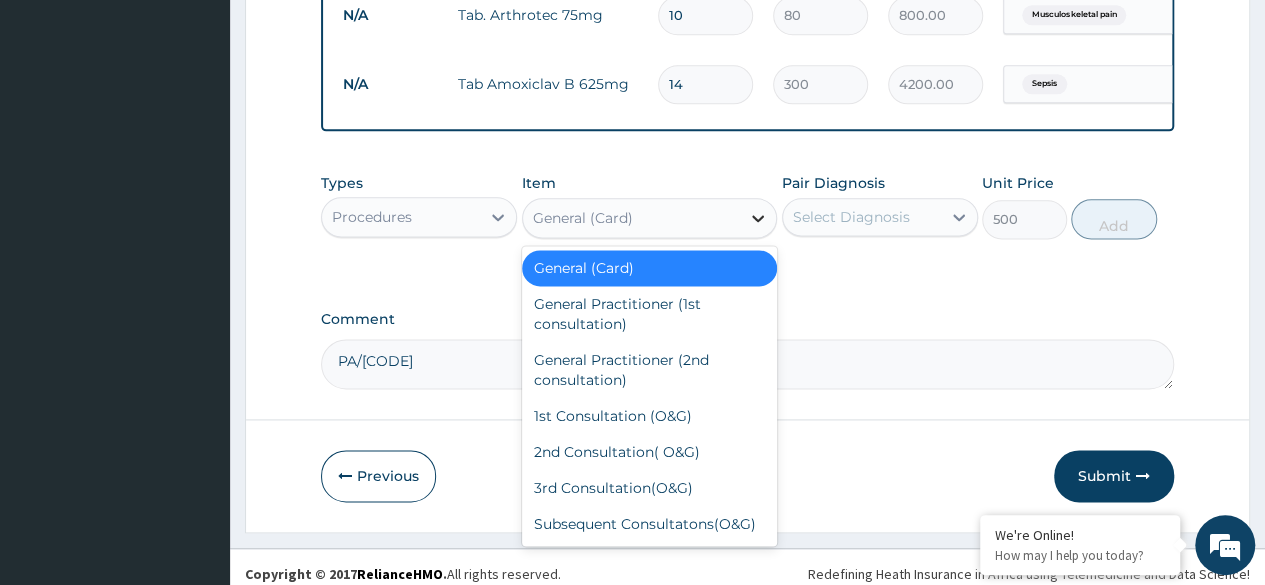 click 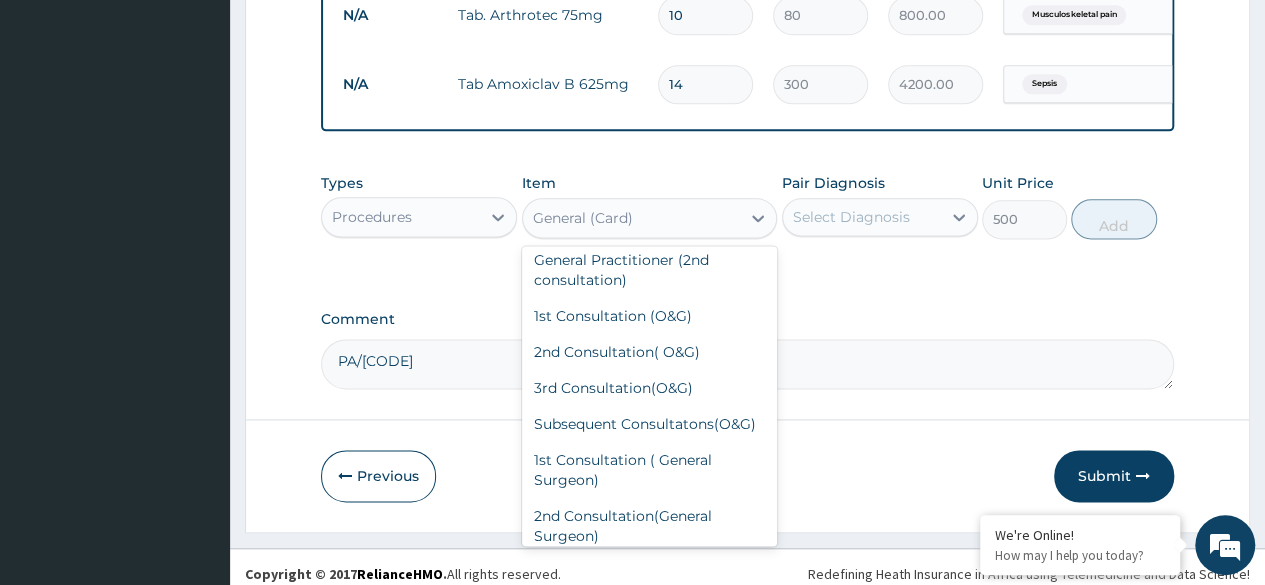 scroll, scrollTop: 0, scrollLeft: 0, axis: both 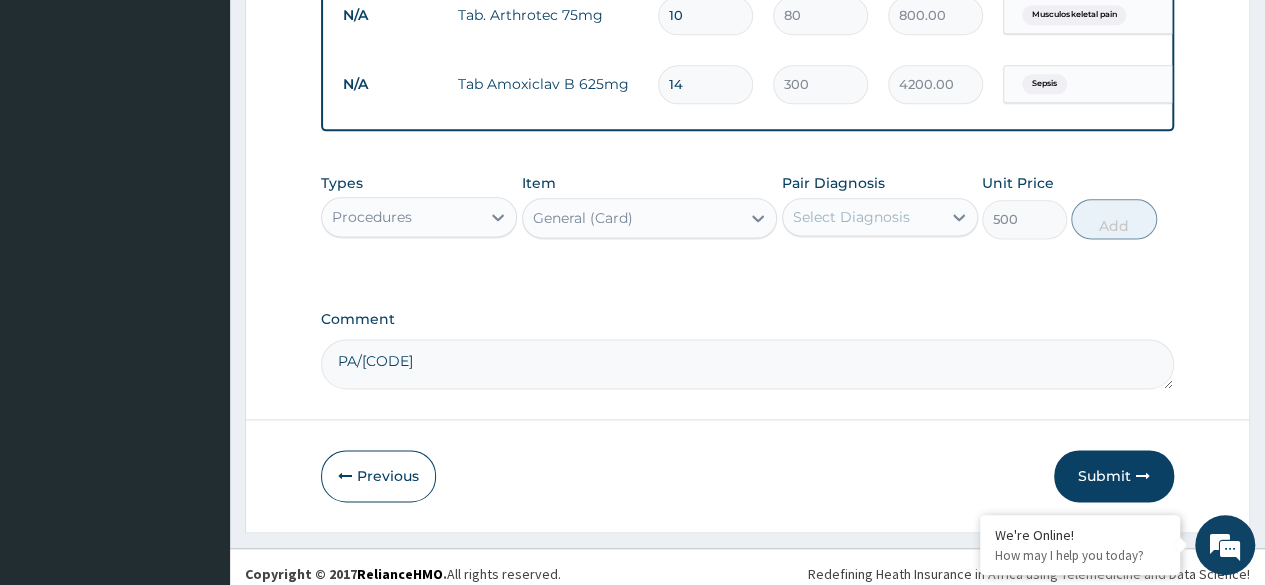 drag, startPoint x: 660, startPoint y: 259, endPoint x: 1100, endPoint y: 299, distance: 441.81445 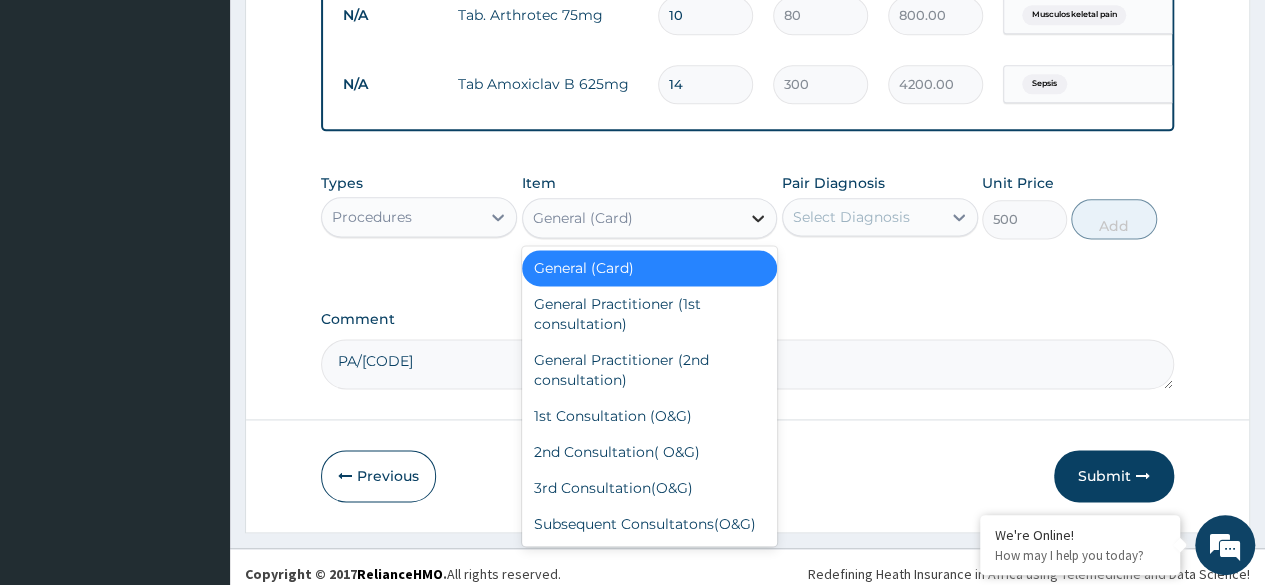 click 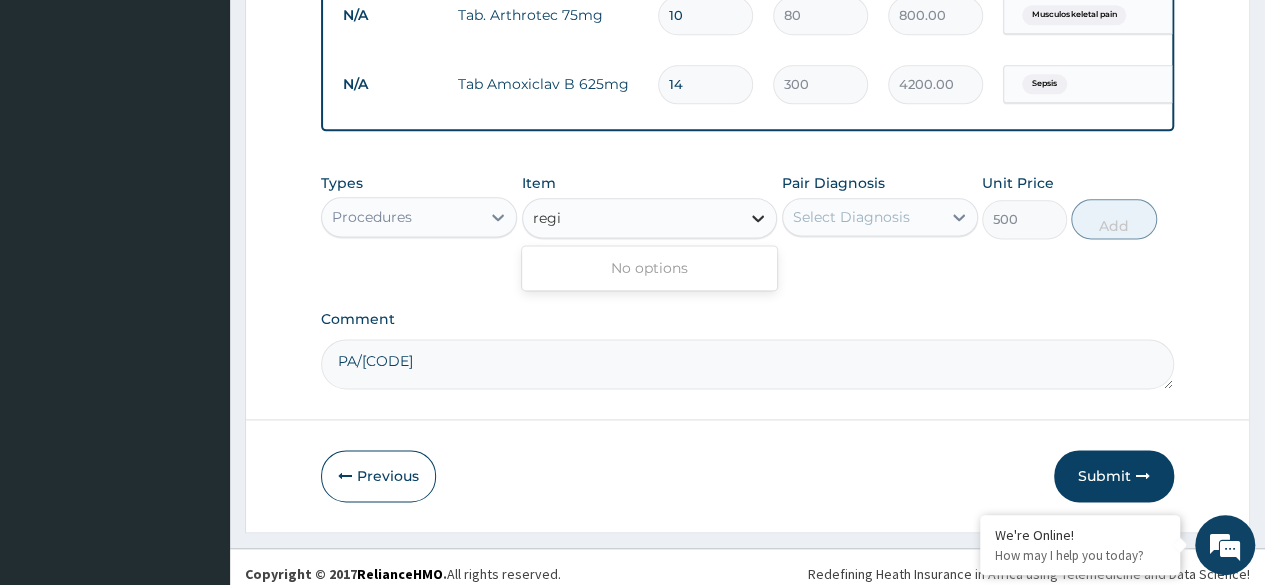 type on "regis" 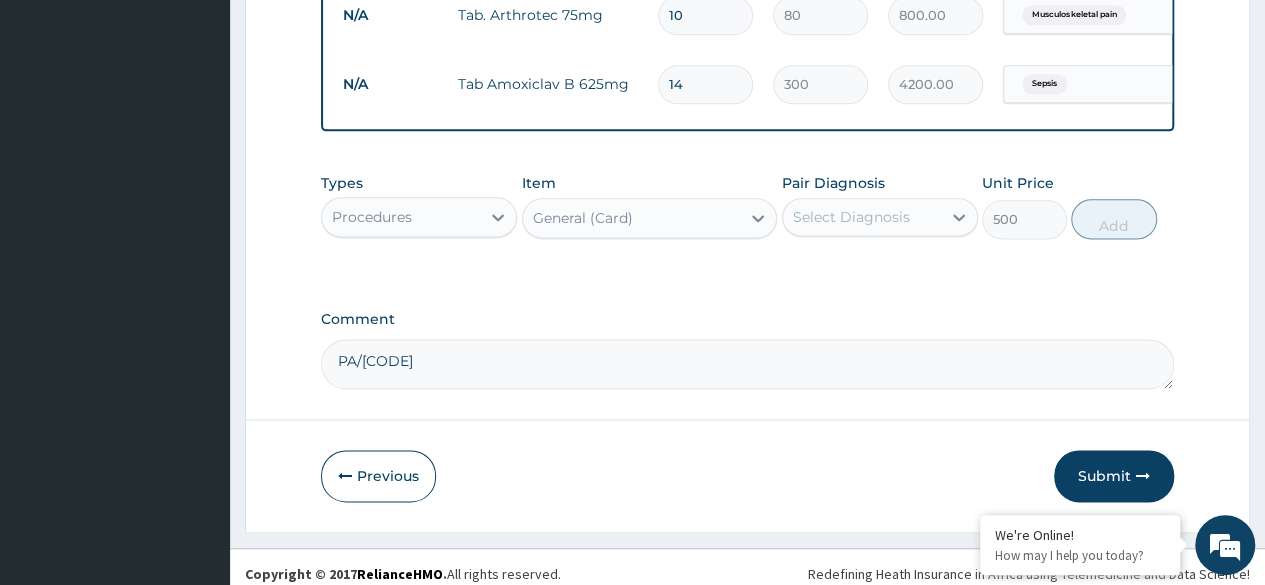 click on "General (Card)" at bounding box center (632, 218) 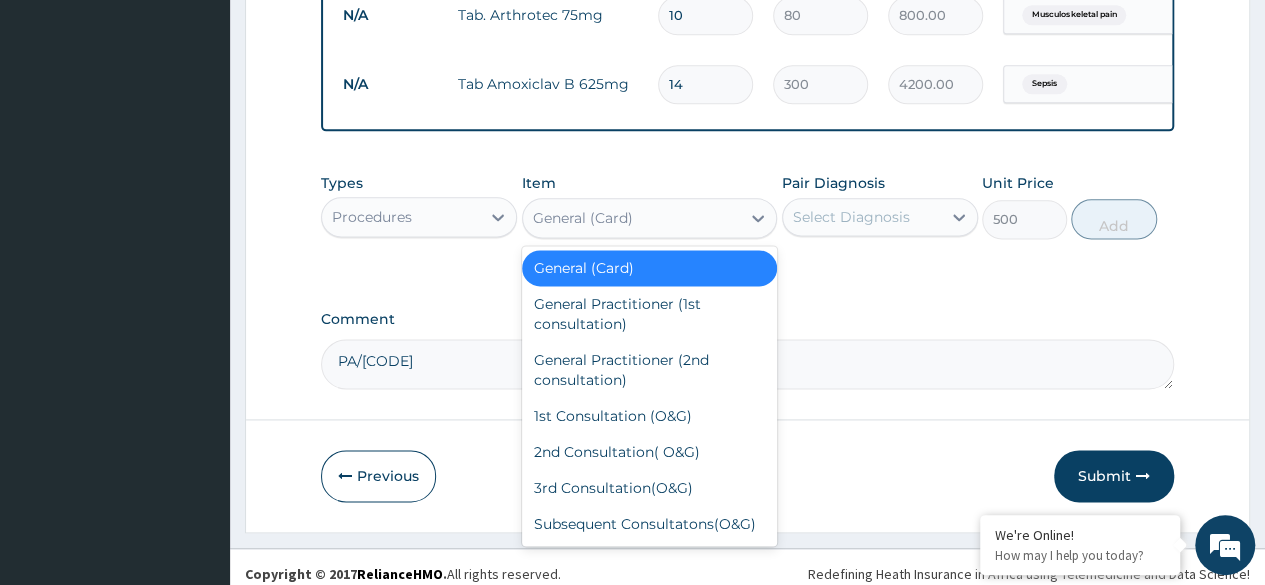 click on "General (Card)" at bounding box center [632, 218] 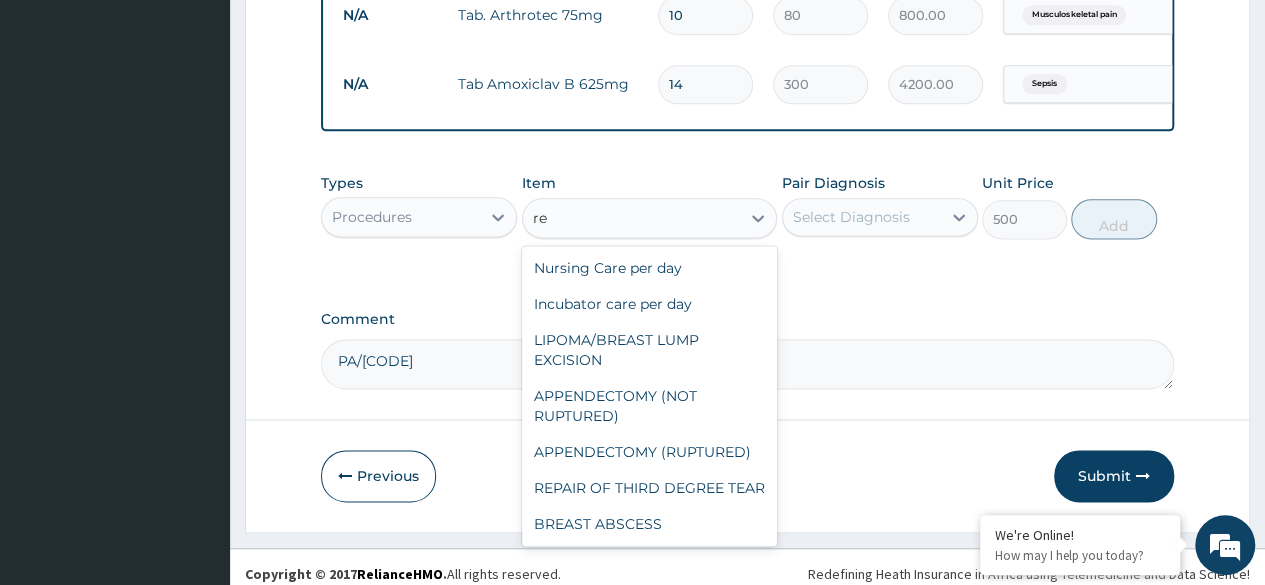 type on "r" 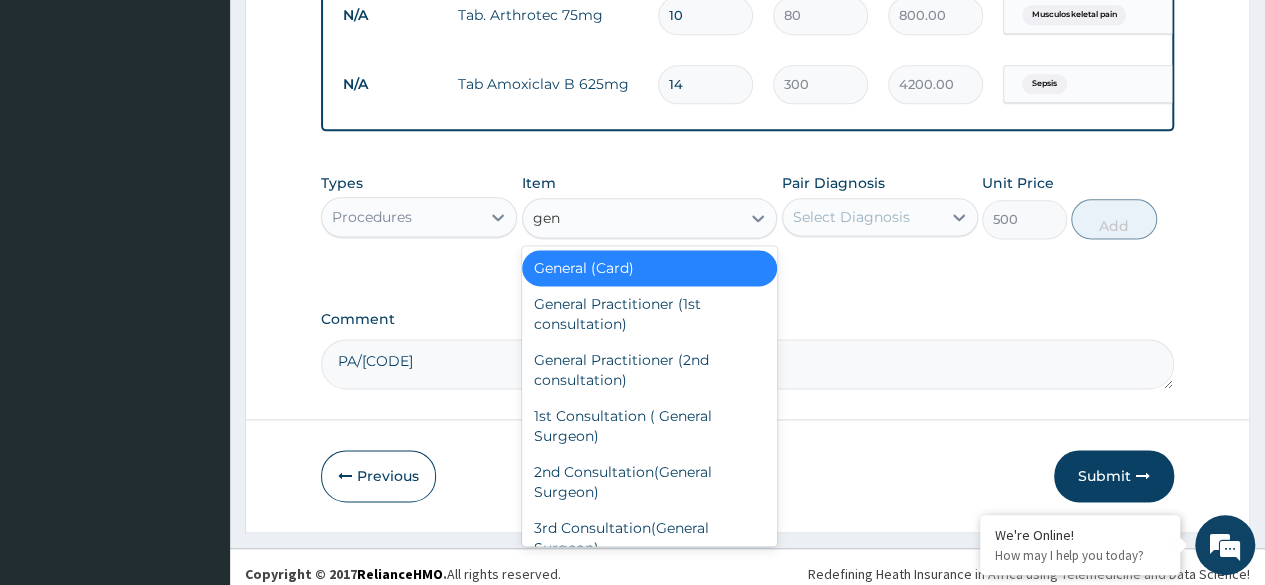 type on "gene" 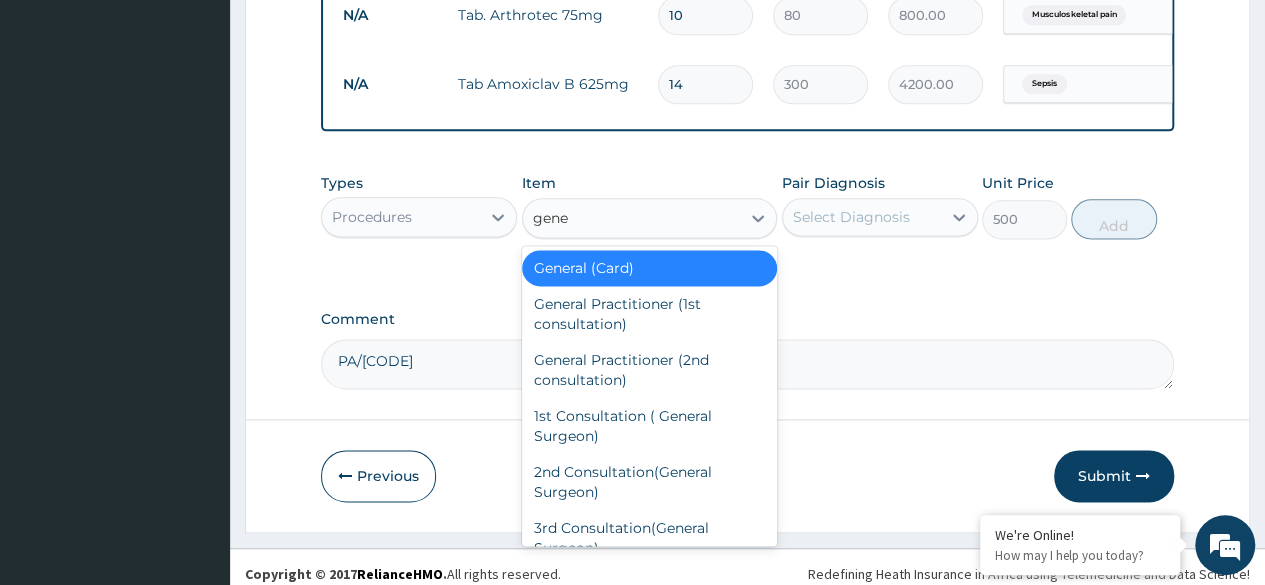 click on "General (Card)" at bounding box center (650, 268) 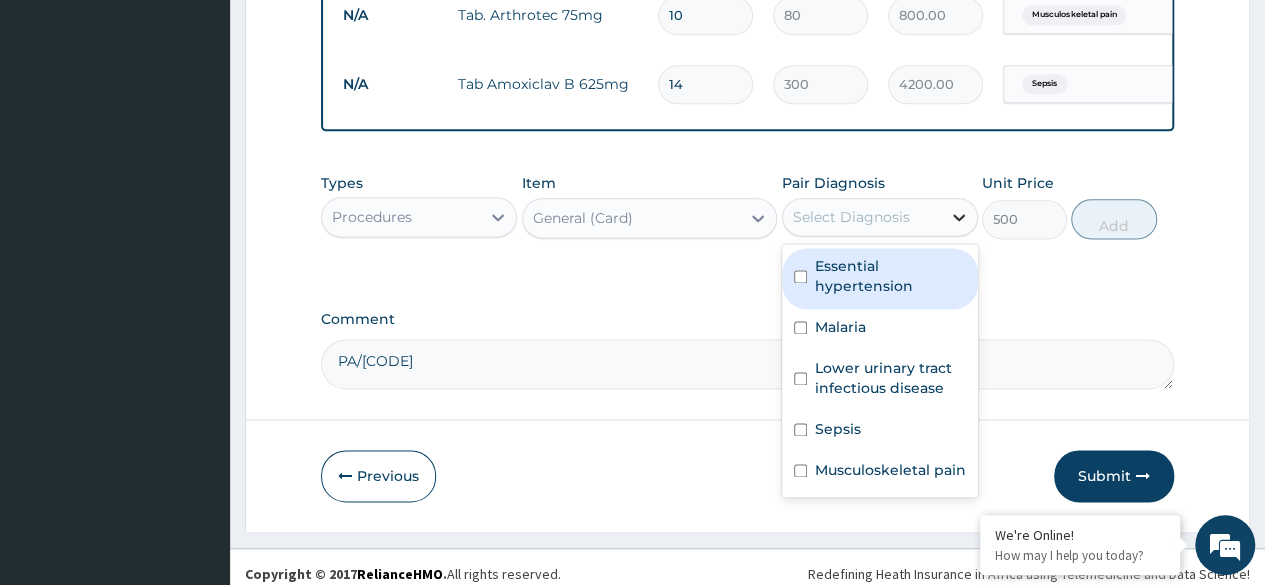 click 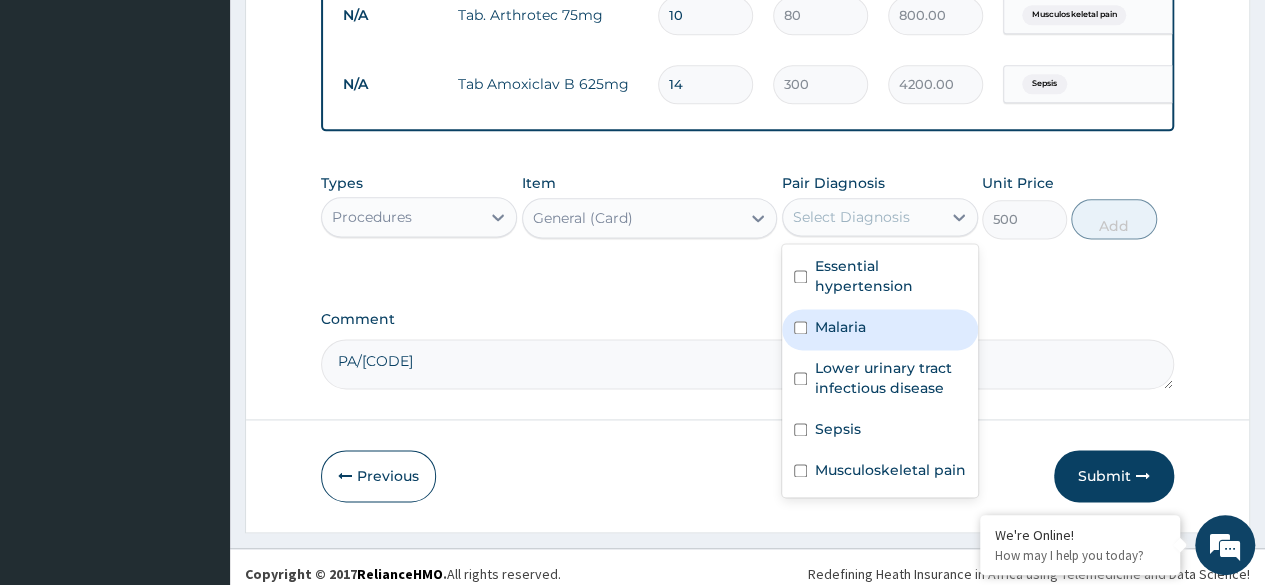 click at bounding box center (800, 327) 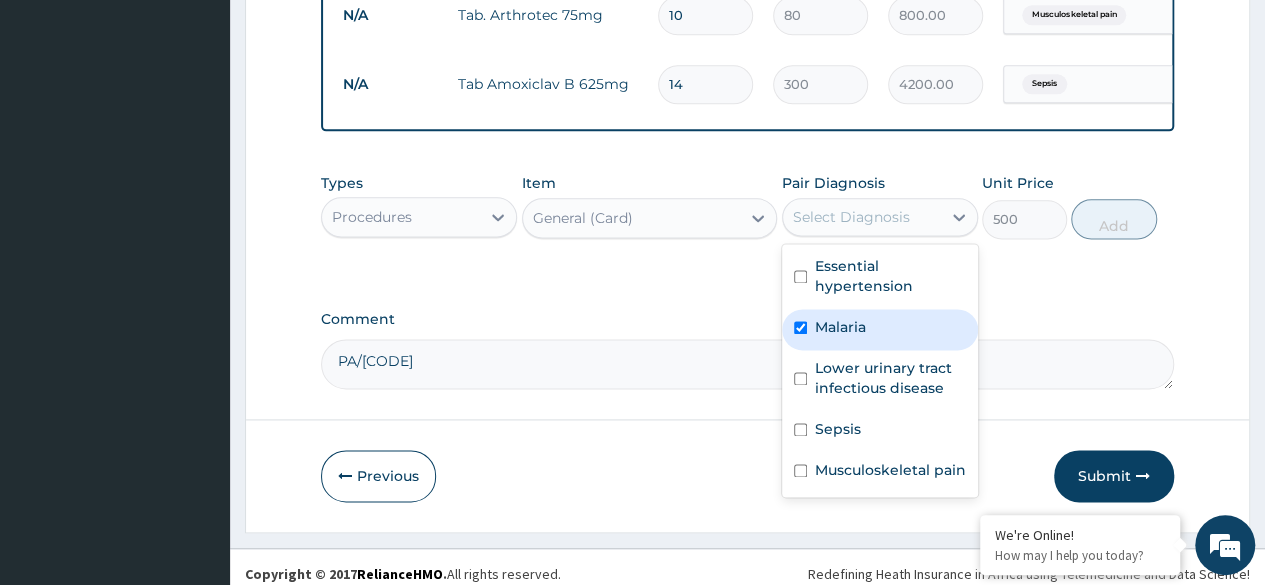 checkbox on "true" 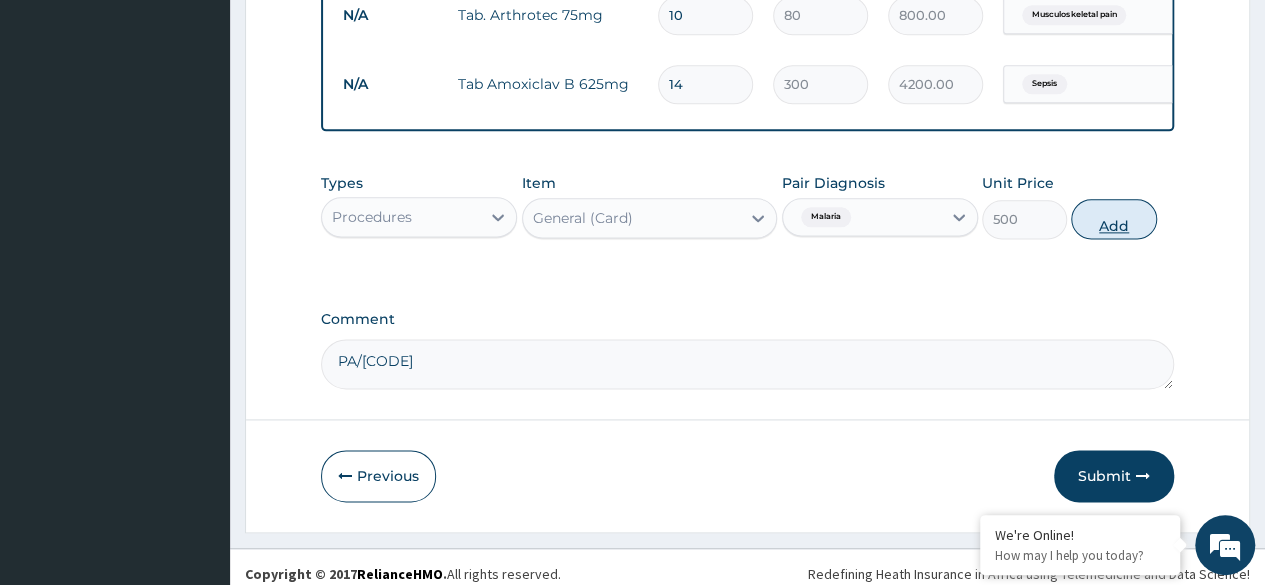click on "Add" at bounding box center [1113, 219] 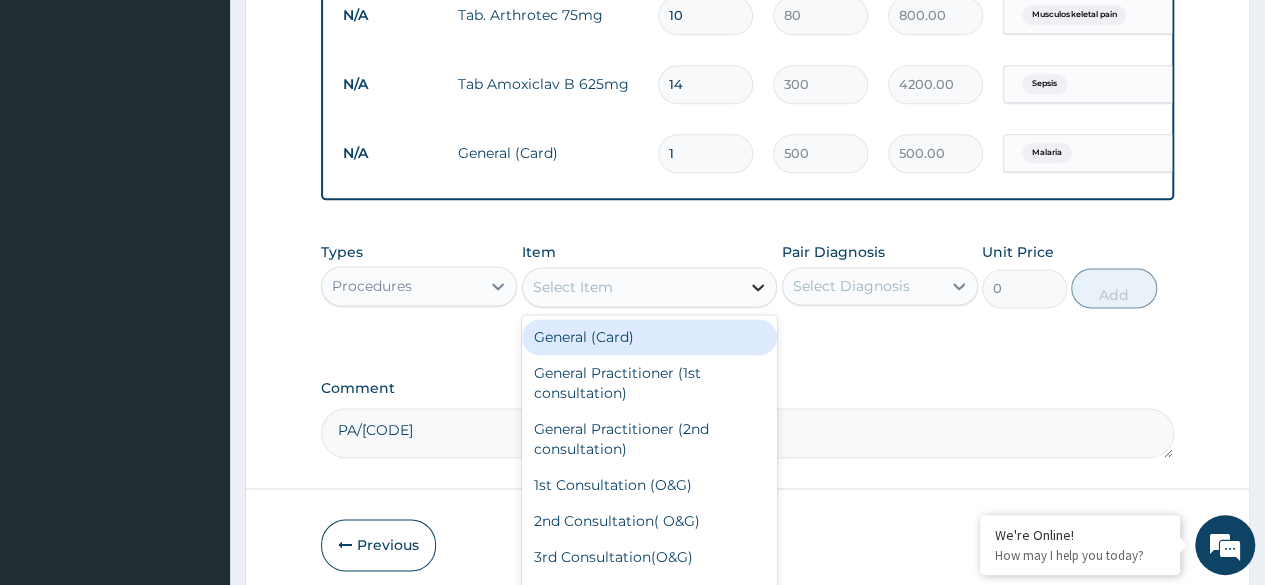 click 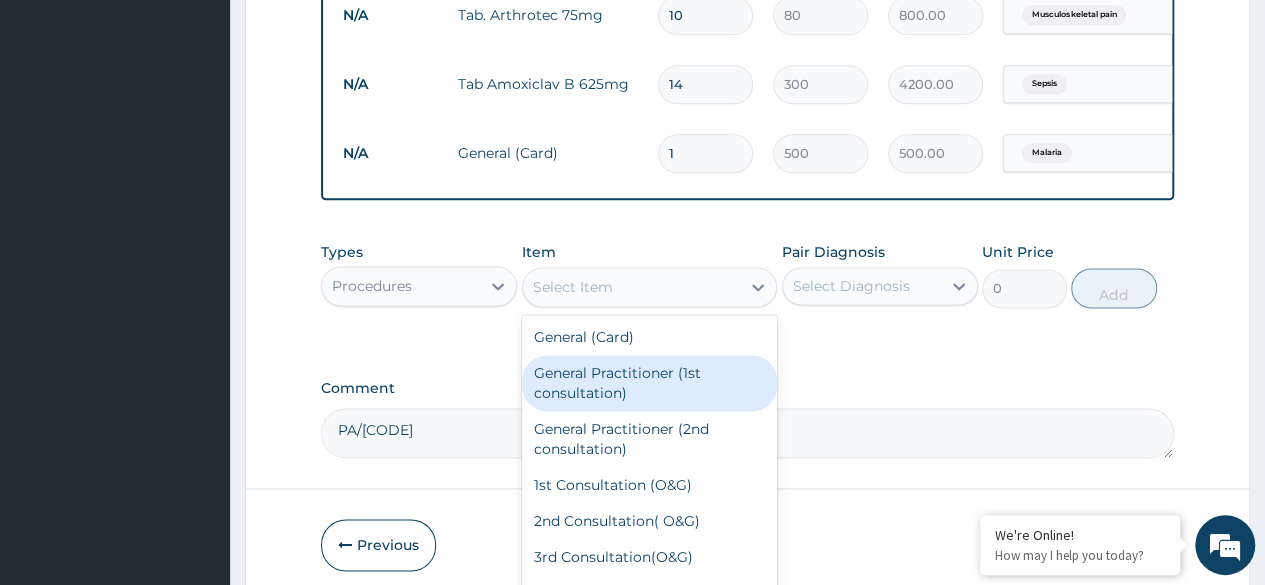 click on "General Practitioner (1st consultation)" at bounding box center (650, 383) 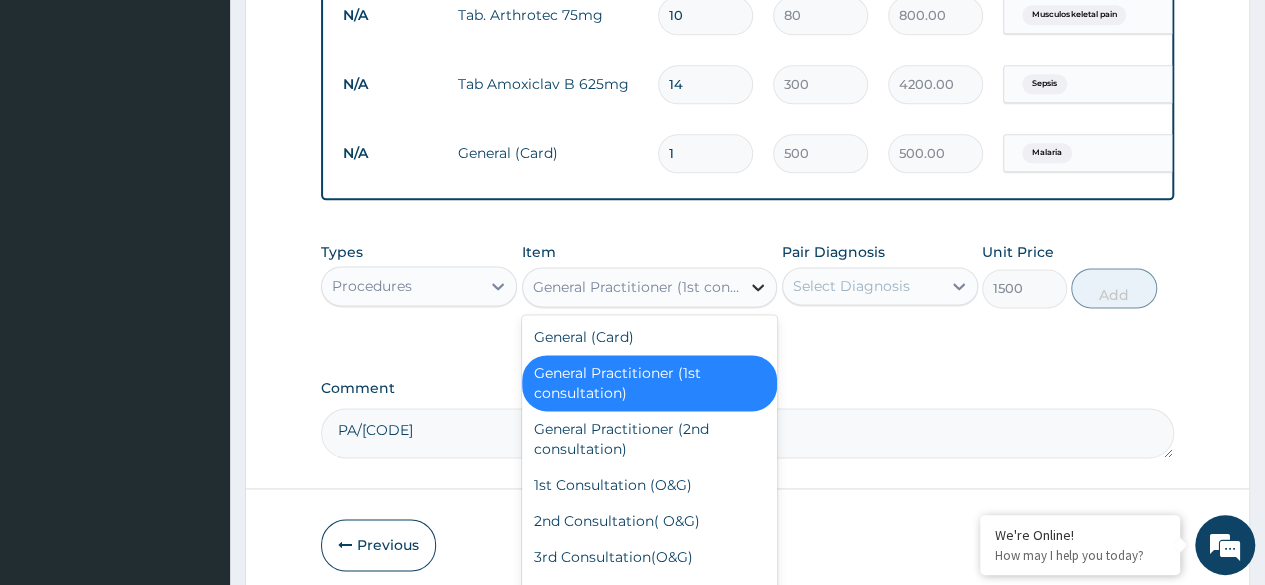 click 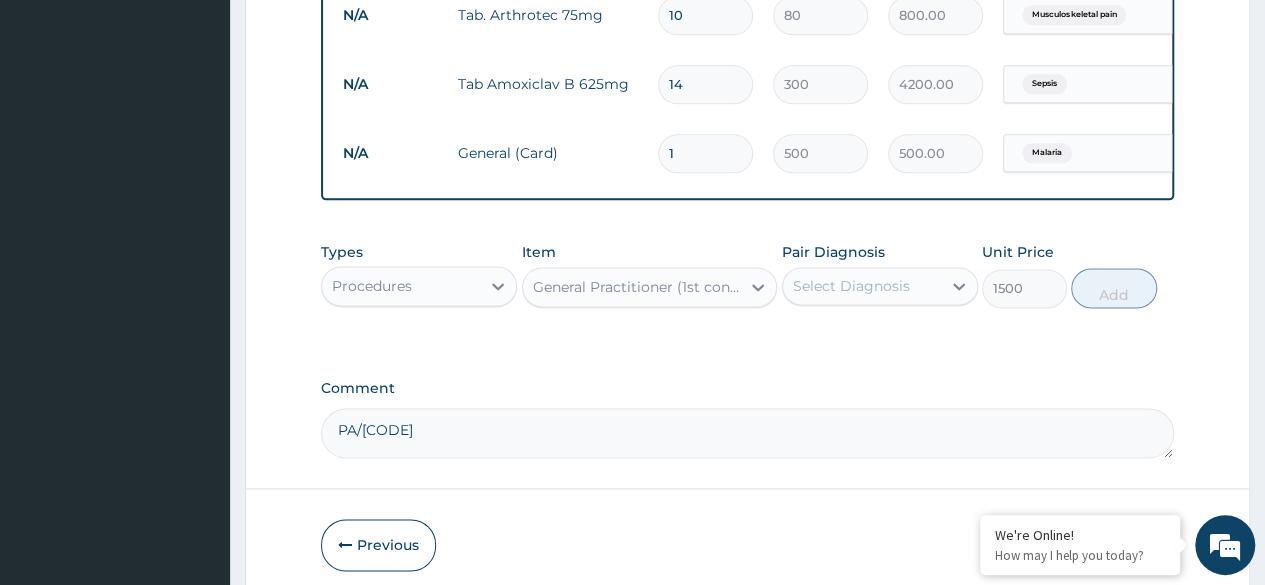 click on "PA Code / Prescription Code PA/49EF2F Encounter Date 01-08-2025 Important Notice Please enter PA codes before entering items that are not attached to a PA code   All diagnoses entered must be linked to a claim item. Diagnosis & Claim Items that are visible but inactive cannot be edited because they were imported from an already approved PA code. Diagnosis Essential hypertension confirmed Malaria Confirmed Lower urinary tract infectious disease Confirmed Sepsis Confirmed Musculoskeletal pain Confirmed NB: All diagnosis must be linked to a claim item Claim Items Type Name Quantity Unit Price Total Price Pair Diagnosis Actions Drugs tab. amlodipine 10mg 30 45 1350.00 Essential hypertension Delete N/A MALARIA PARASITE (MP) 1 560 560.00 Malaria Delete N/A FBC 1 1600 1600.00 Sepsis Delete N/A Abdominal USS 1 5500 5500.00 Lower urinary tract infectious... Delete N/A Tab Paracetamol 18 12 216.00 Musculoskeletal pain Delete N/A Tab. Arthrotec 75mg 10 80 800.00 Musculoskeletal pain Delete N/A Tab Amoxiclav B 625mg 14 1" at bounding box center [747, -271] 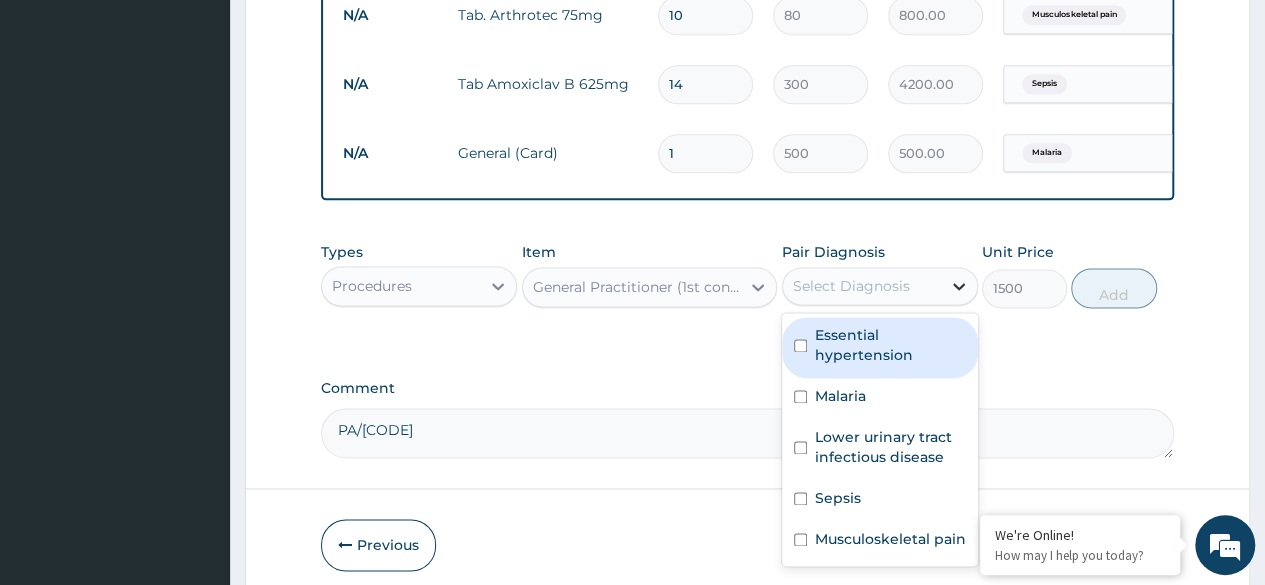 click 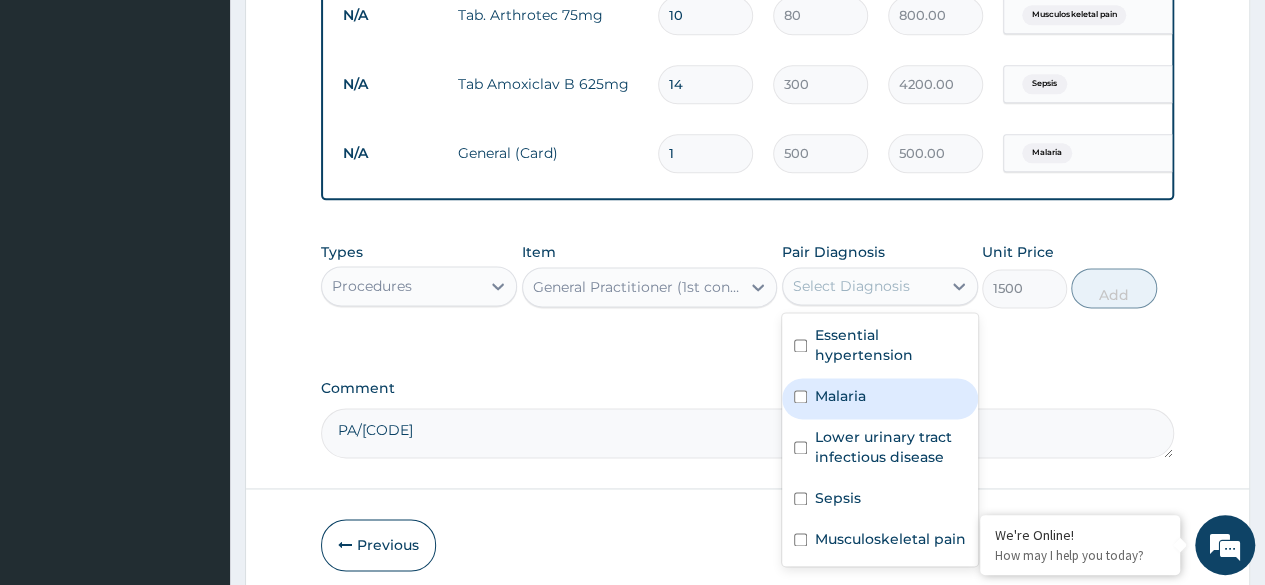 click on "Malaria" at bounding box center [840, 396] 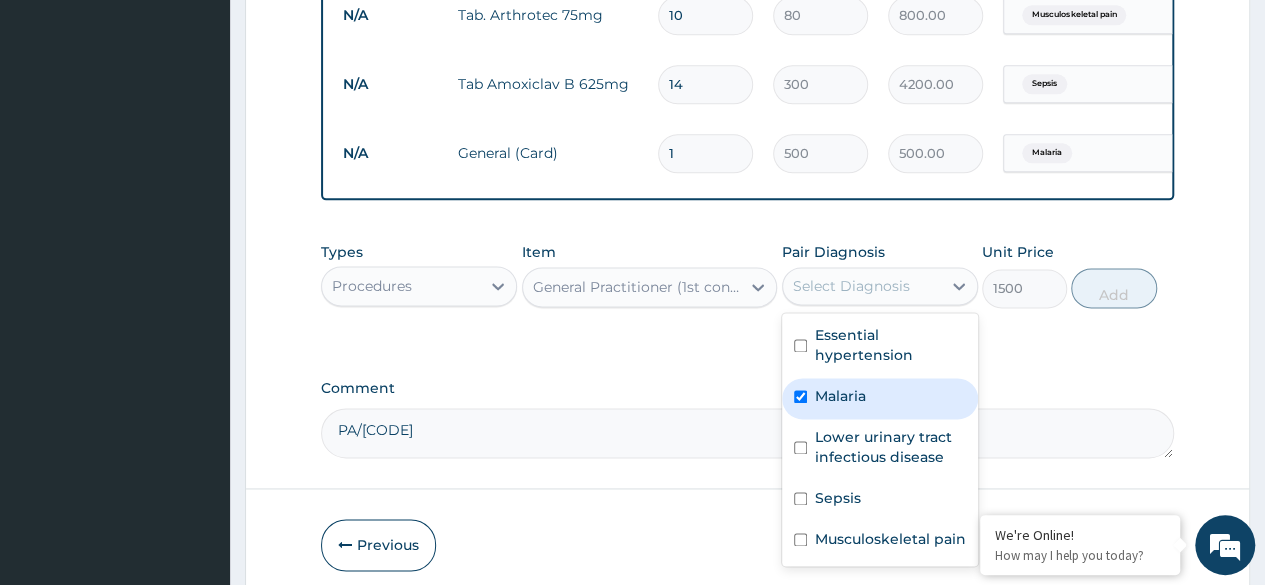 checkbox on "true" 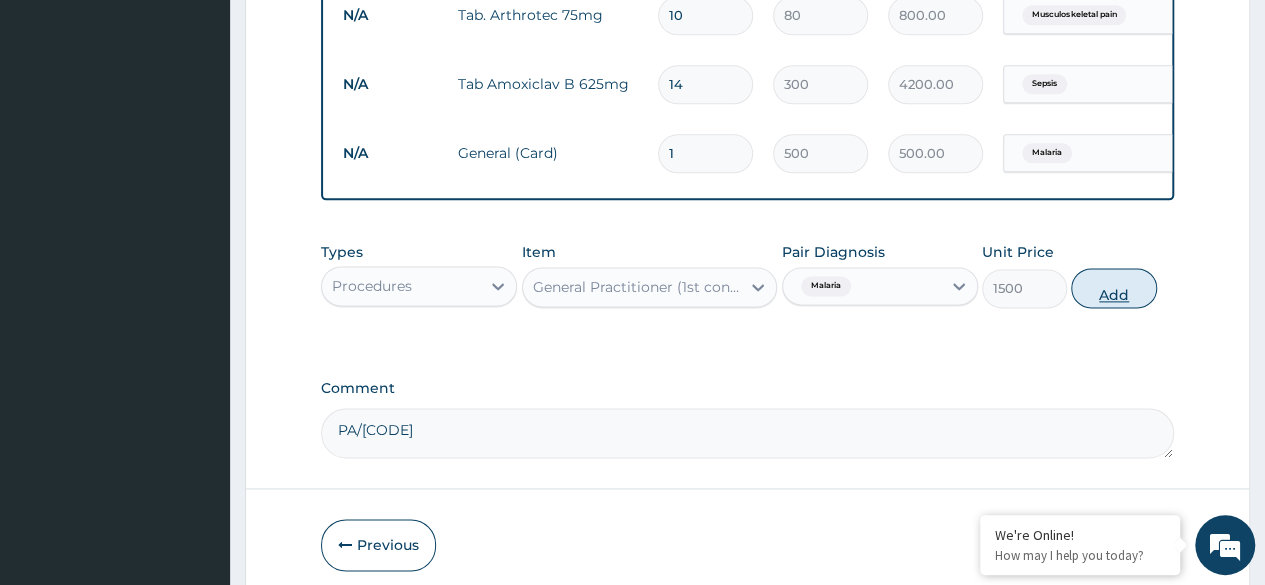 click on "Add" at bounding box center (1113, 288) 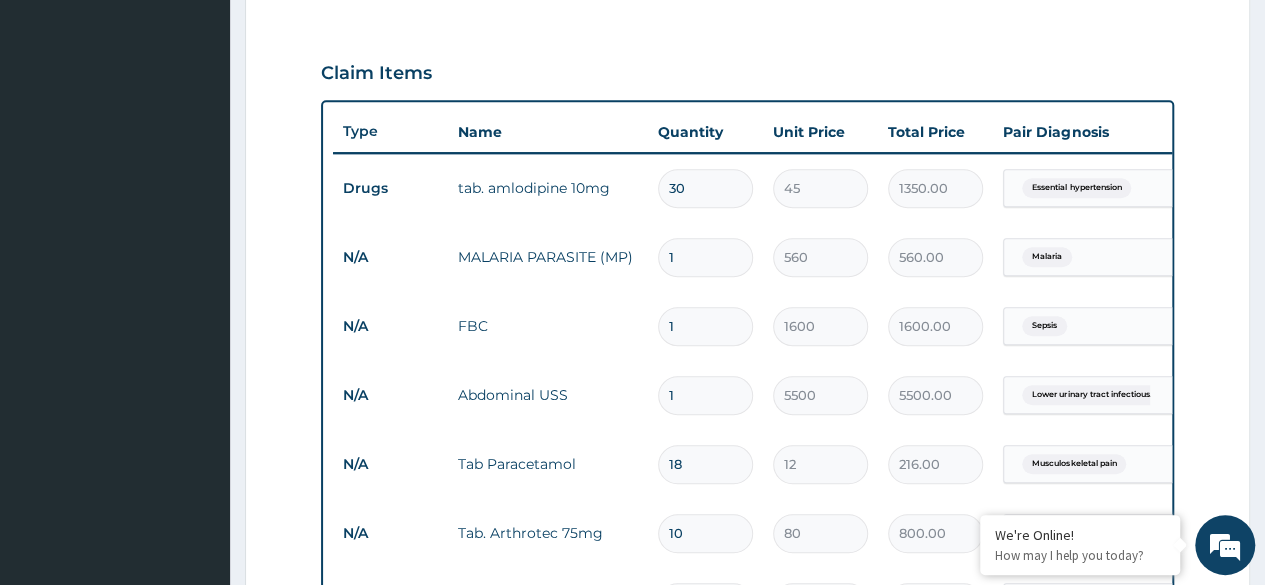 scroll, scrollTop: 690, scrollLeft: 0, axis: vertical 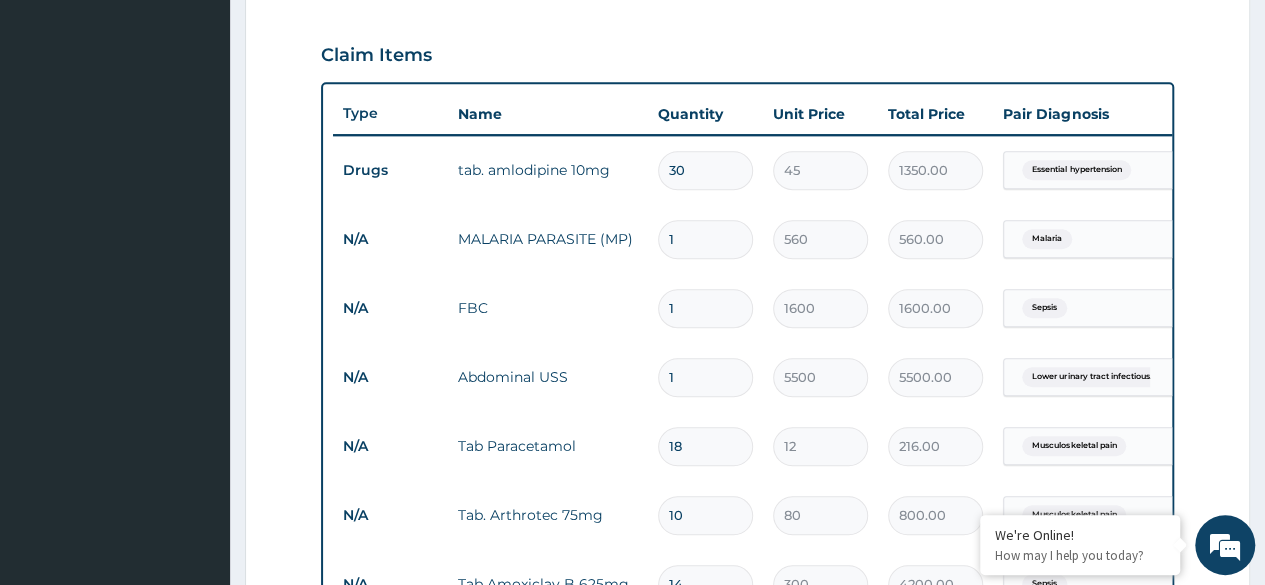 click on "30" at bounding box center [705, 170] 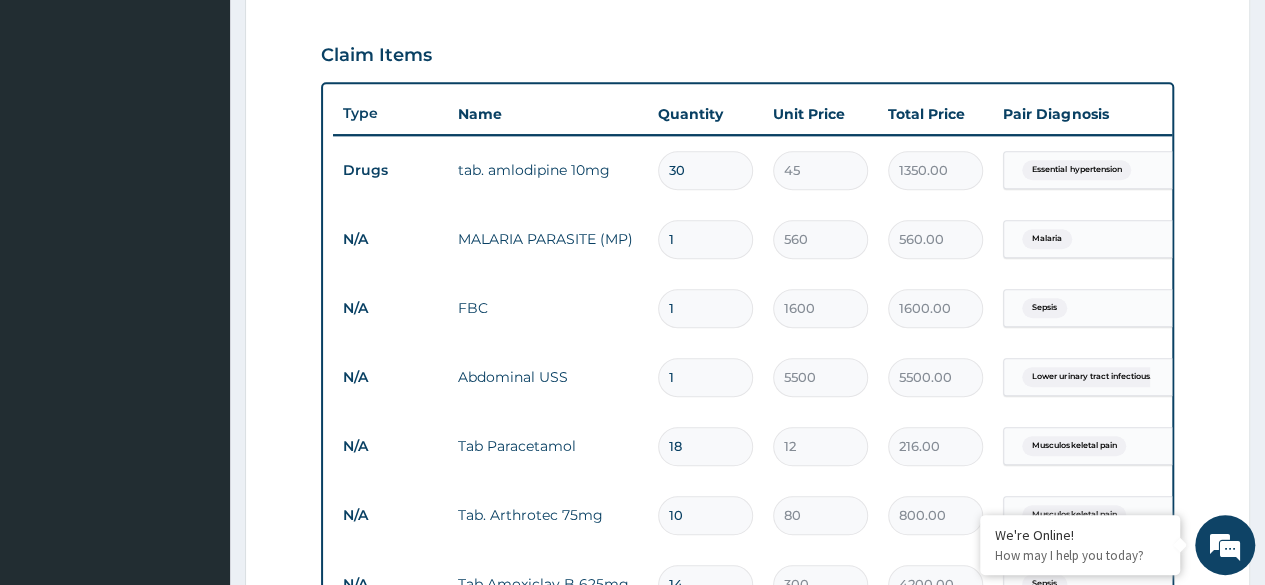 type on "3" 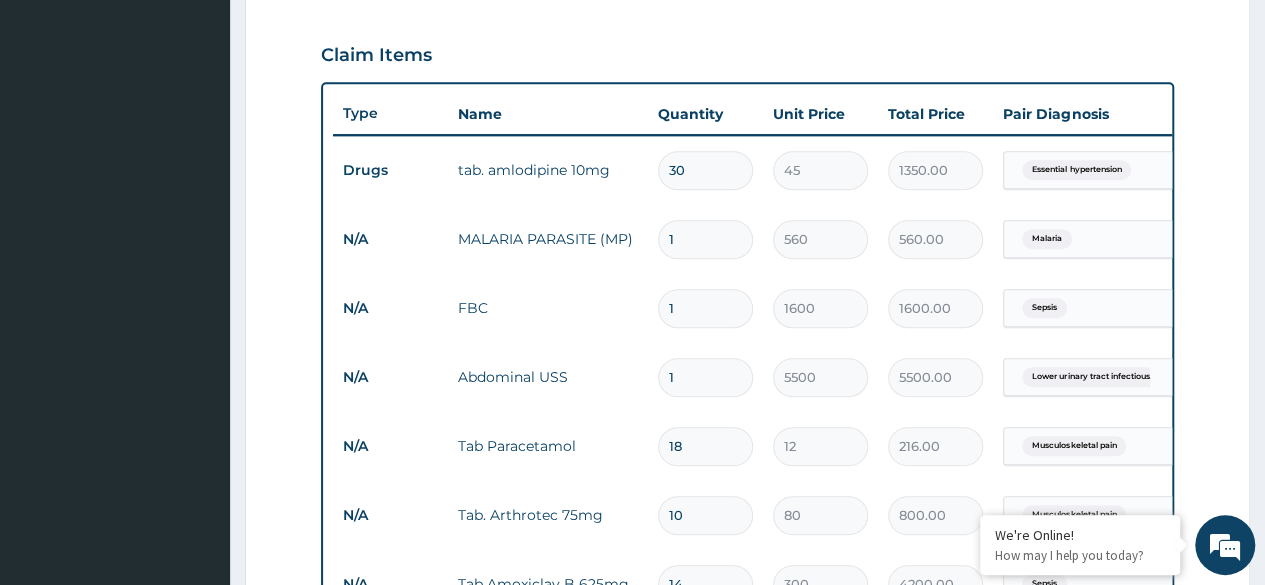 type on "135.00" 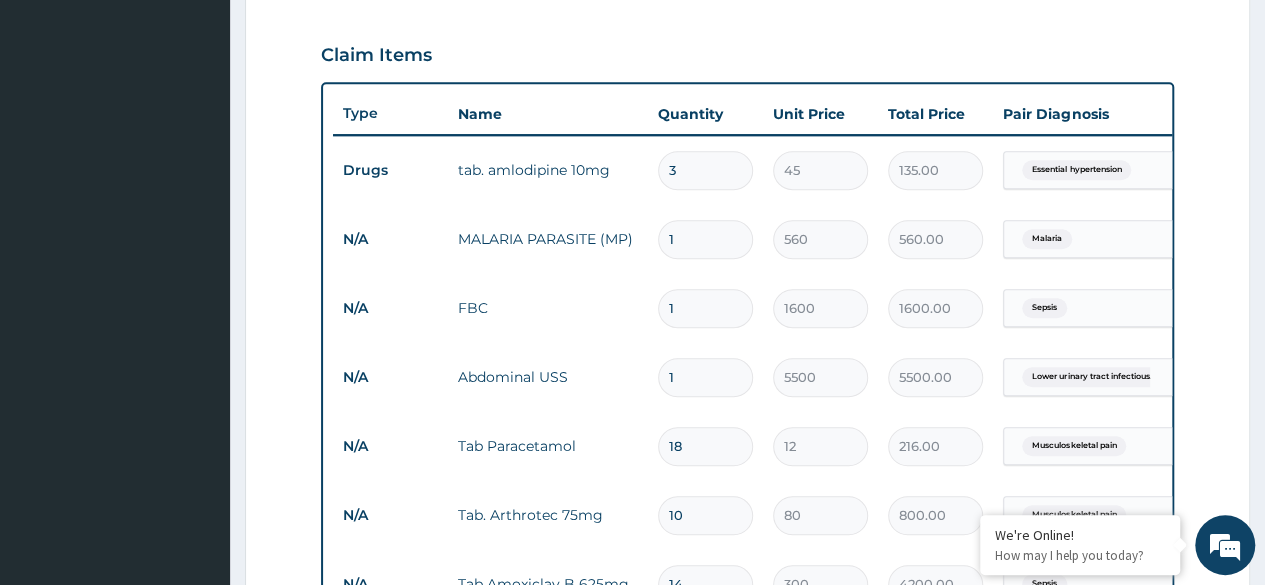 type 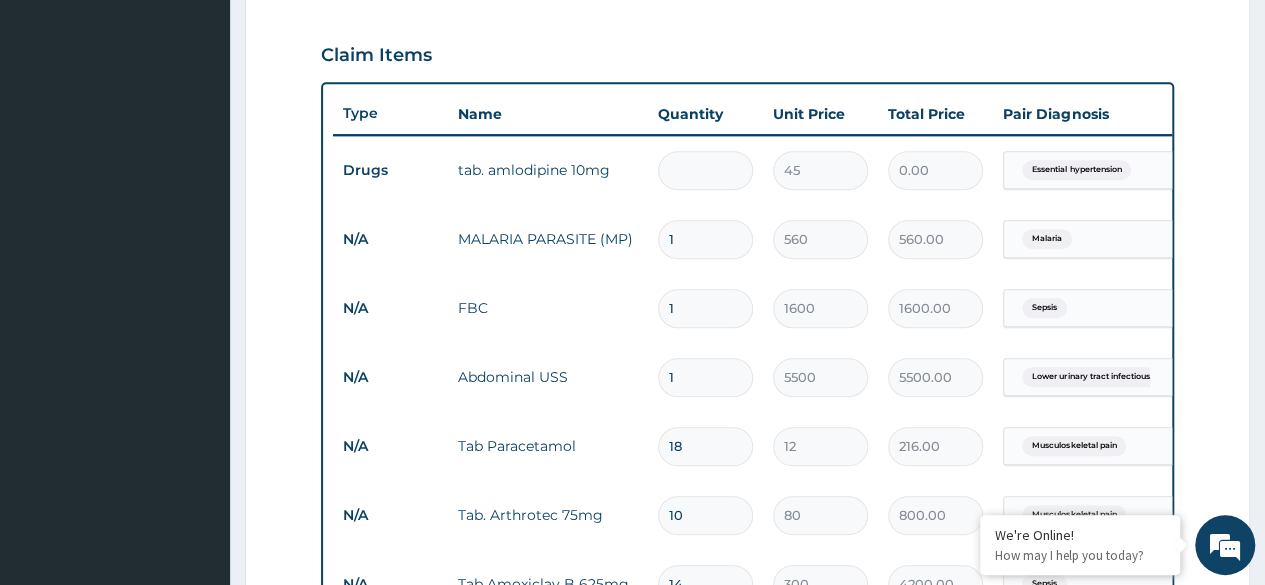 type on "7" 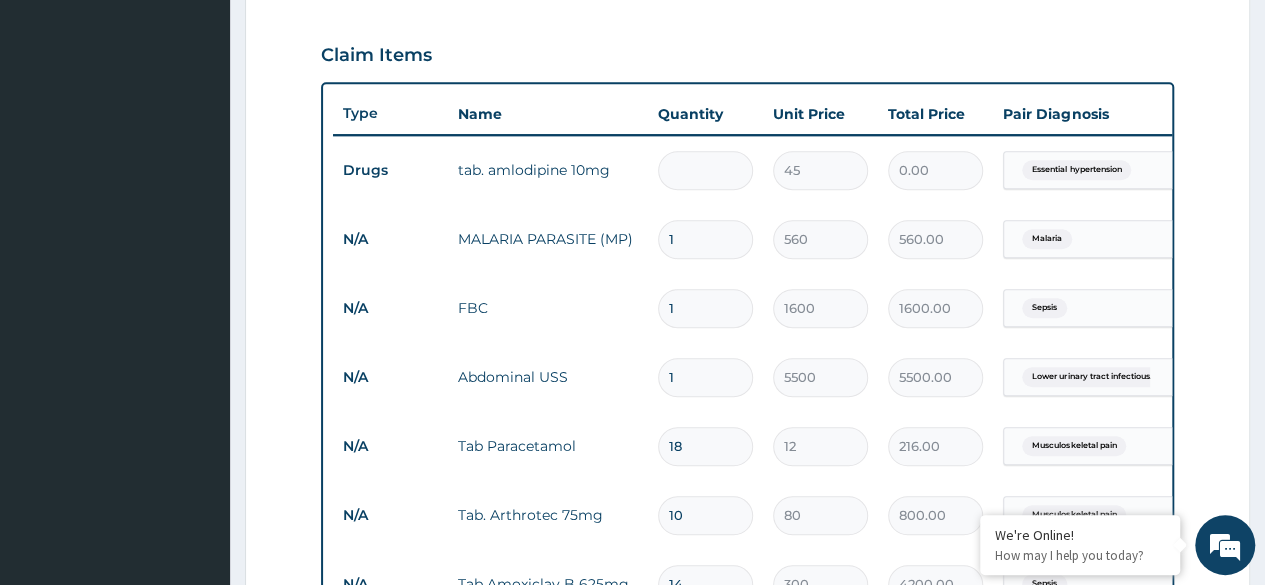 type on "315.00" 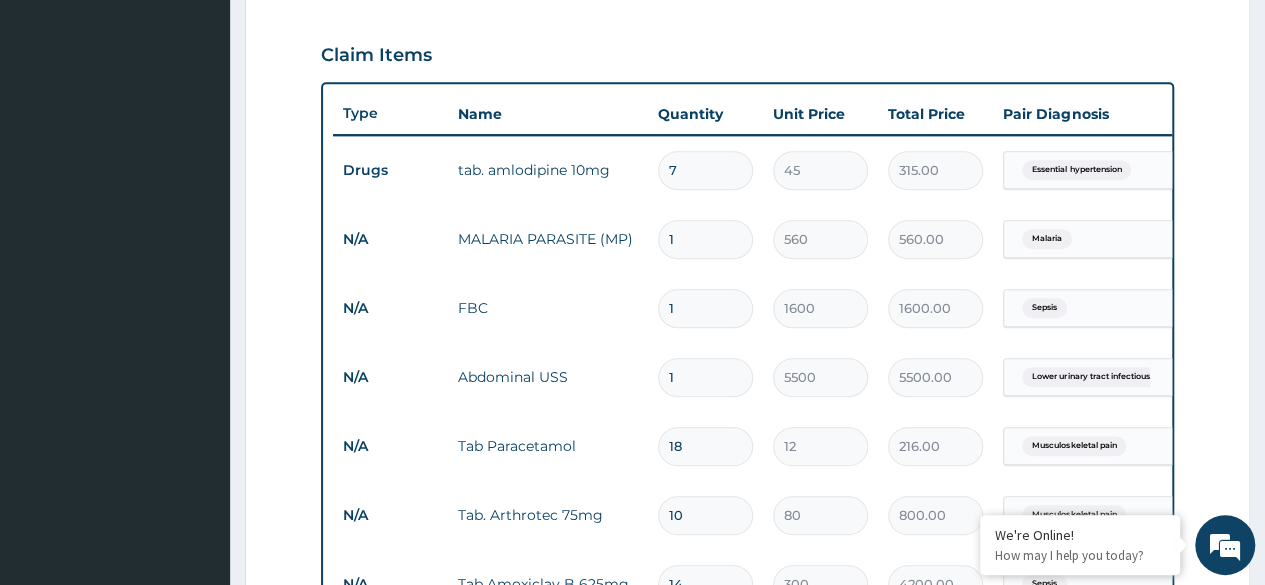 type 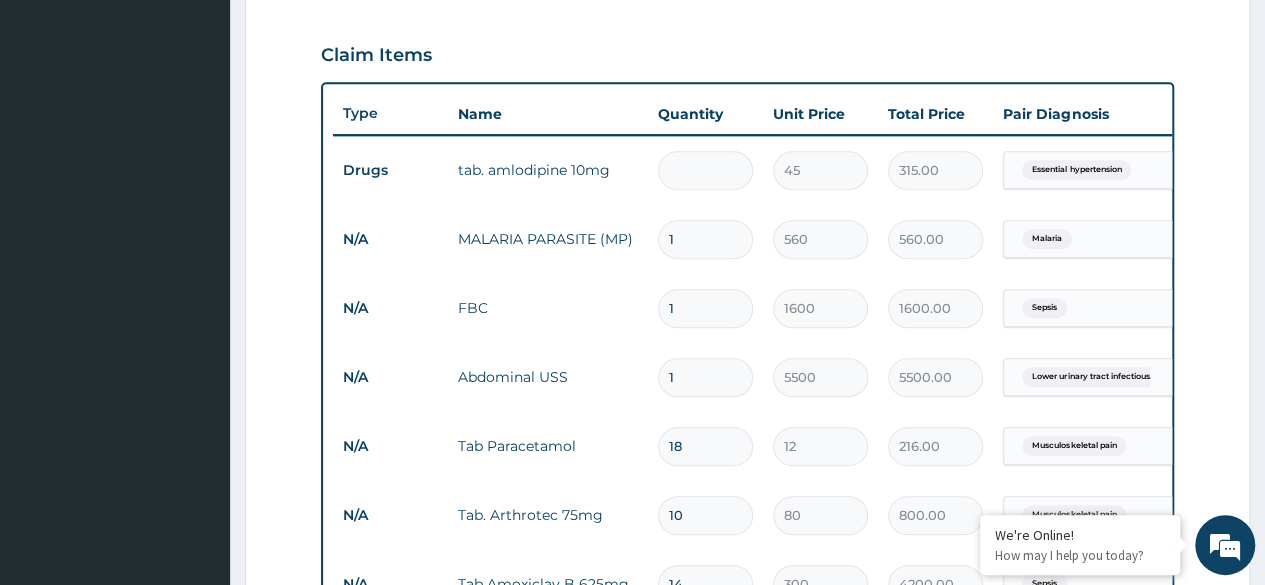 type on "0.00" 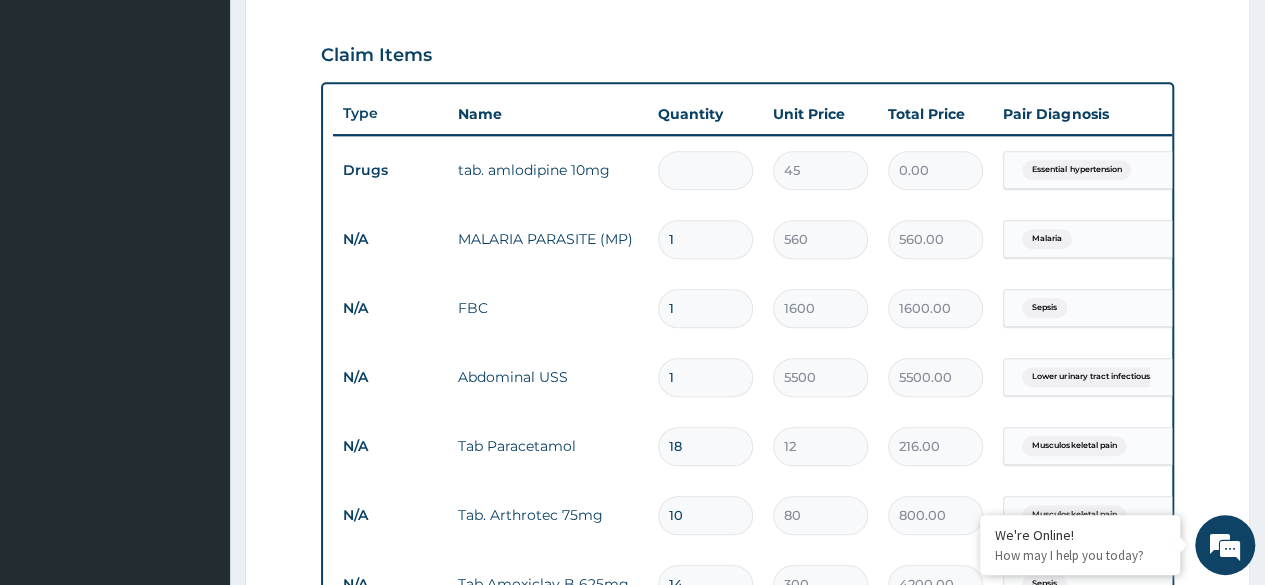 type on "3" 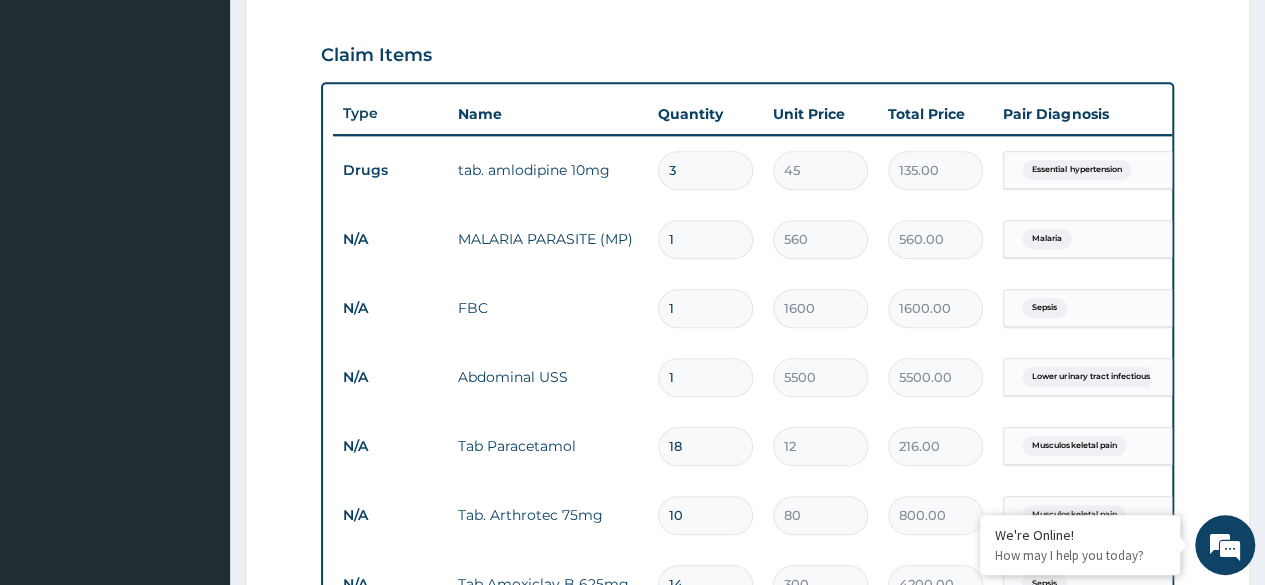 type on "30" 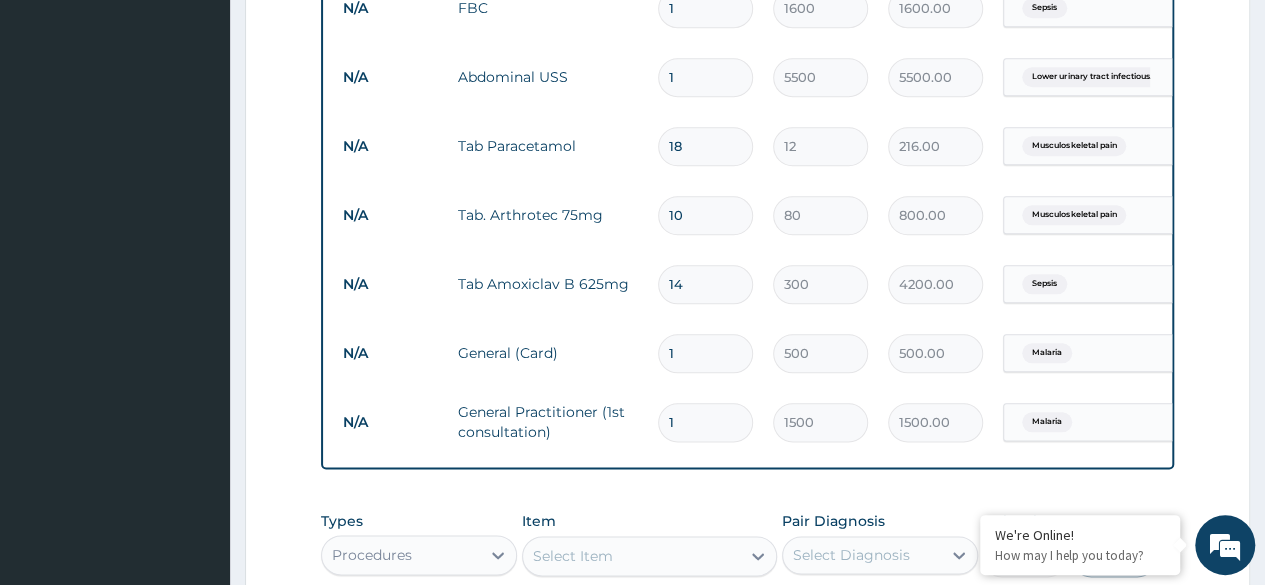 scroll, scrollTop: 1090, scrollLeft: 0, axis: vertical 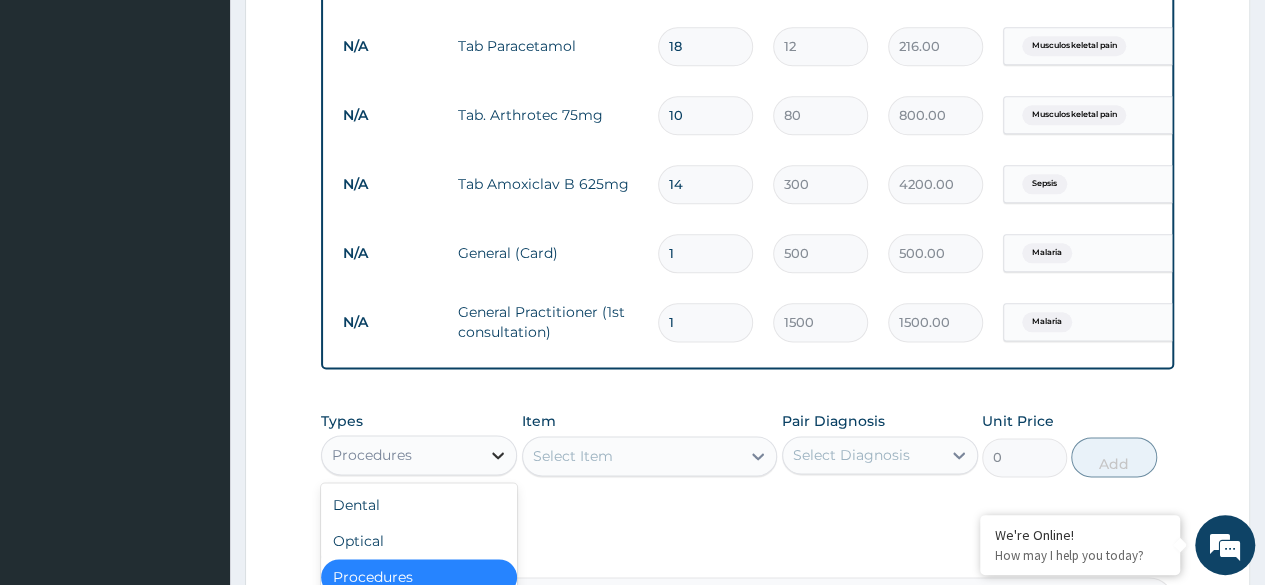 click 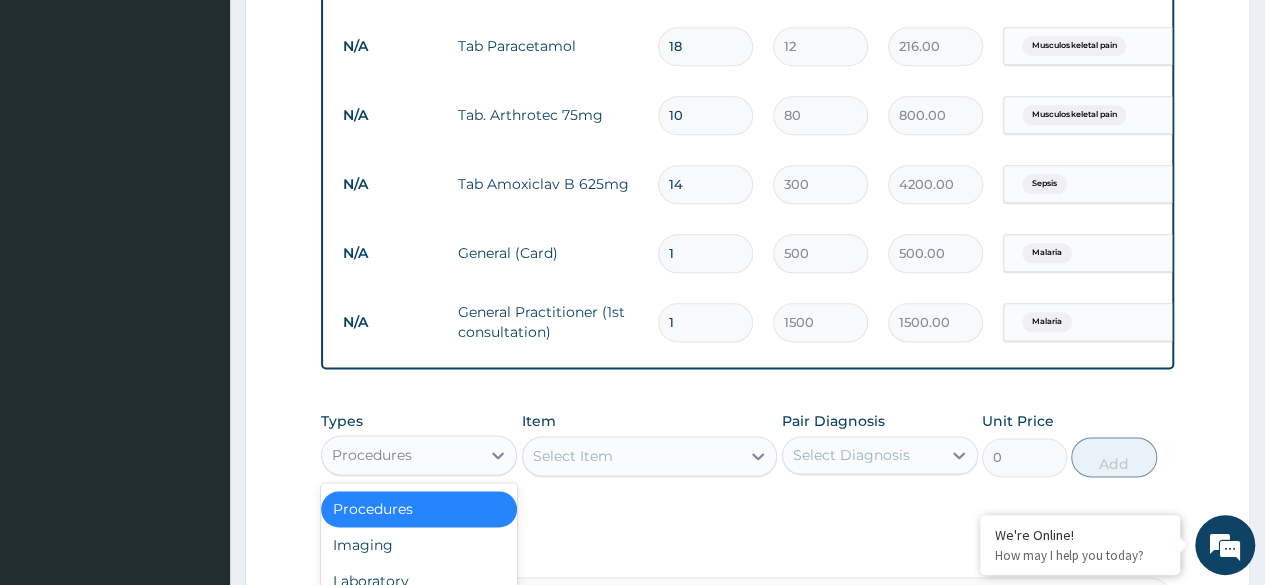 scroll, scrollTop: 0, scrollLeft: 0, axis: both 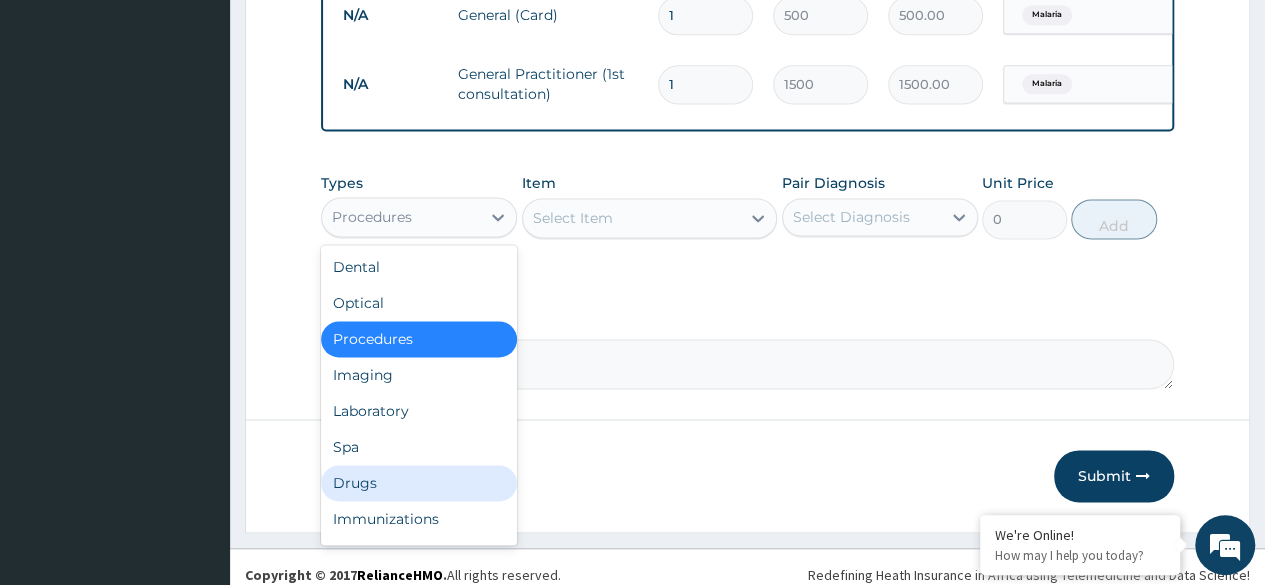 click on "Drugs" at bounding box center [419, 483] 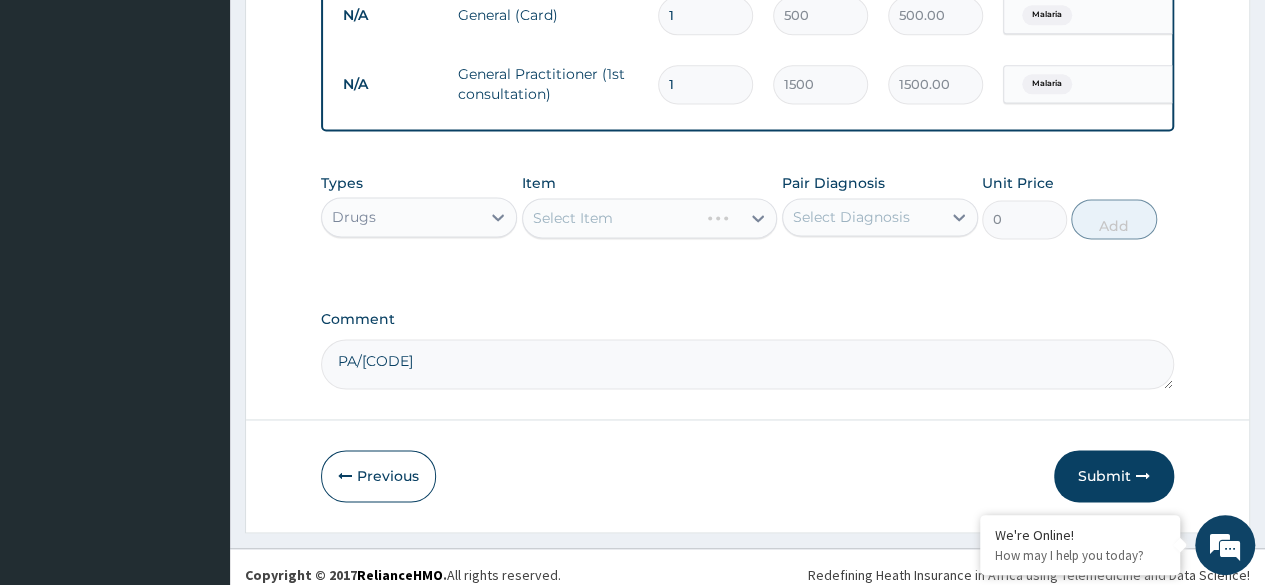 click on "Select Item" at bounding box center (650, 218) 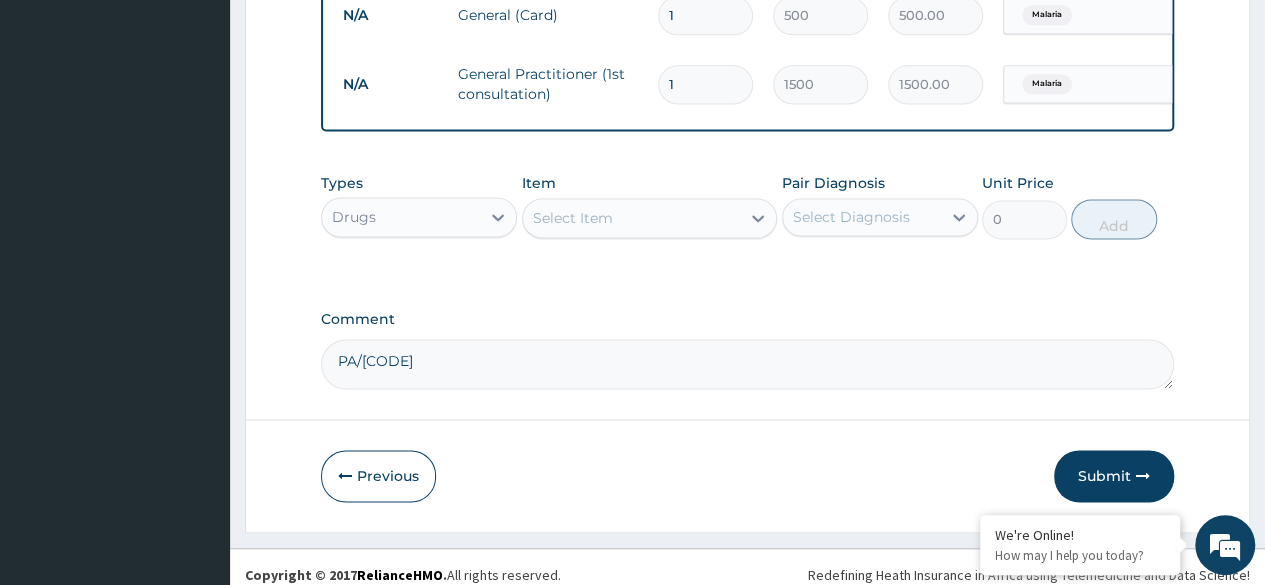 click on "Select Item" at bounding box center (573, 218) 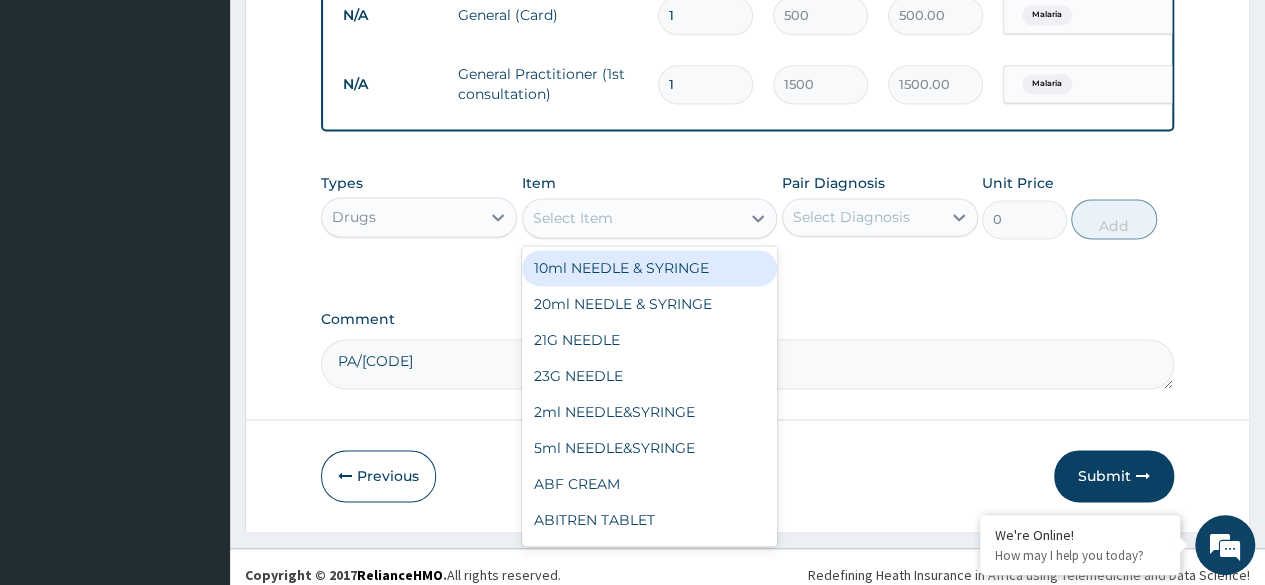 click on "Select Item" at bounding box center [573, 218] 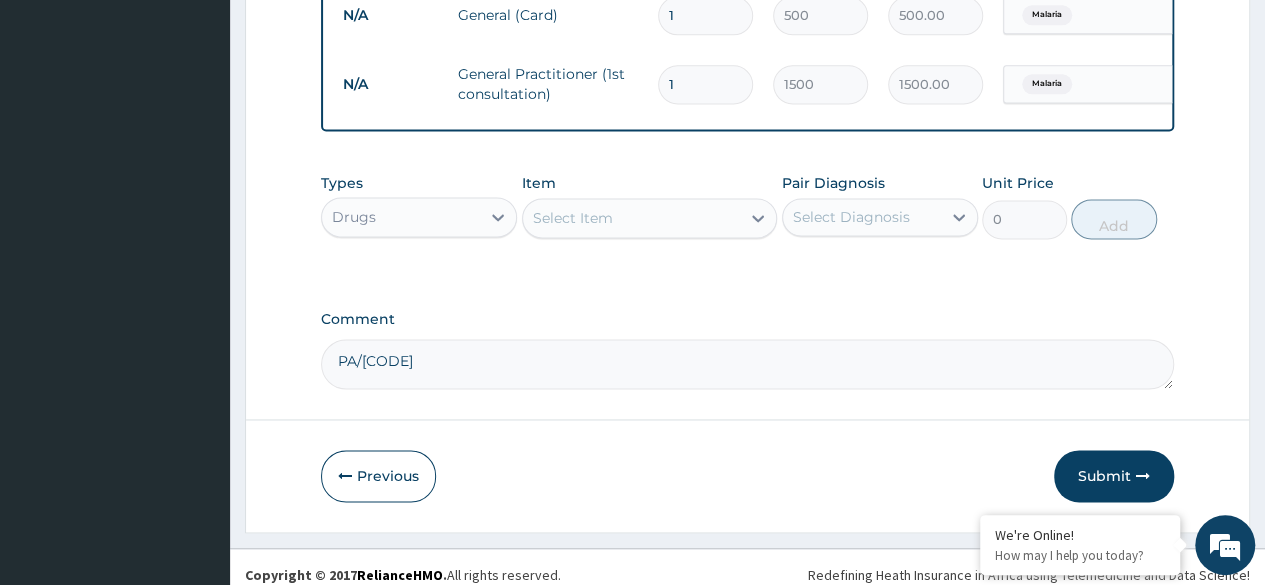 click on "Select Item" at bounding box center (573, 218) 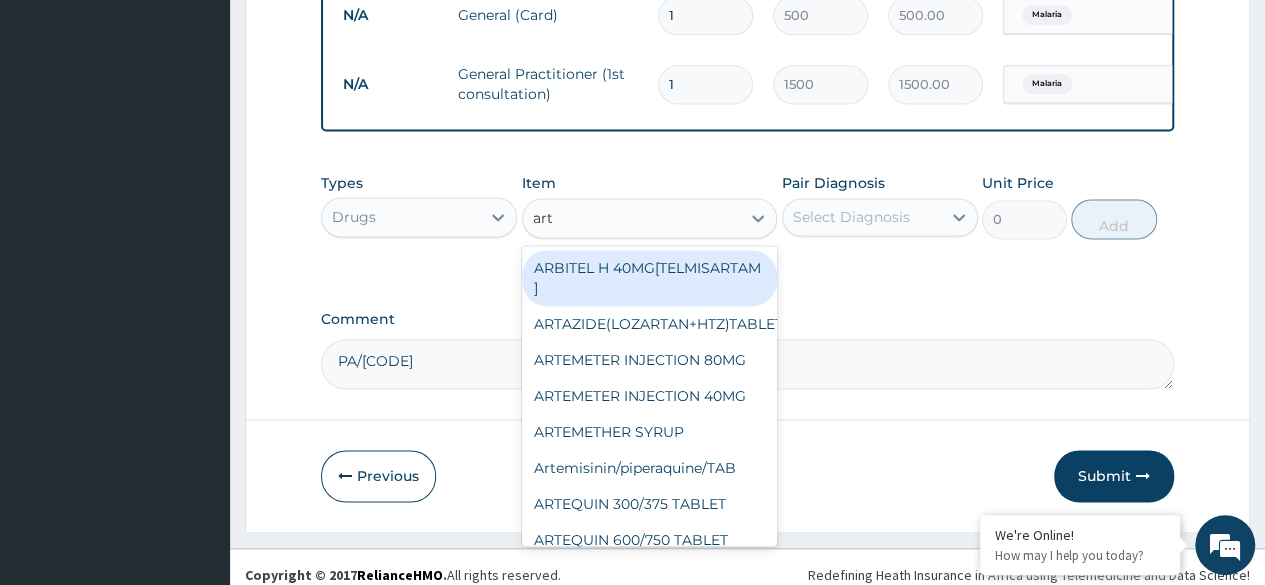 type on "arte" 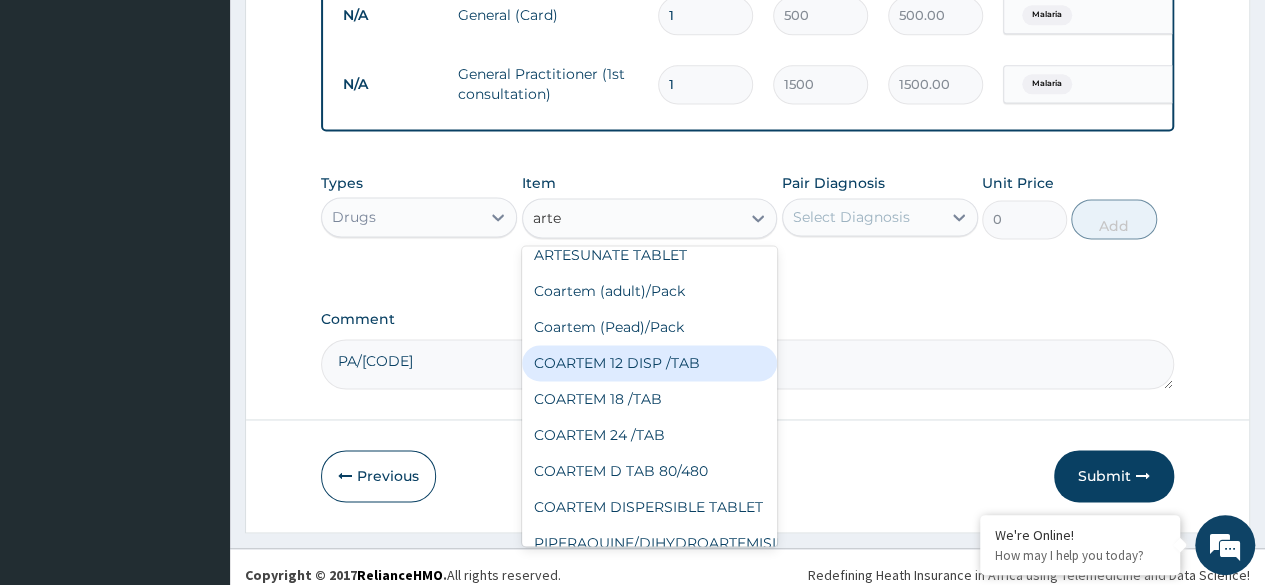 scroll, scrollTop: 400, scrollLeft: 0, axis: vertical 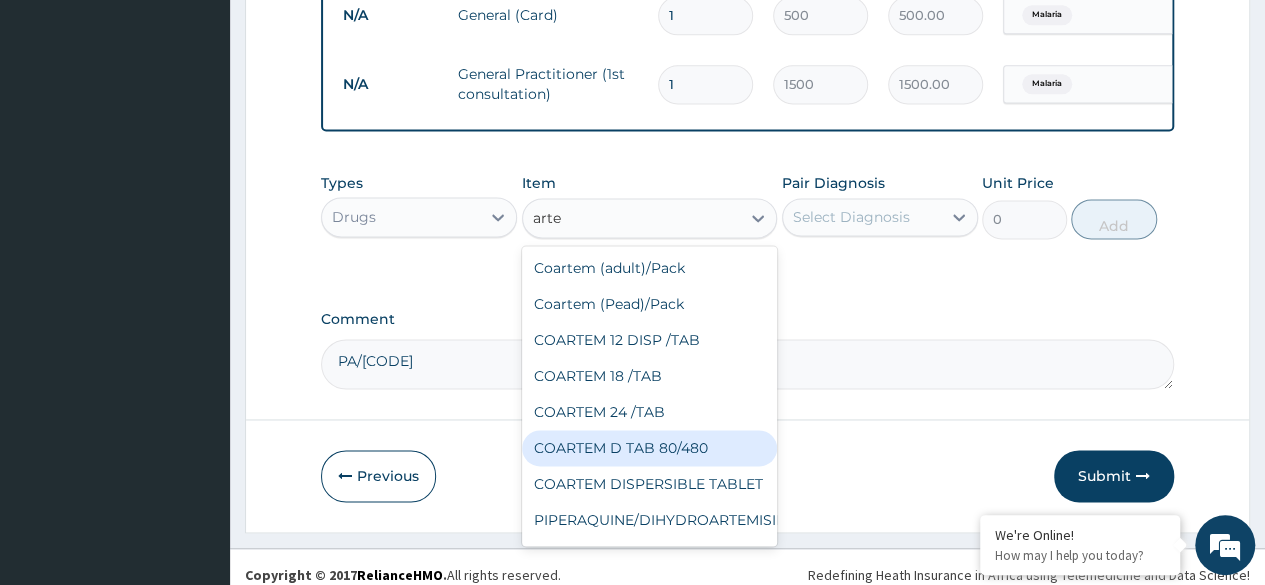 click on "COARTEM D TAB 80/480" at bounding box center (650, 448) 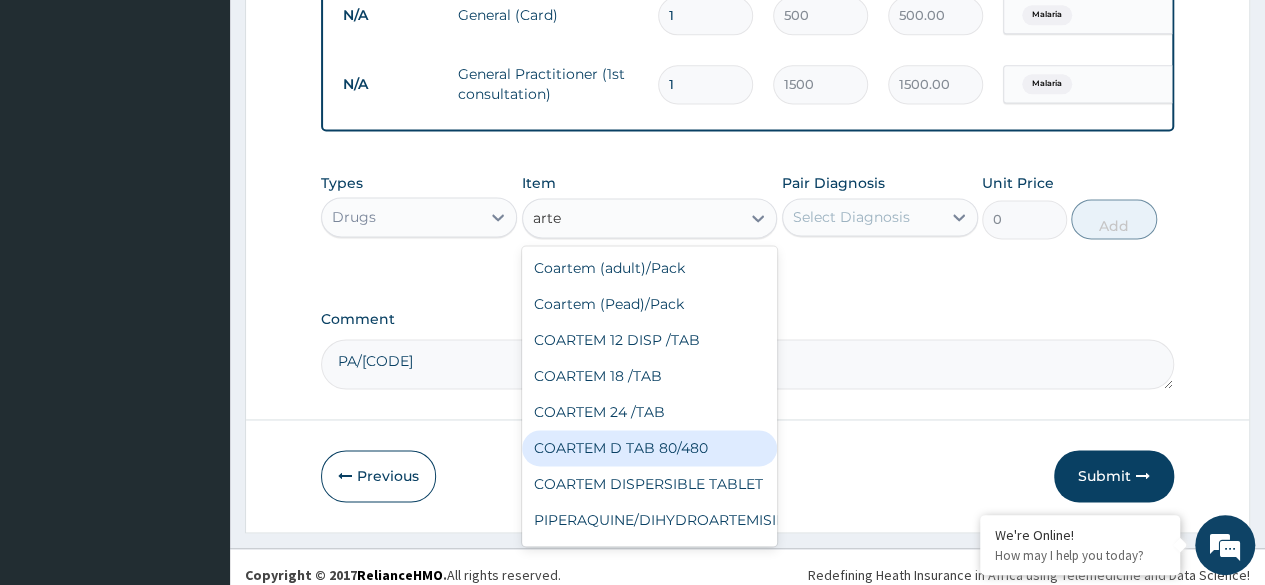 type 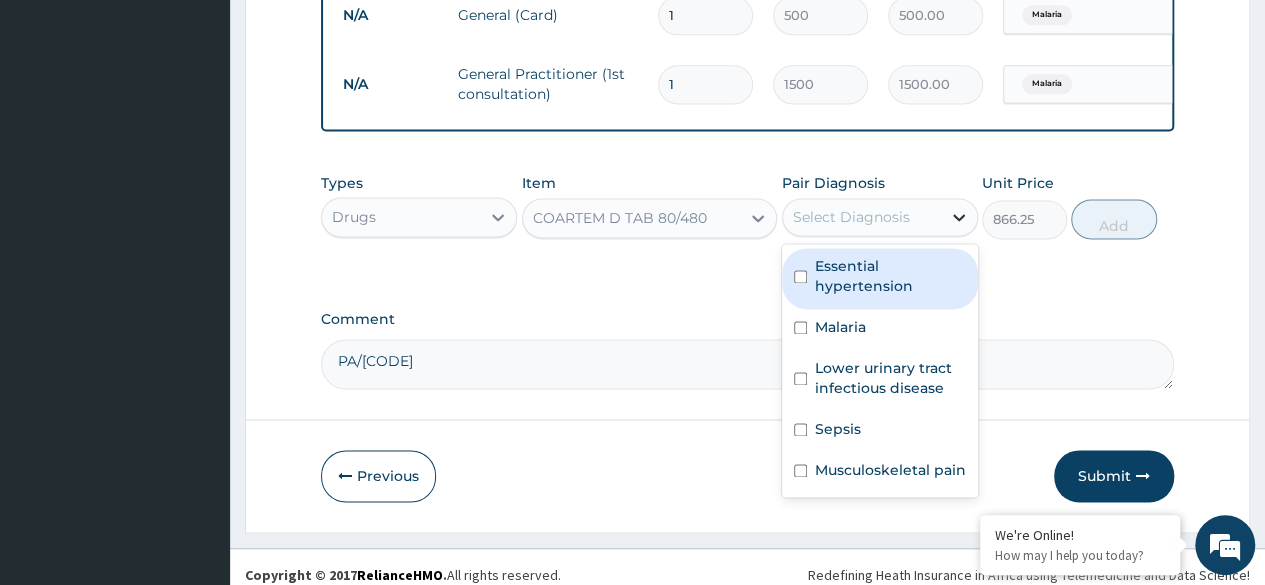 click 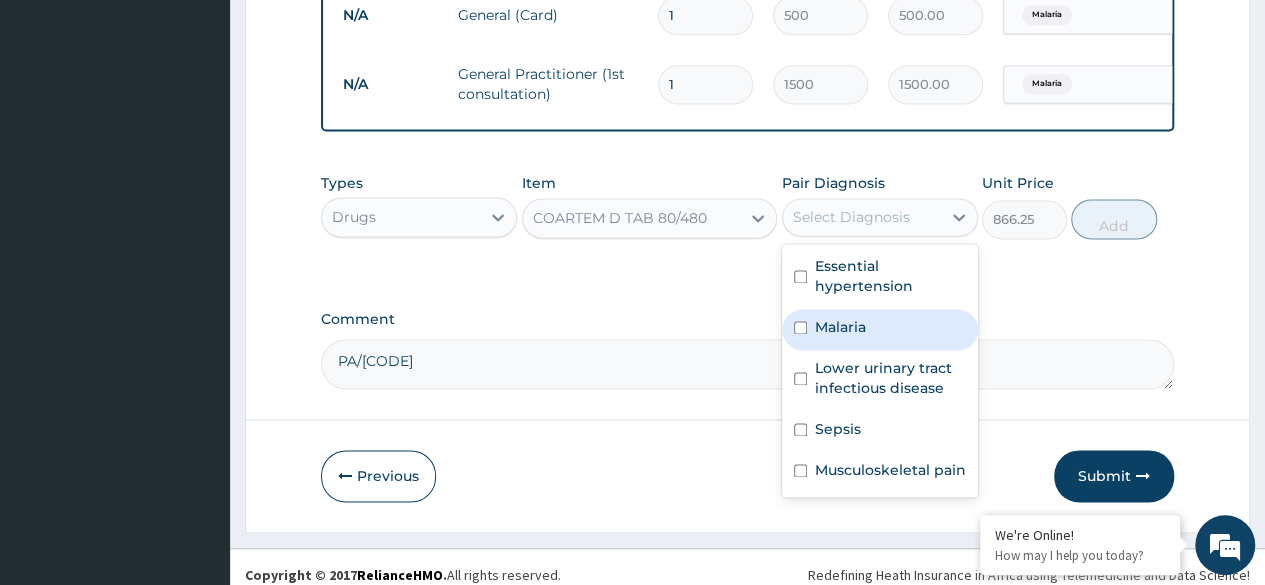 click at bounding box center (800, 327) 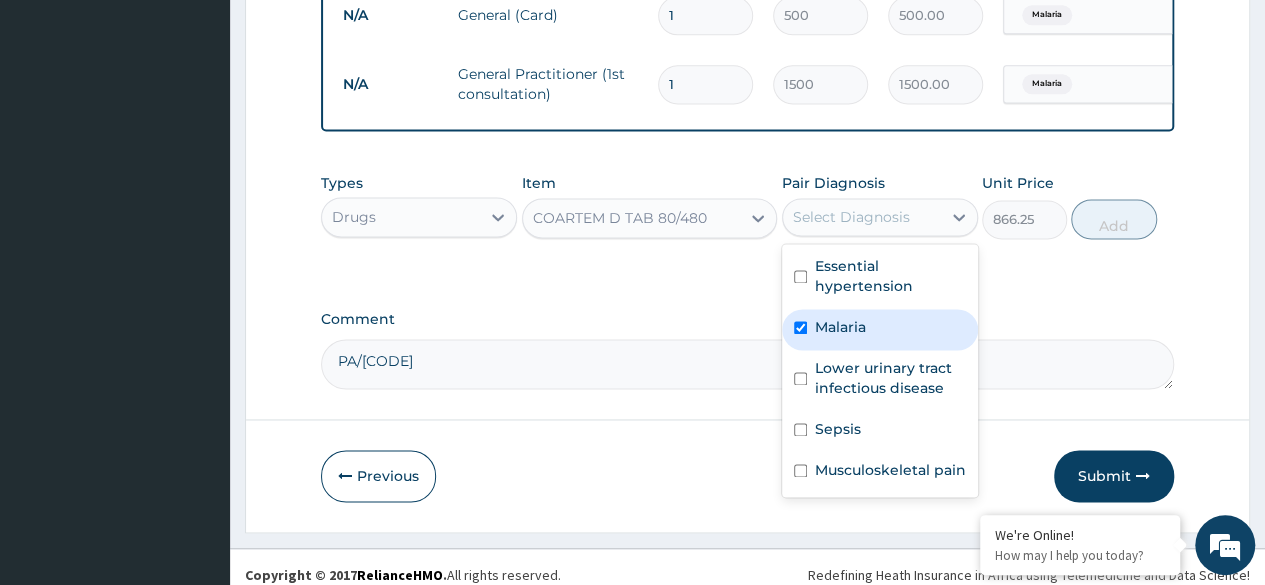 checkbox on "true" 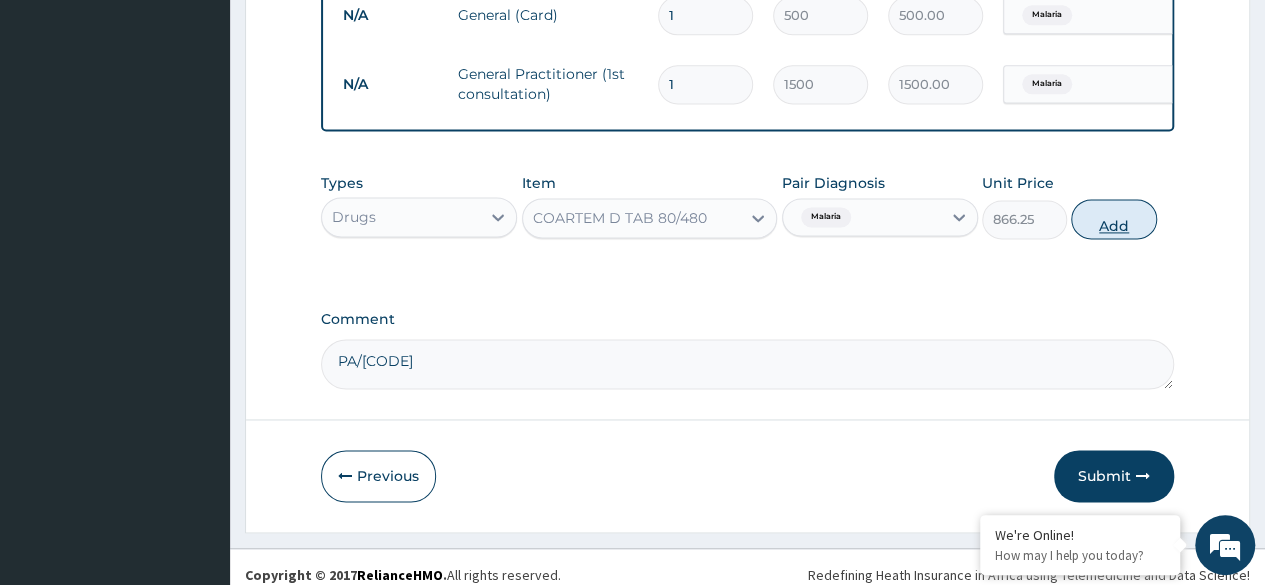 click on "Add" at bounding box center [1113, 219] 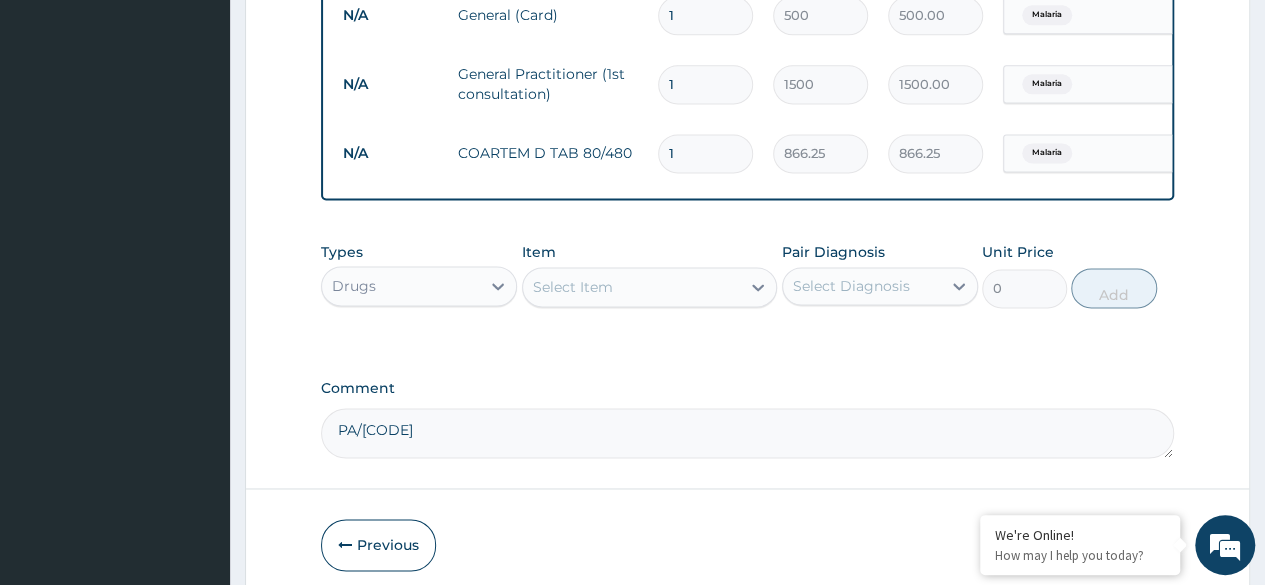 type 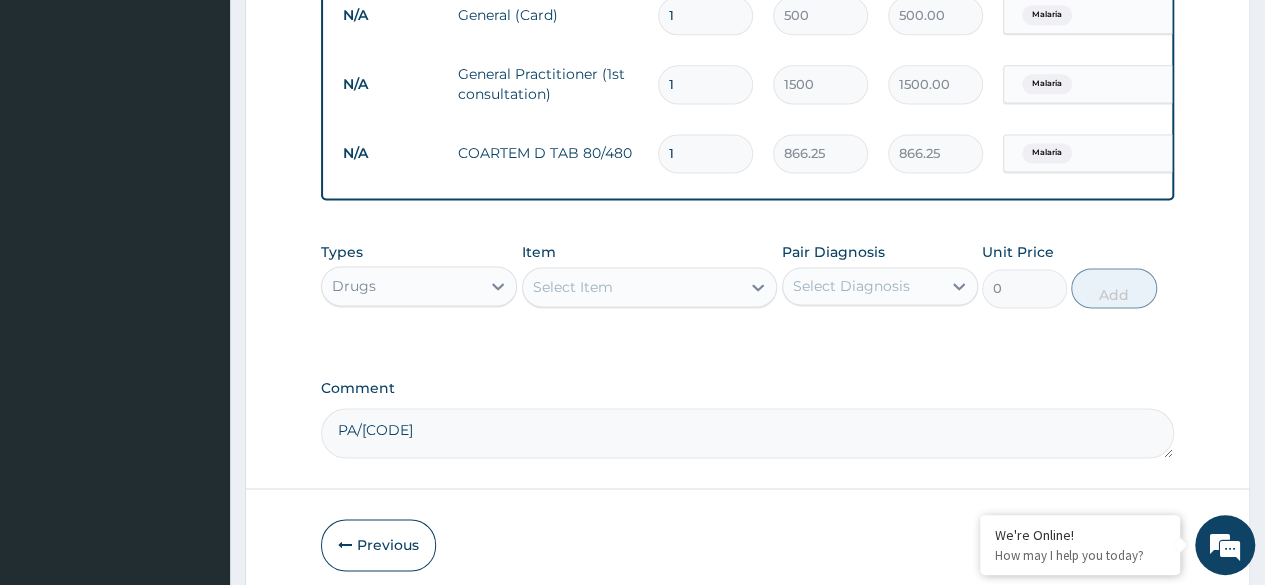 type on "0.00" 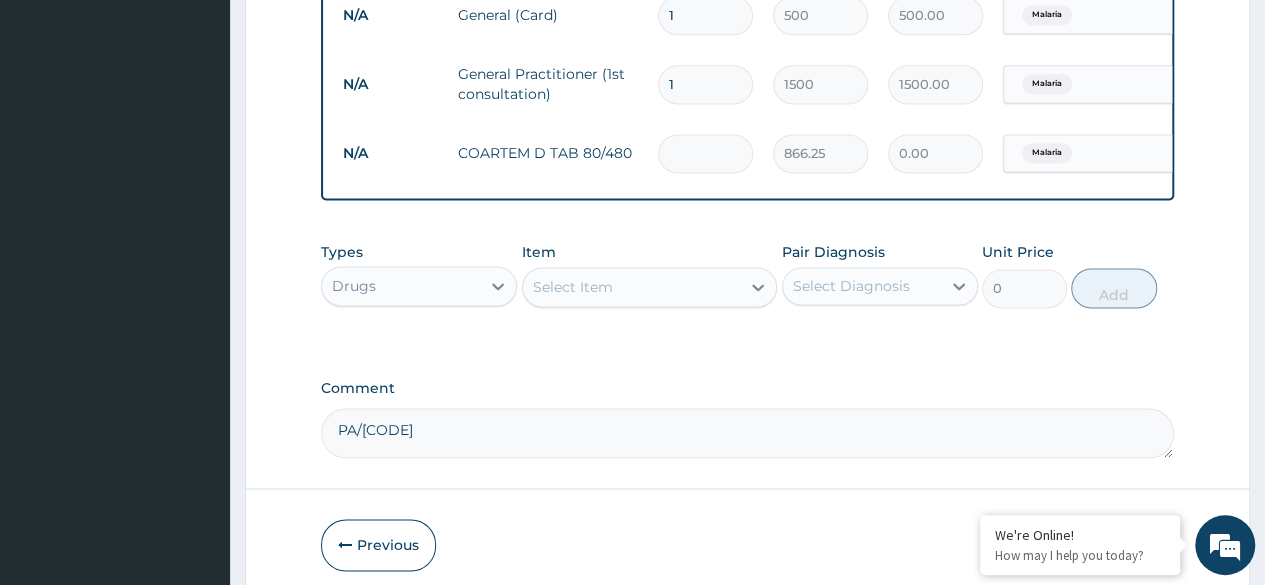 type on "6" 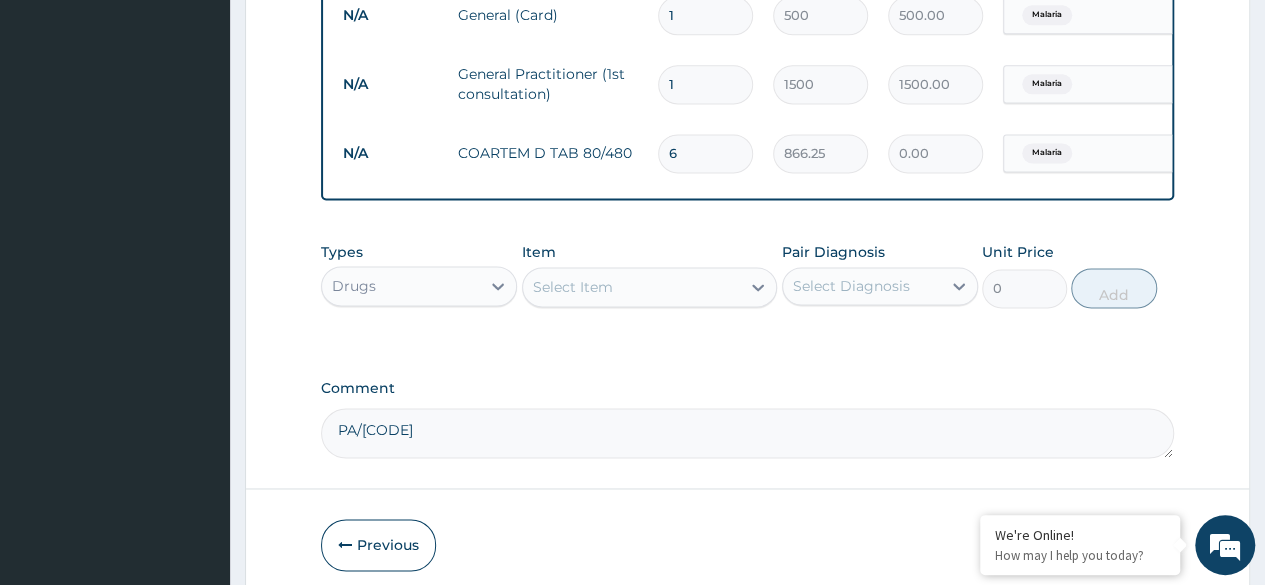 type on "5197.50" 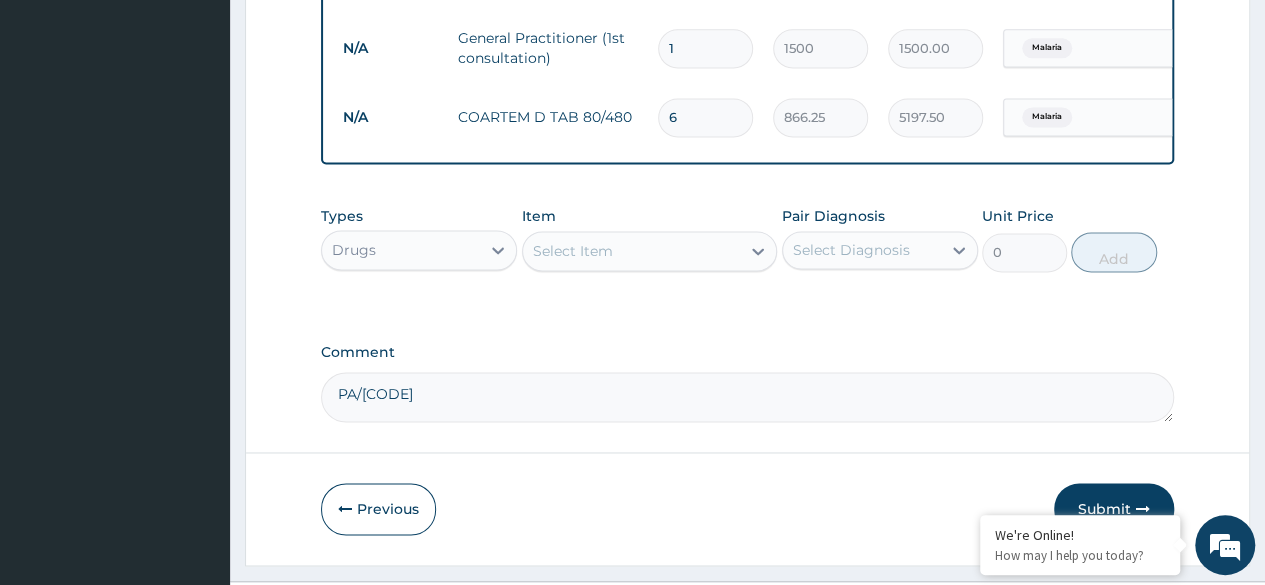 scroll, scrollTop: 1398, scrollLeft: 0, axis: vertical 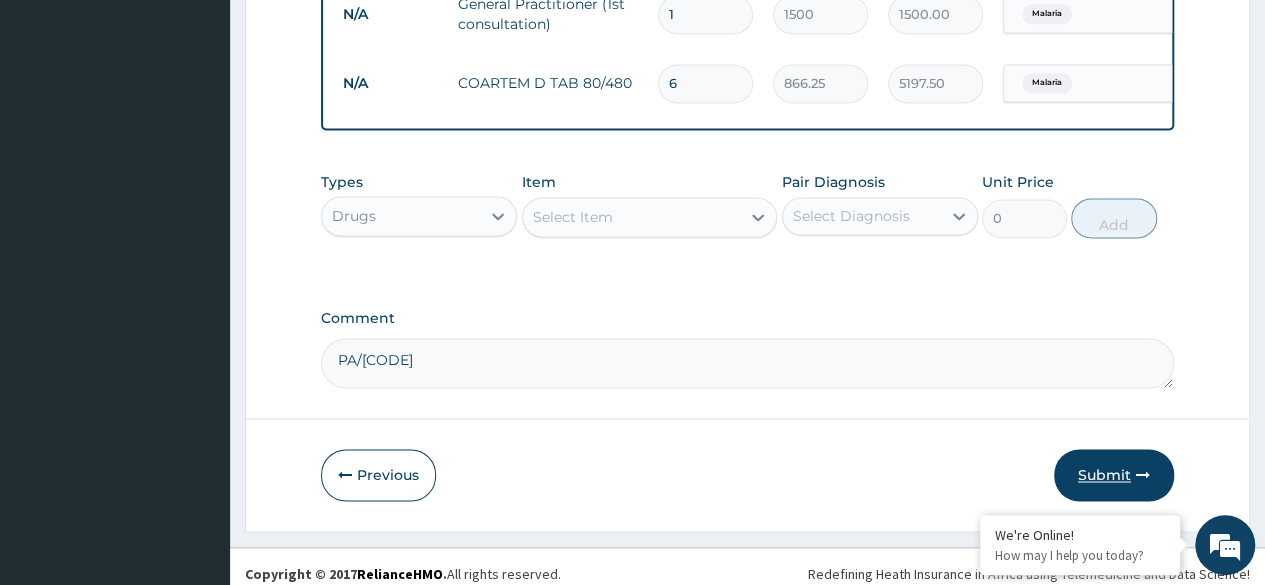 type on "6" 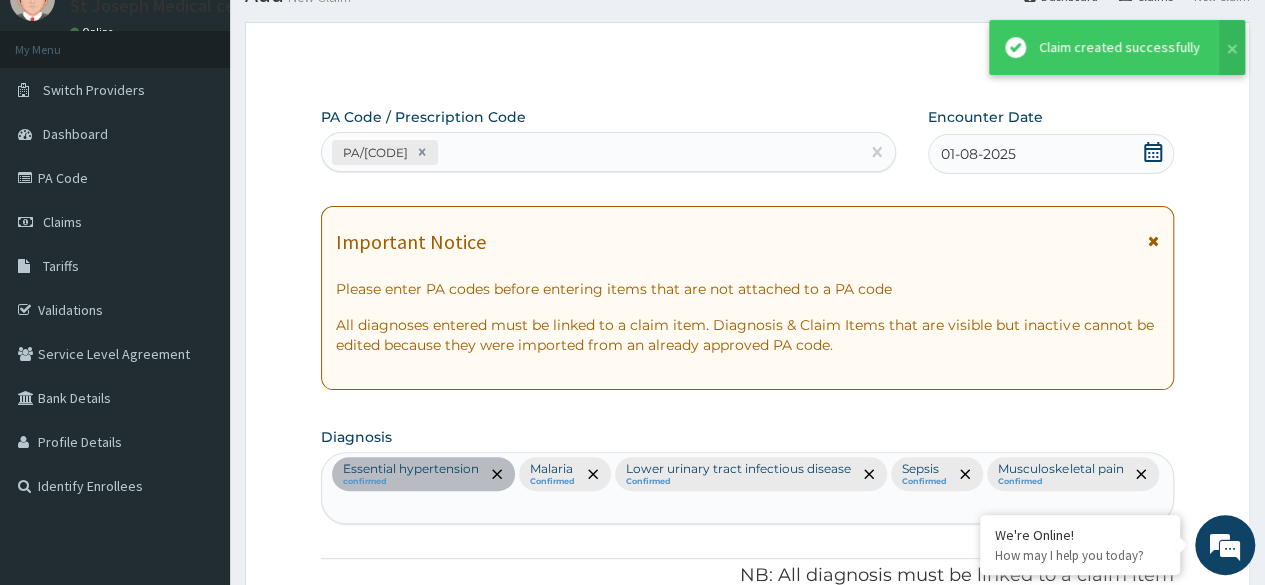 scroll, scrollTop: 1398, scrollLeft: 0, axis: vertical 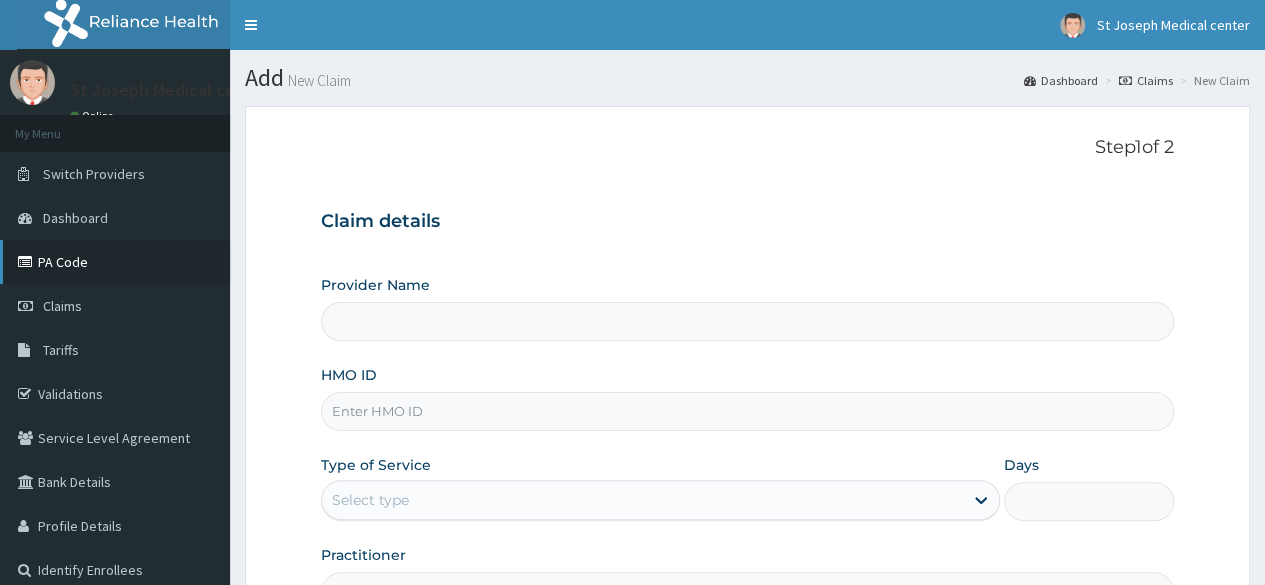 type on "St. Joseph Medical Centre" 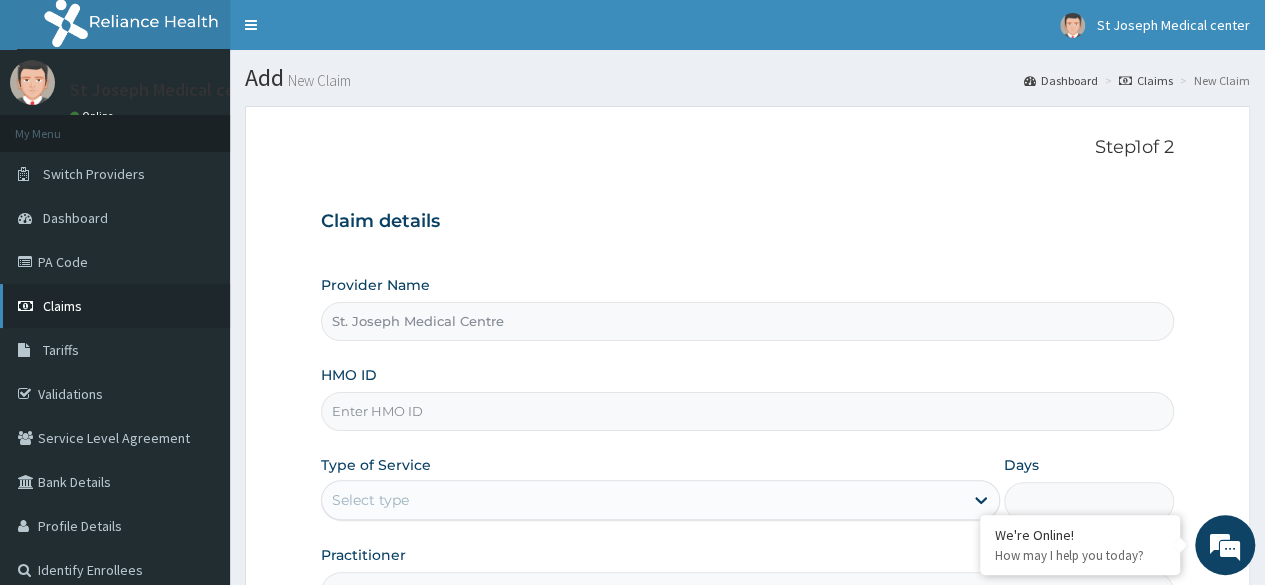 scroll, scrollTop: 0, scrollLeft: 0, axis: both 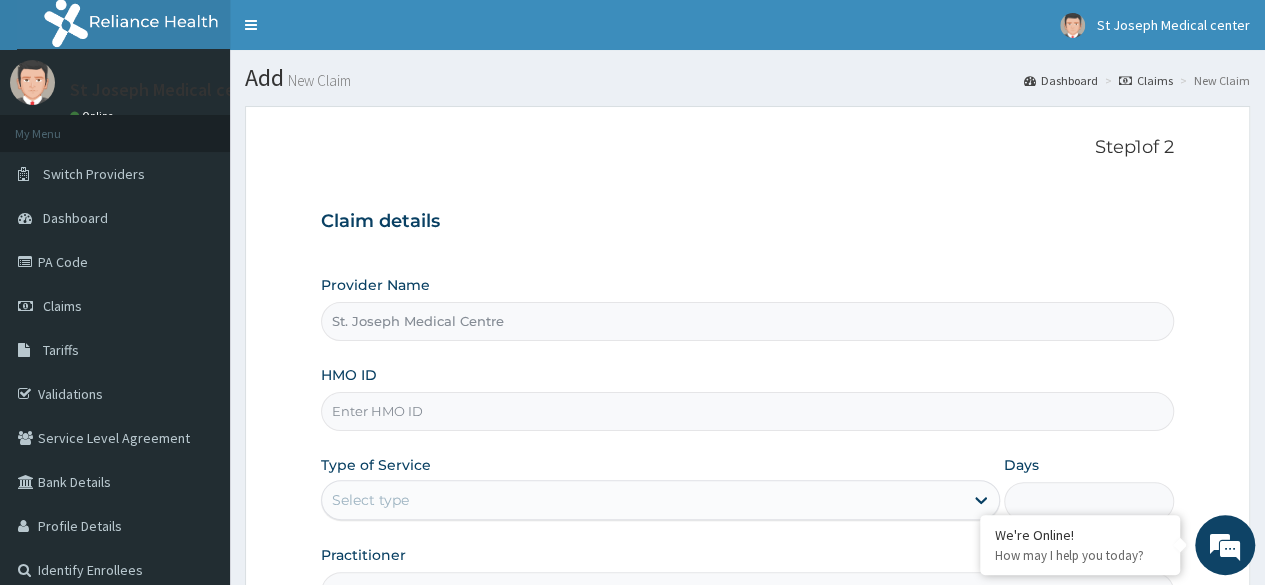 click on "HMO ID" at bounding box center [747, 411] 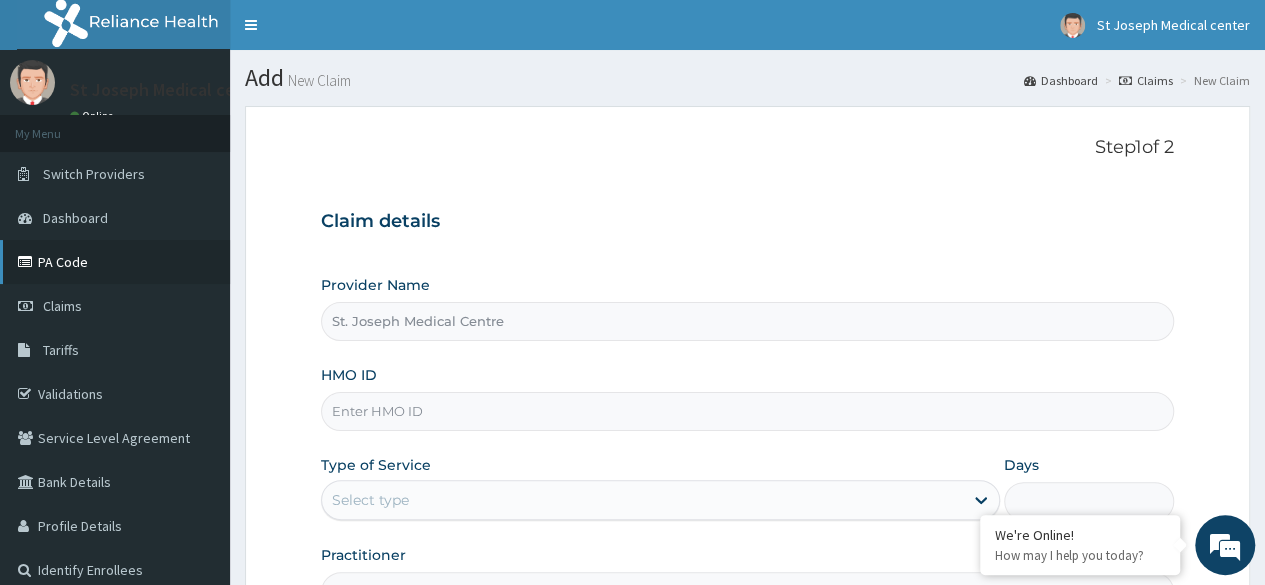 click on "PA Code" at bounding box center [115, 262] 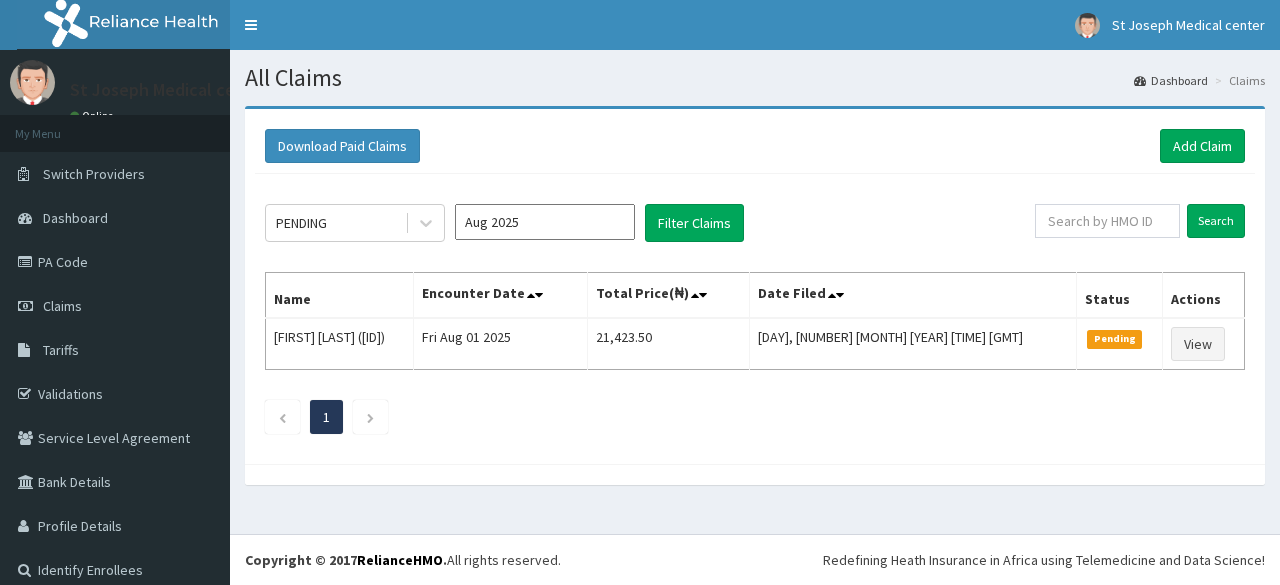 scroll, scrollTop: 0, scrollLeft: 0, axis: both 